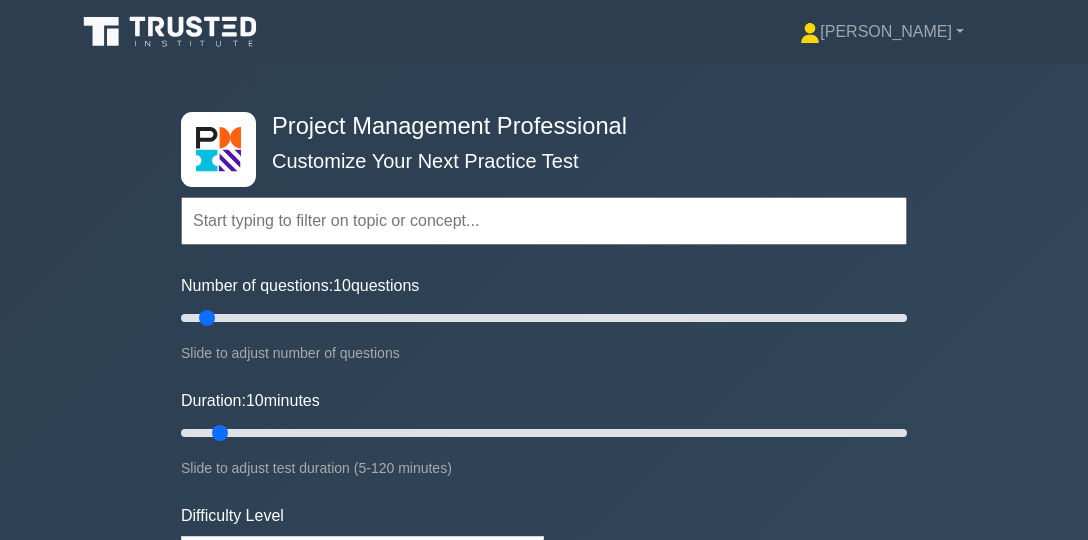 scroll, scrollTop: 0, scrollLeft: 0, axis: both 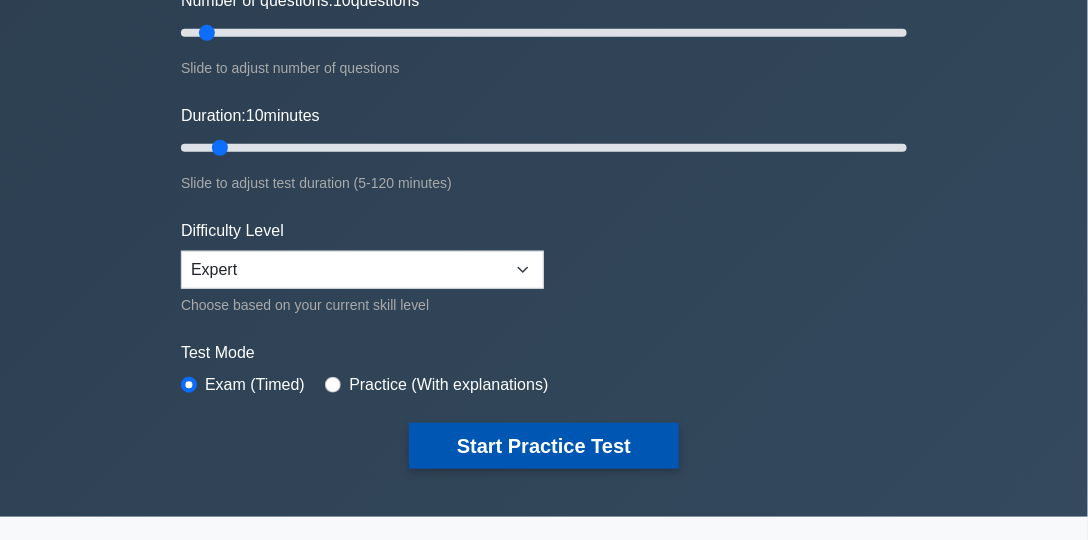 click on "Start Practice Test" at bounding box center [544, 446] 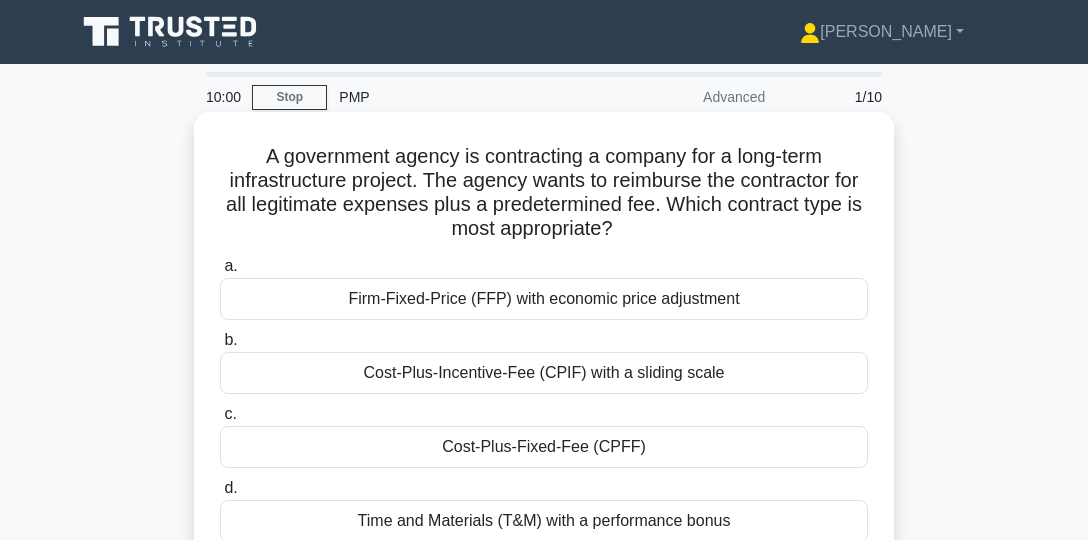 scroll, scrollTop: 0, scrollLeft: 0, axis: both 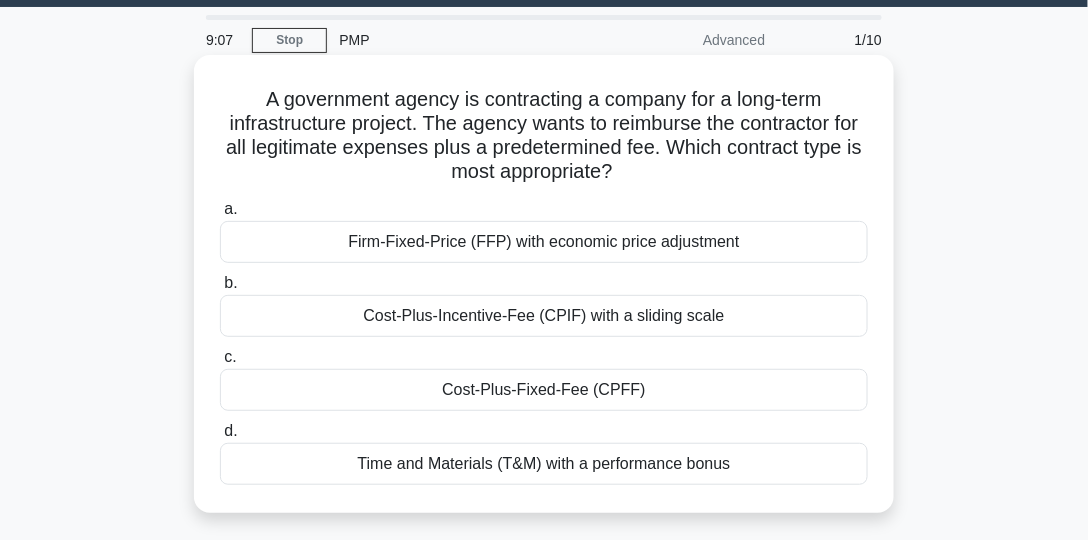 click on "Cost-Plus-Fixed-Fee (CPFF)" at bounding box center (544, 390) 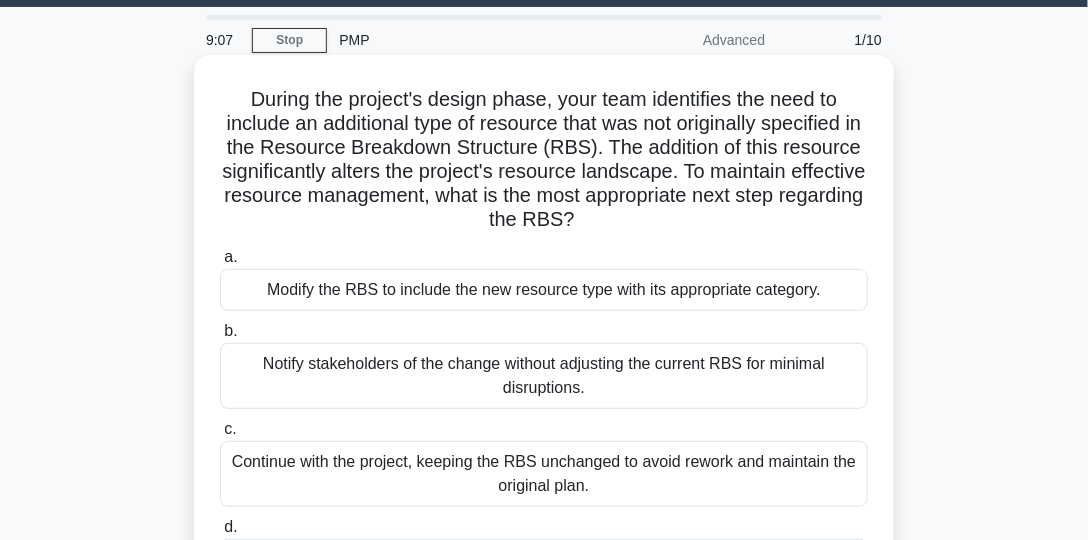 scroll, scrollTop: 0, scrollLeft: 0, axis: both 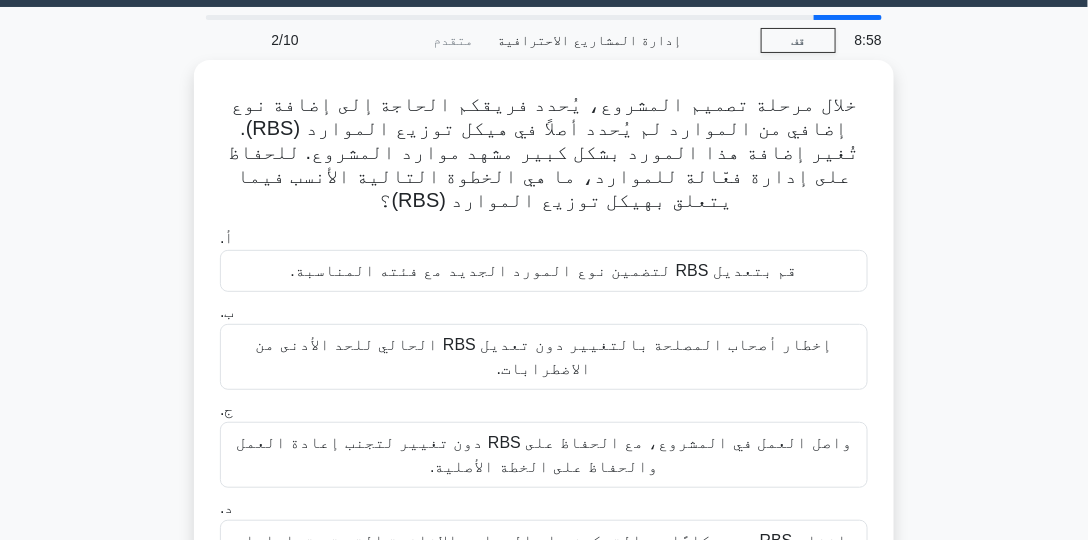 click on "خلال مرحلة تصميم المشروع، يُحدد فريقكم الحاجة إلى إضافة نوع إضافي من الموارد لم يُحدد أصلاً في هيكل توزيع الموارد (RBS). تُغير إضافة هذا المورد بشكل كبير مشهد موارد المشروع. للحفاظ على إدارة فعّالة للموارد، ما هي الخطوة التالية الأنسب فيما يتعلق بهيكل توزيع الموارد (RBS)؟
.spinner_0XTQ{transform-origin:center;animation:spinner_y6GP .75s linear infinite}@keyframes spinner_y6GP{100%{transform:rotate(360deg)}}
أ. ب. ج. د." at bounding box center [544, 337] 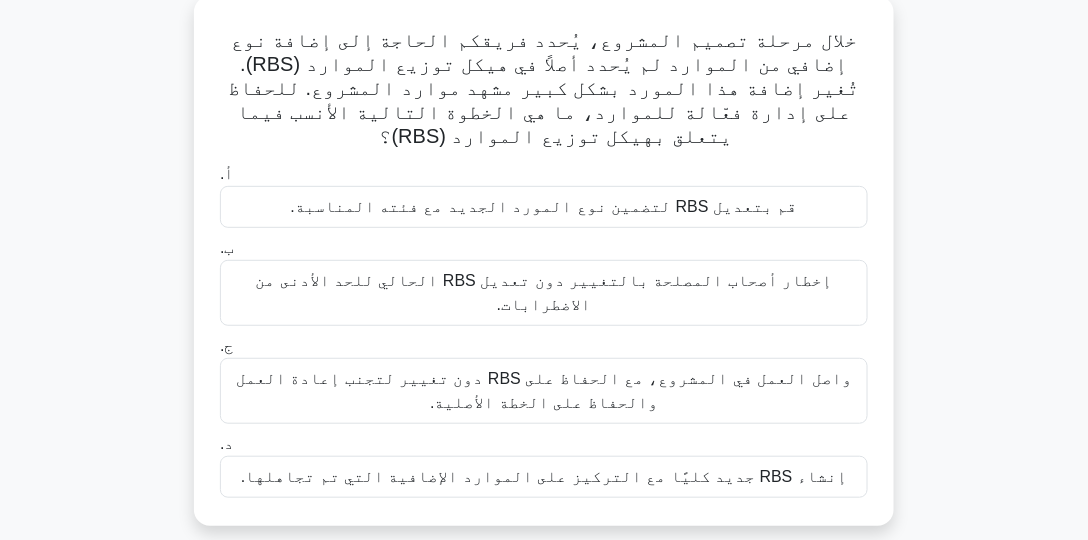 scroll, scrollTop: 114, scrollLeft: 0, axis: vertical 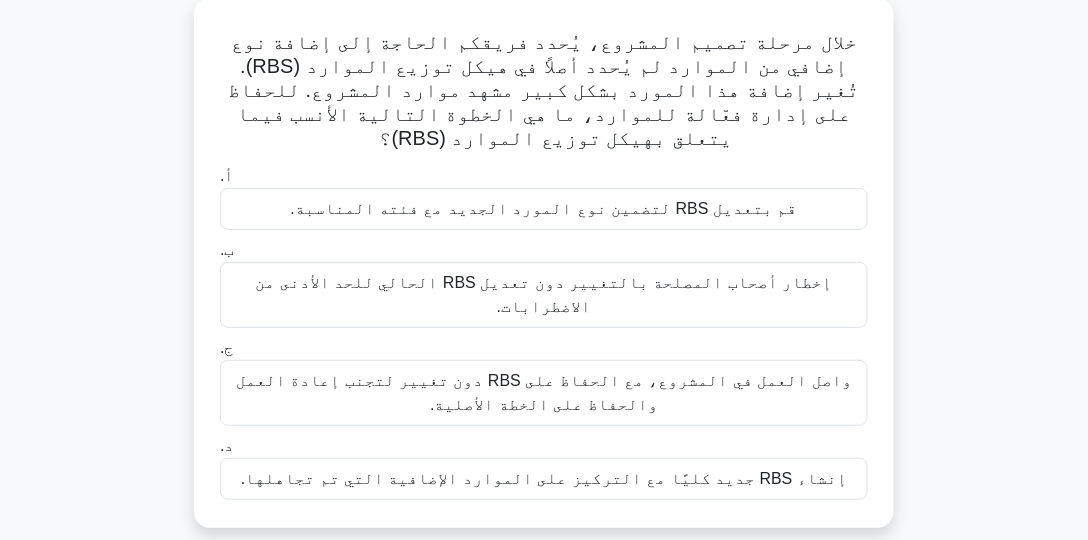 click on "قم بتعديل RBS لتضمين نوع المورد الجديد مع فئته المناسبة." at bounding box center [544, 209] 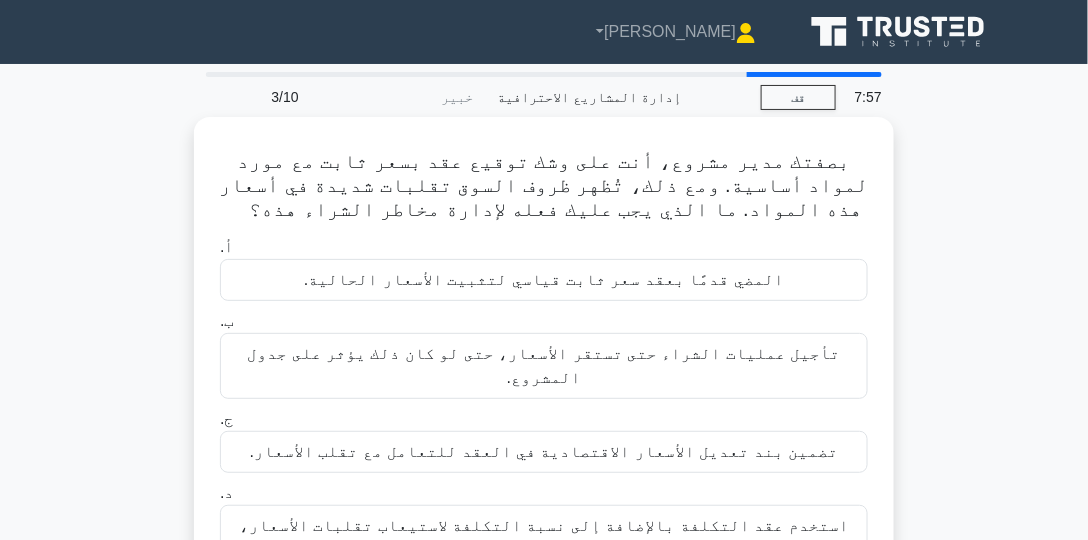 scroll, scrollTop: 0, scrollLeft: 0, axis: both 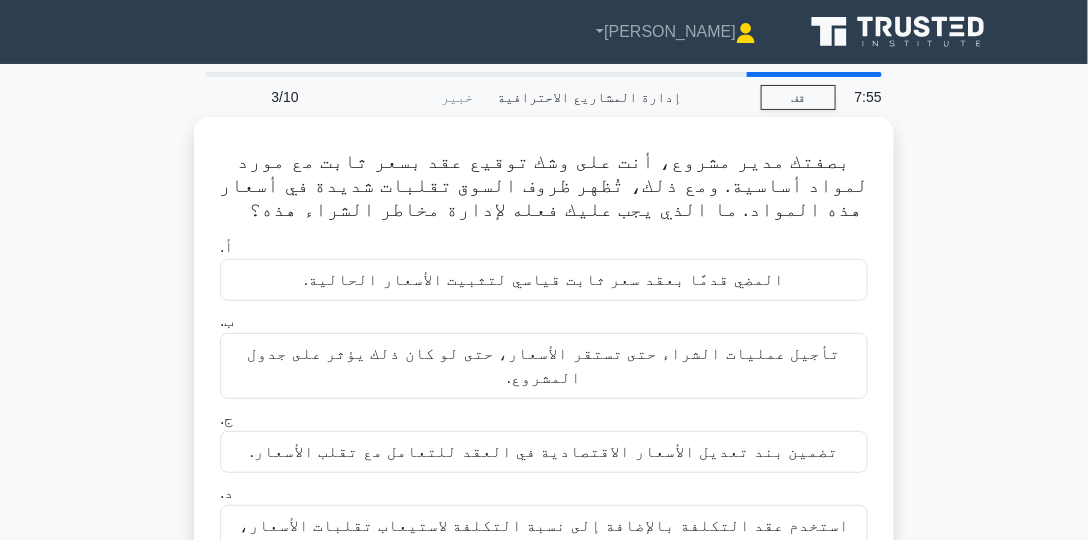 drag, startPoint x: 125, startPoint y: 228, endPoint x: 88, endPoint y: 132, distance: 102.88343 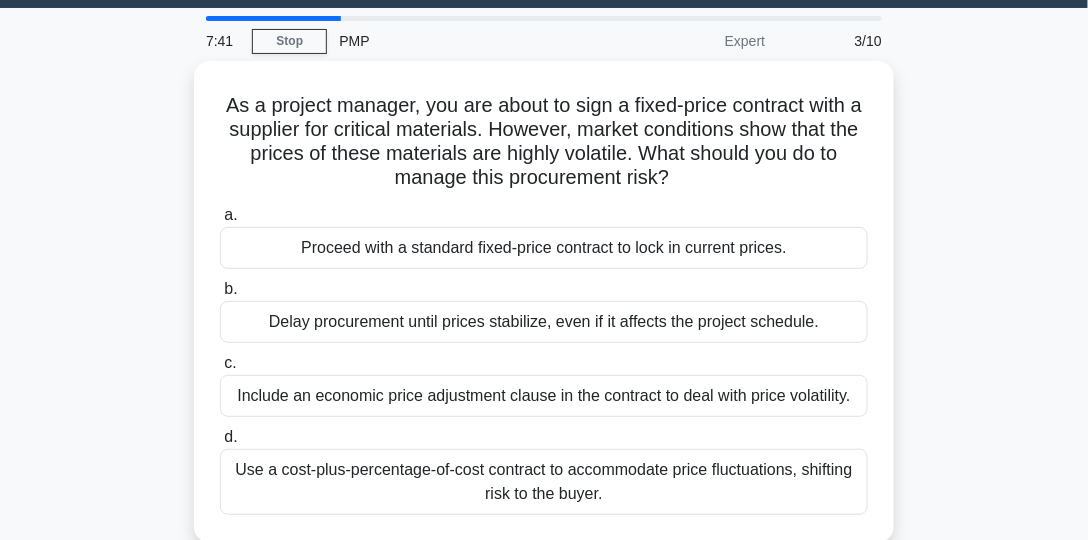 scroll, scrollTop: 57, scrollLeft: 0, axis: vertical 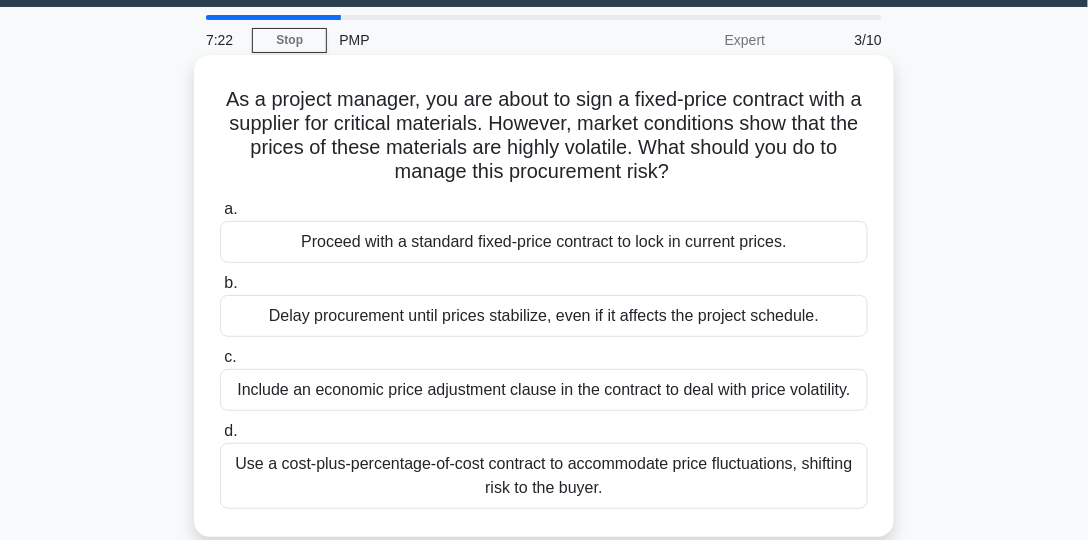click on "Include an economic price adjustment clause in the contract to deal with price volatility." at bounding box center (544, 390) 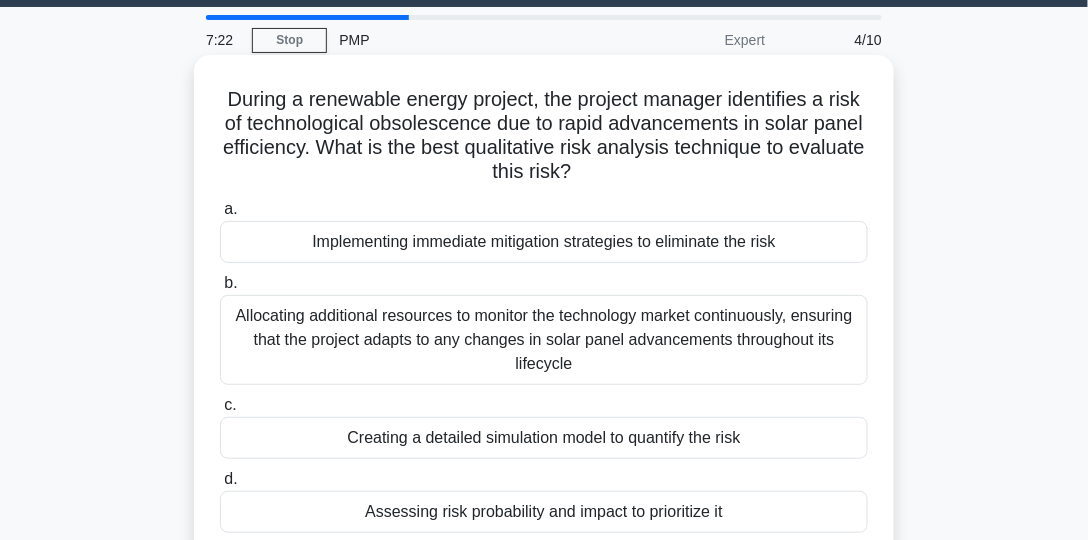 scroll, scrollTop: 0, scrollLeft: 0, axis: both 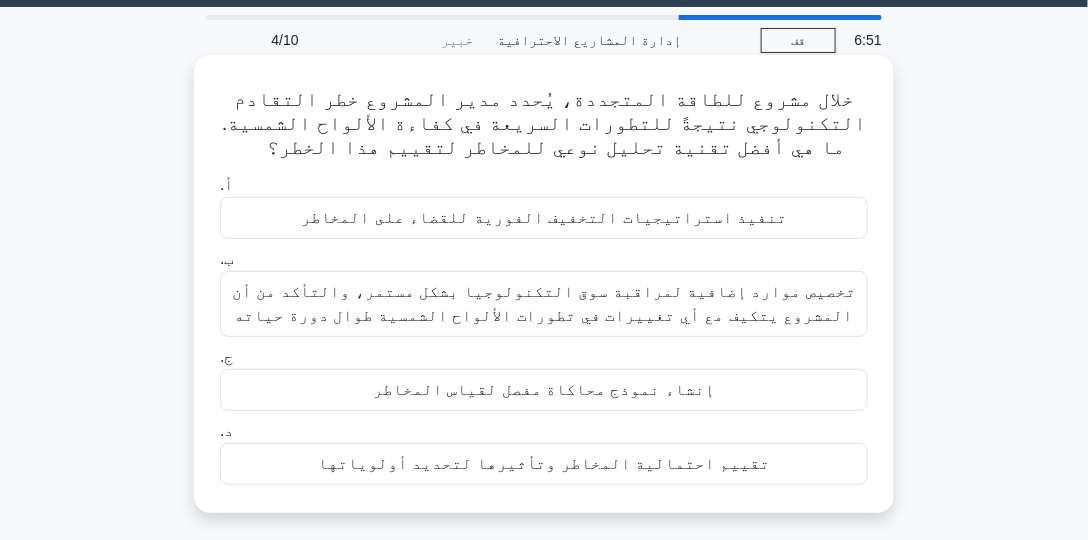 click on "تقييم احتمالية المخاطر وتأثيرها لتحديد أولوياتها" at bounding box center (544, 463) 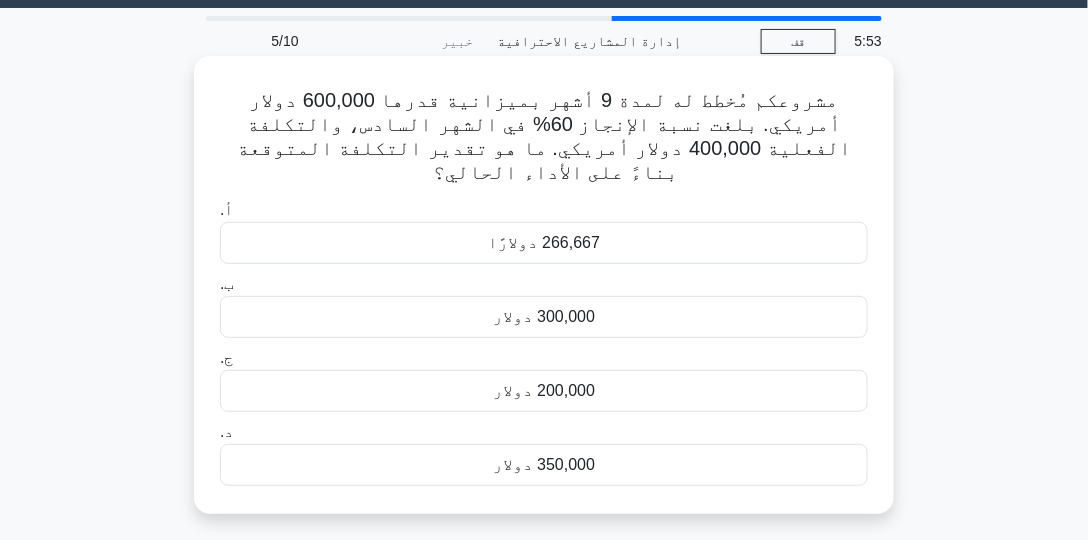 scroll, scrollTop: 57, scrollLeft: 0, axis: vertical 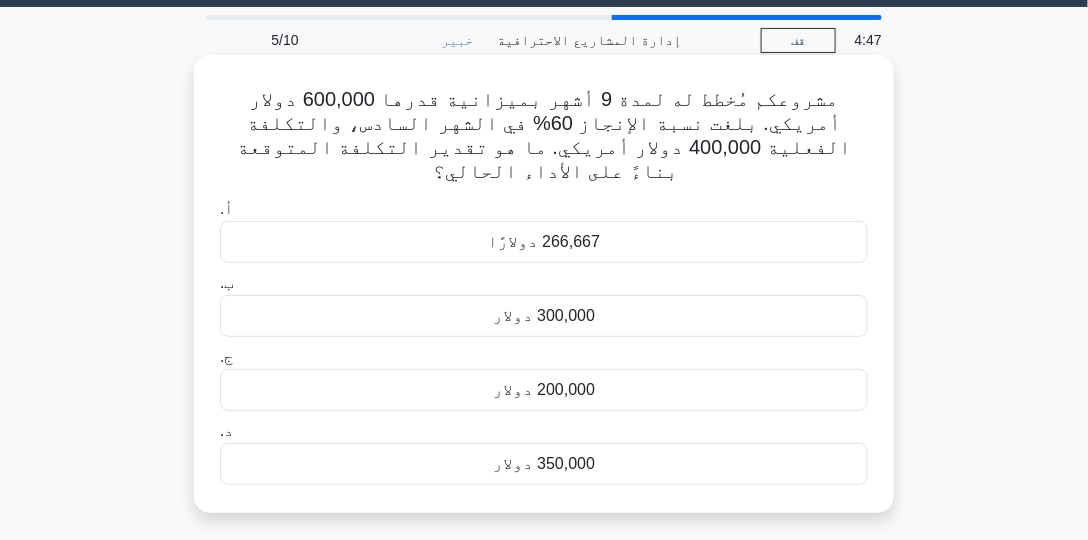 click on "266,667 دولارًا" at bounding box center (544, 242) 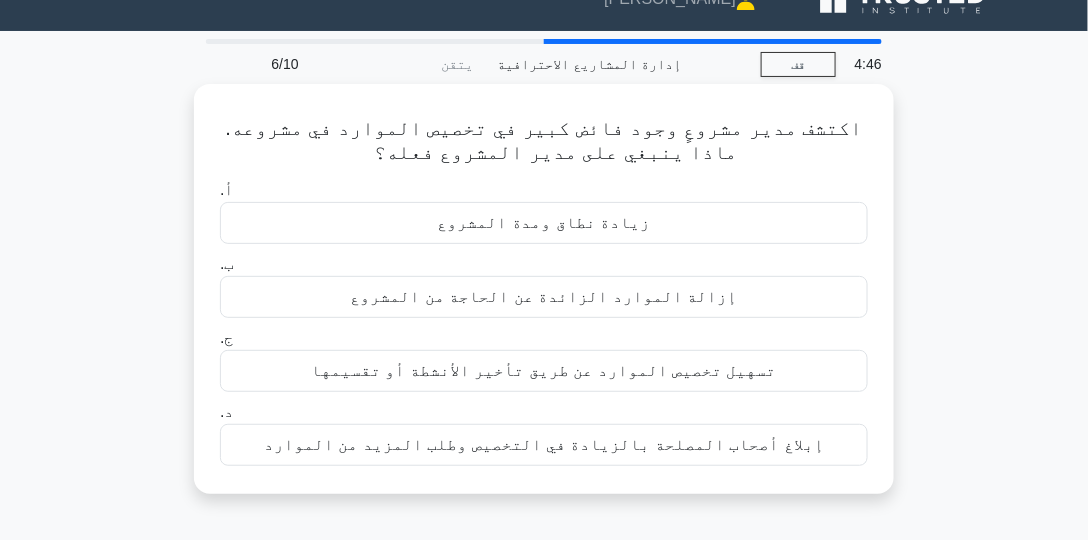 scroll, scrollTop: 0, scrollLeft: 0, axis: both 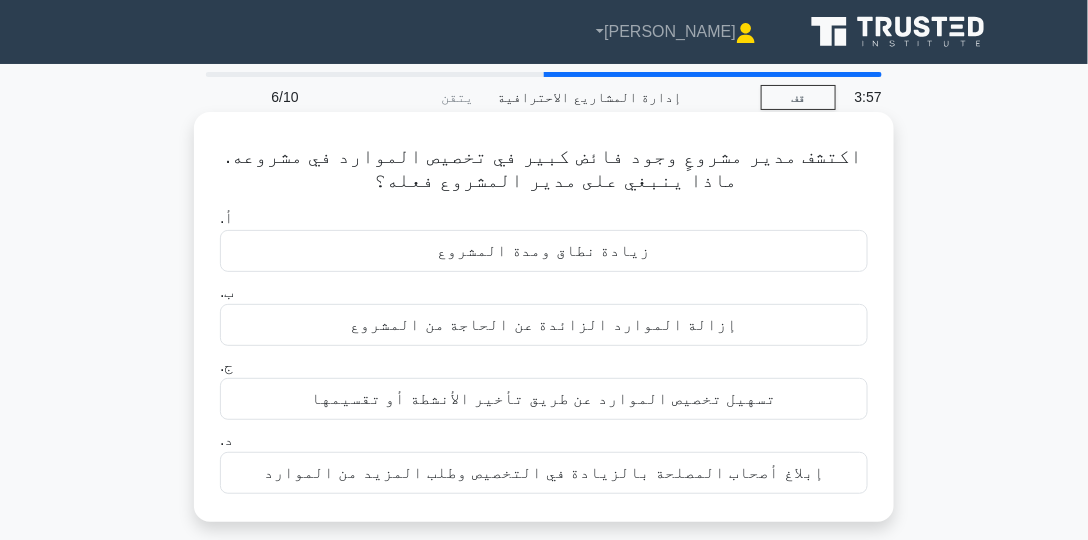 click on "إزالة الموارد الزائدة عن الحاجة من المشروع" at bounding box center (544, 325) 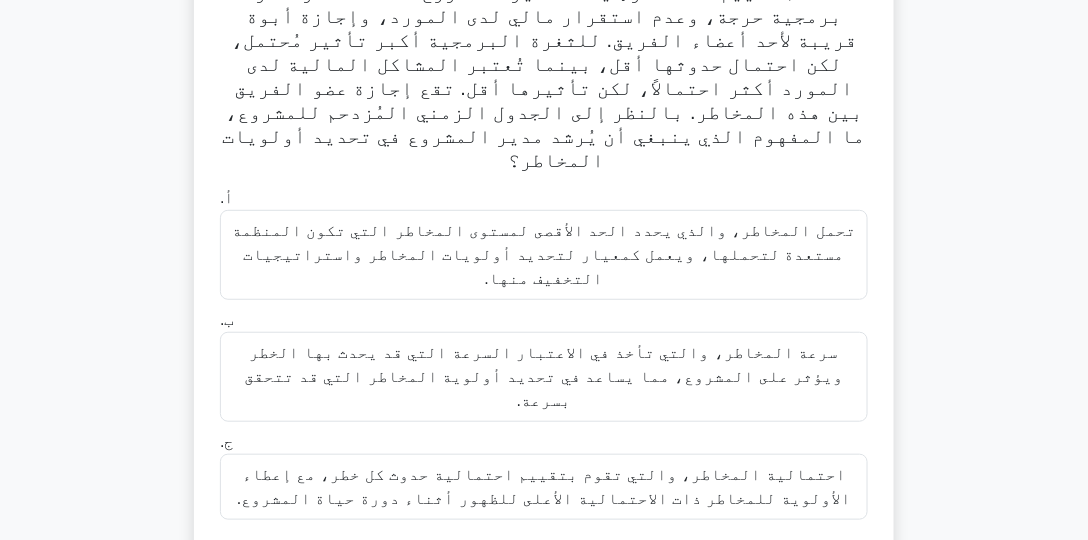 scroll, scrollTop: 171, scrollLeft: 0, axis: vertical 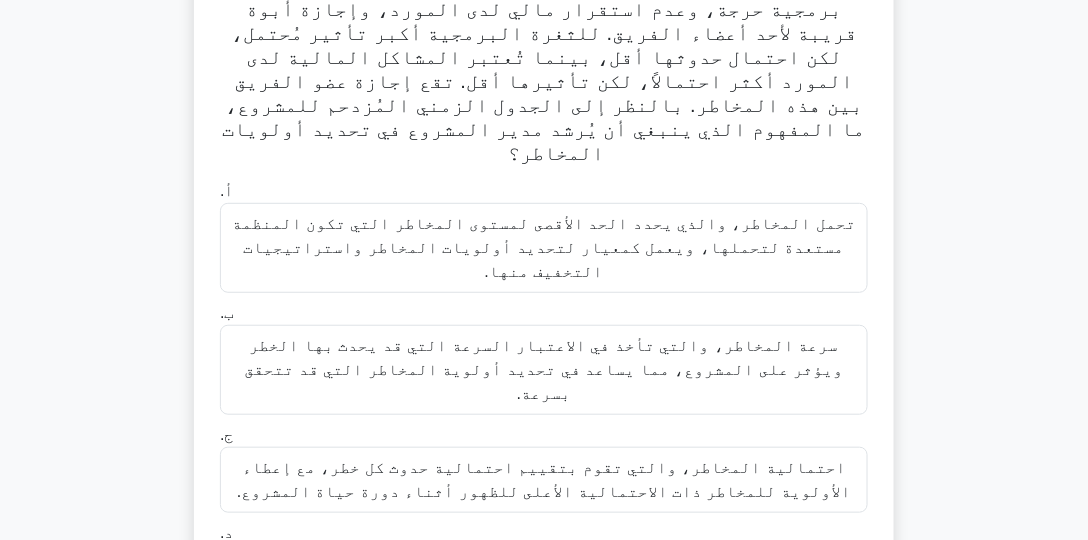 click on "سرعة المخاطر، والتي تأخذ في الاعتبار السرعة التي قد يحدث بها الخطر ويؤثر على المشروع، مما يساعد في تحديد أولوية المخاطر التي قد تتحقق بسرعة." at bounding box center [544, 370] 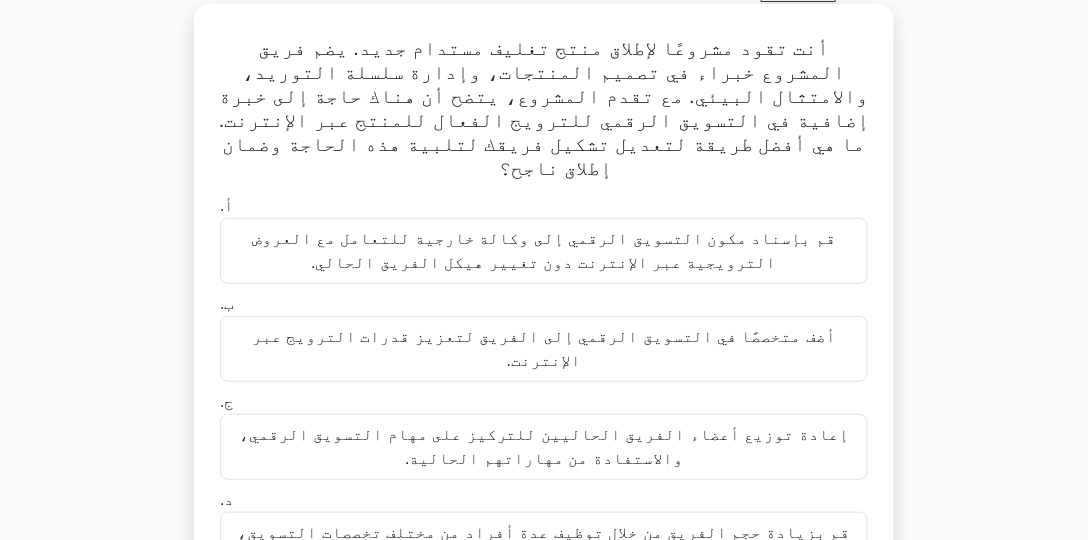 scroll, scrollTop: 114, scrollLeft: 0, axis: vertical 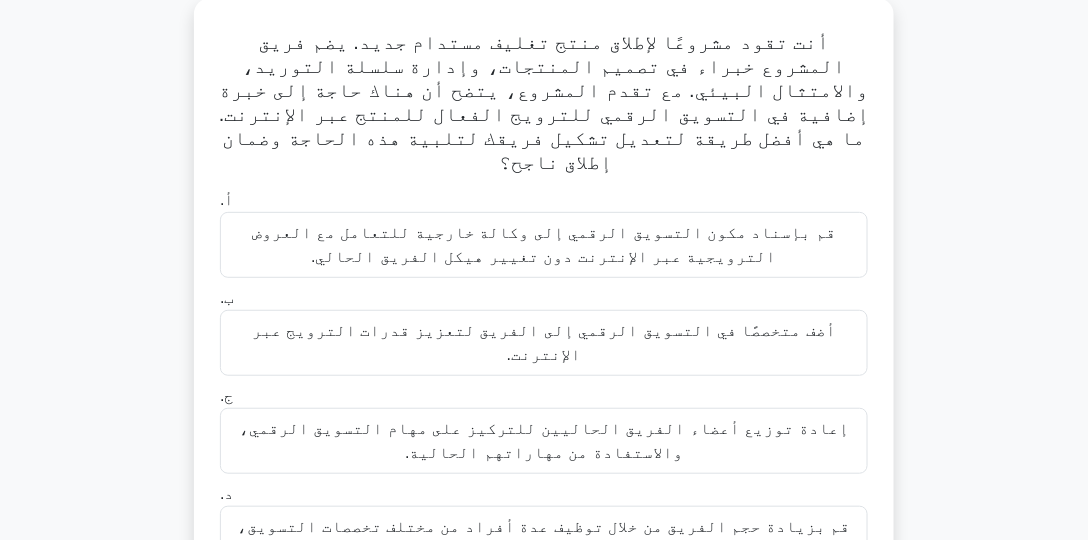click on "أضف متخصصًا في التسويق الرقمي إلى الفريق لتعزيز قدرات الترويج عبر الإنترنت." at bounding box center [544, 343] 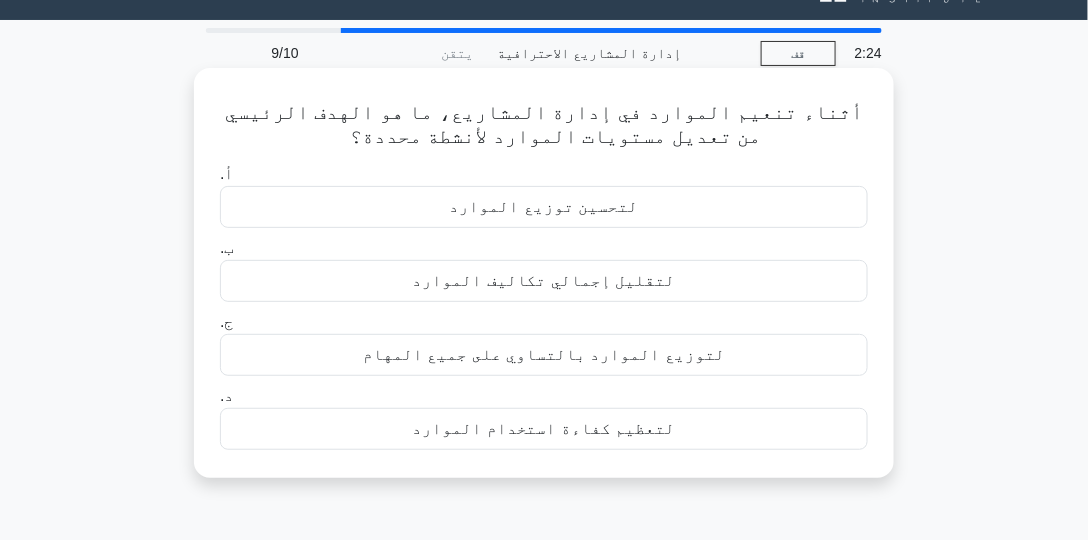 scroll, scrollTop: 0, scrollLeft: 0, axis: both 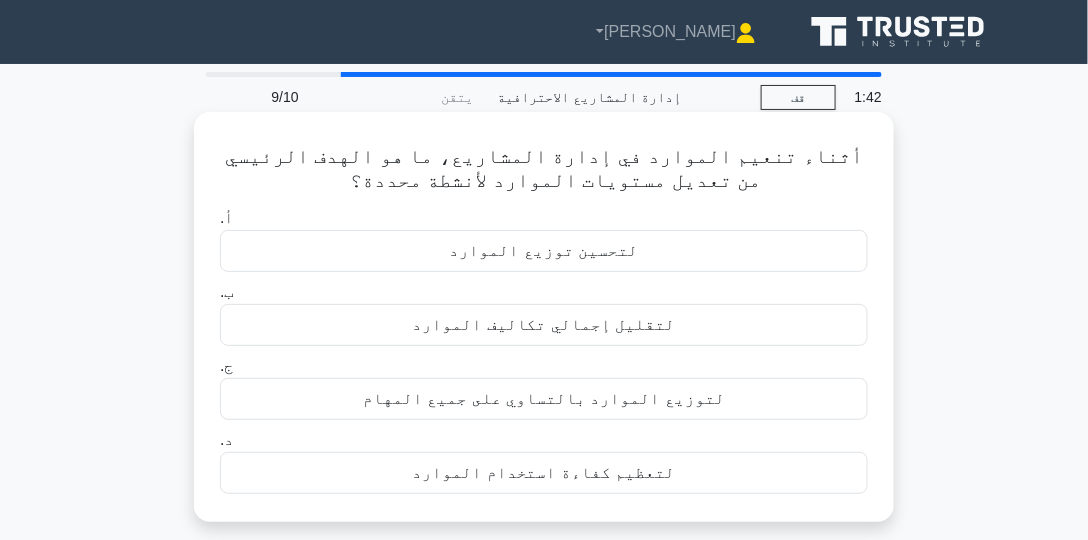 click on "لتحسين توزيع الموارد" at bounding box center (544, 250) 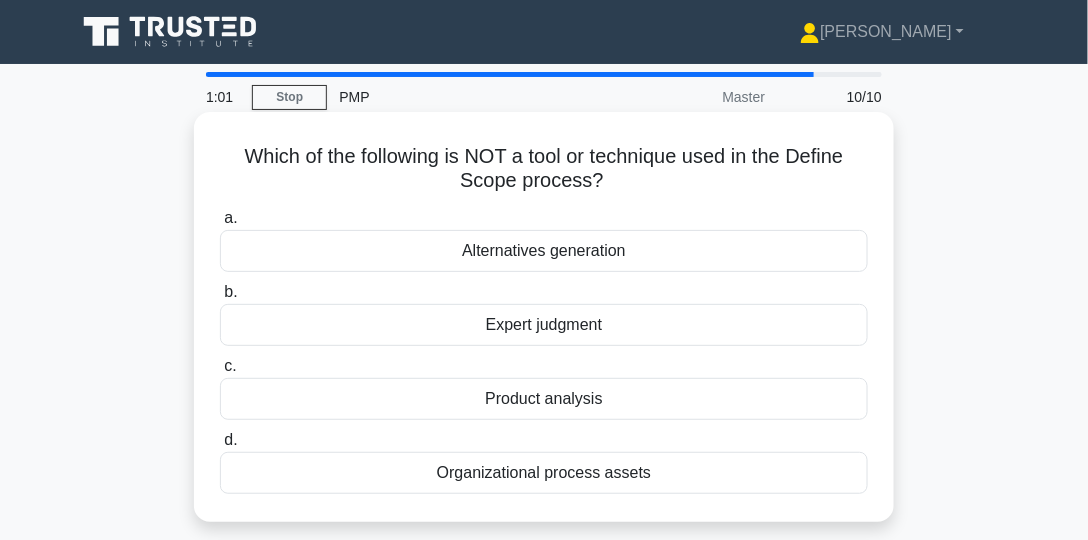 click on "Alternatives generation" at bounding box center (544, 251) 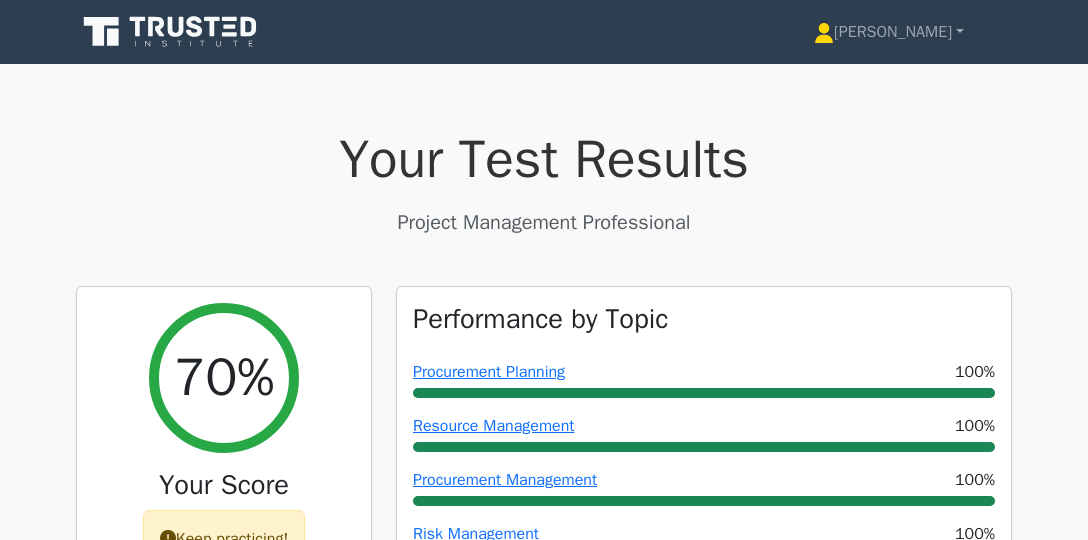 scroll, scrollTop: 0, scrollLeft: 0, axis: both 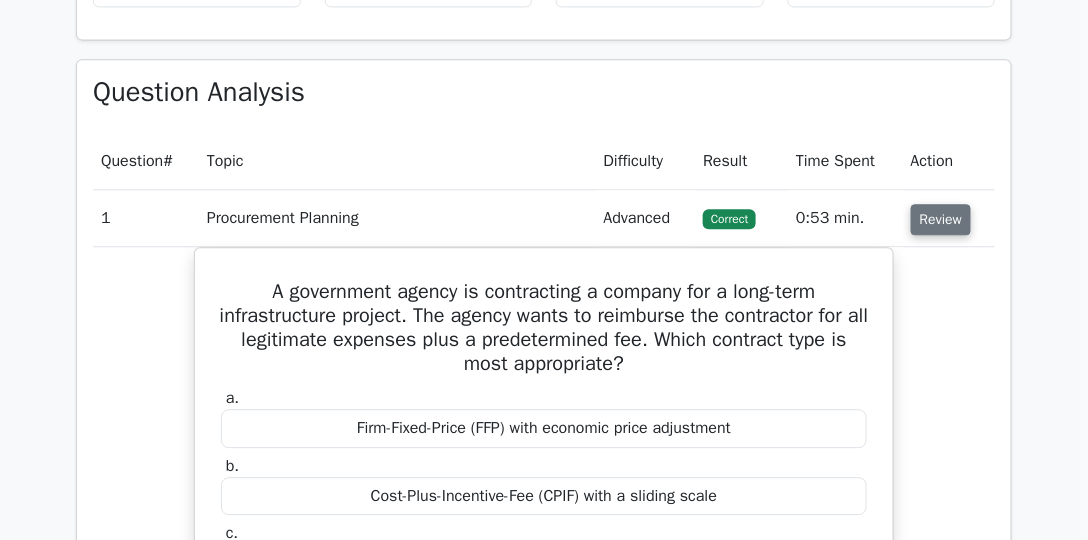 click on "Review" at bounding box center [941, 219] 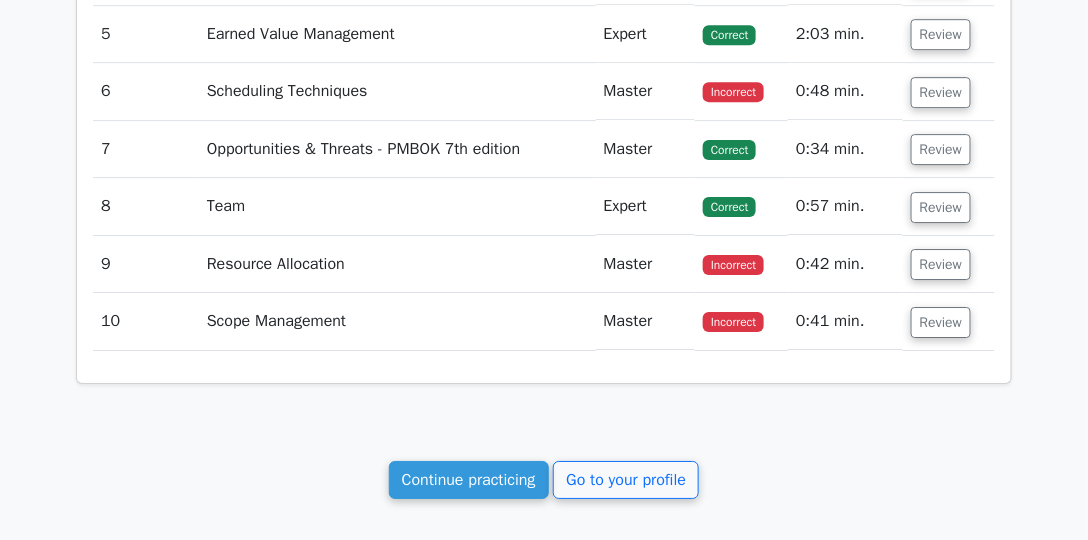 scroll, scrollTop: 1485, scrollLeft: 0, axis: vertical 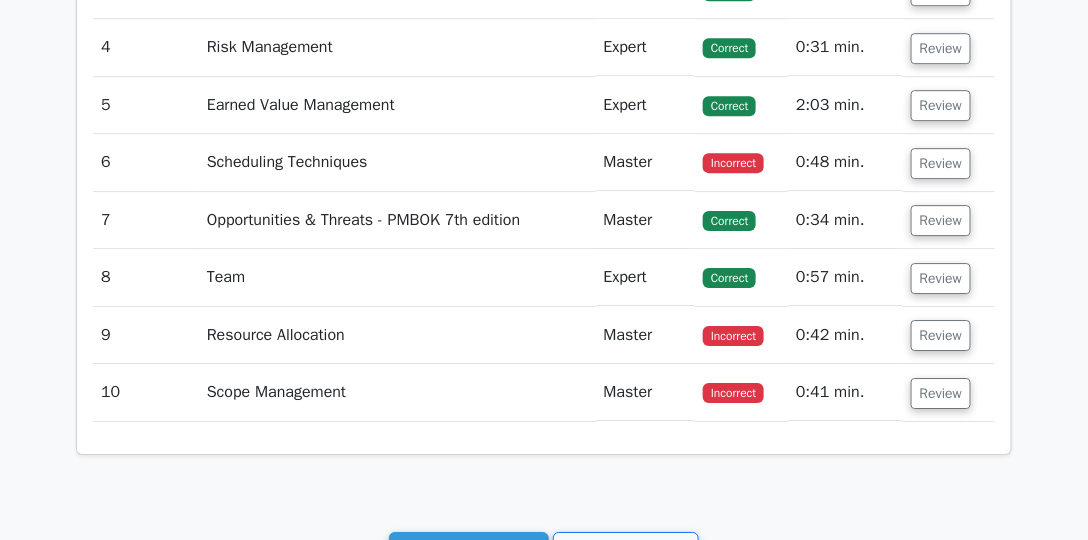 click on "Review" at bounding box center (949, 392) 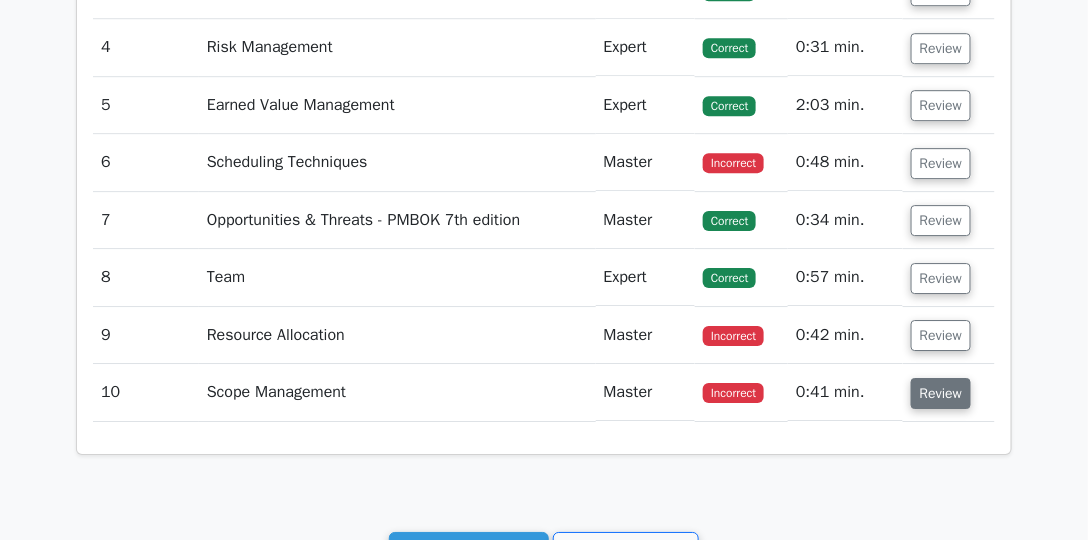click on "Review" at bounding box center [941, 393] 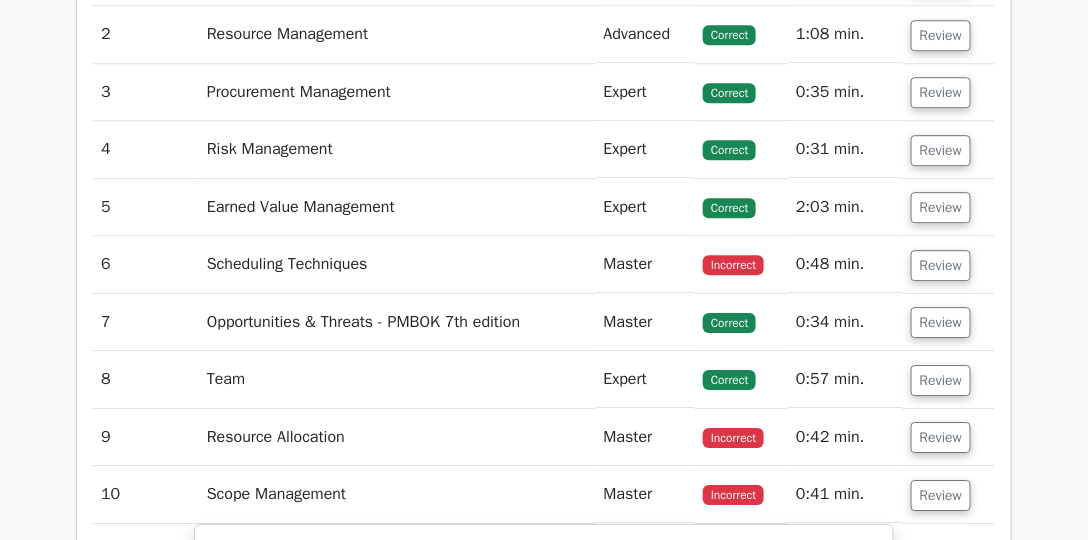 scroll, scrollTop: 1600, scrollLeft: 0, axis: vertical 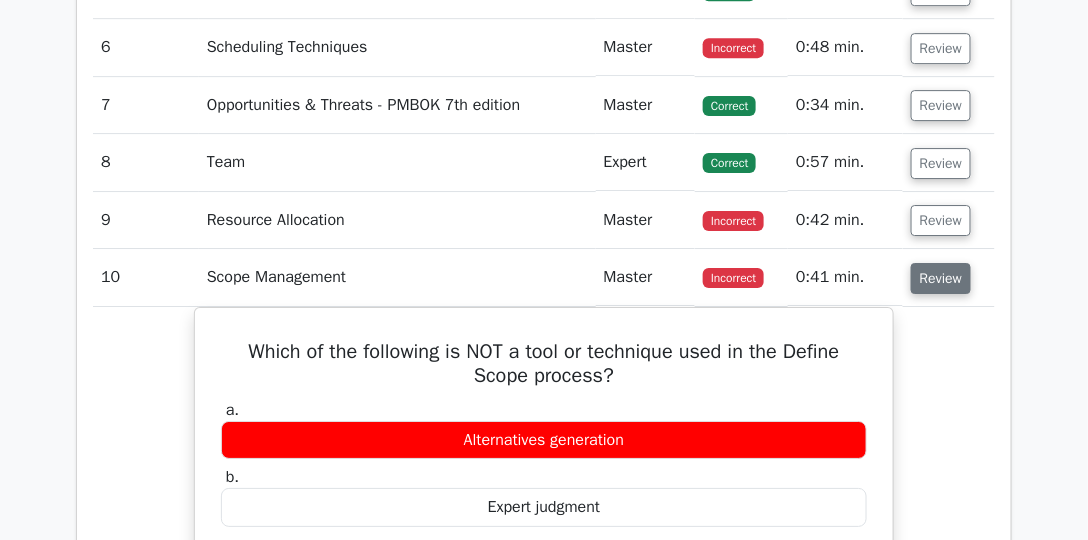 click on "Review" at bounding box center (941, 278) 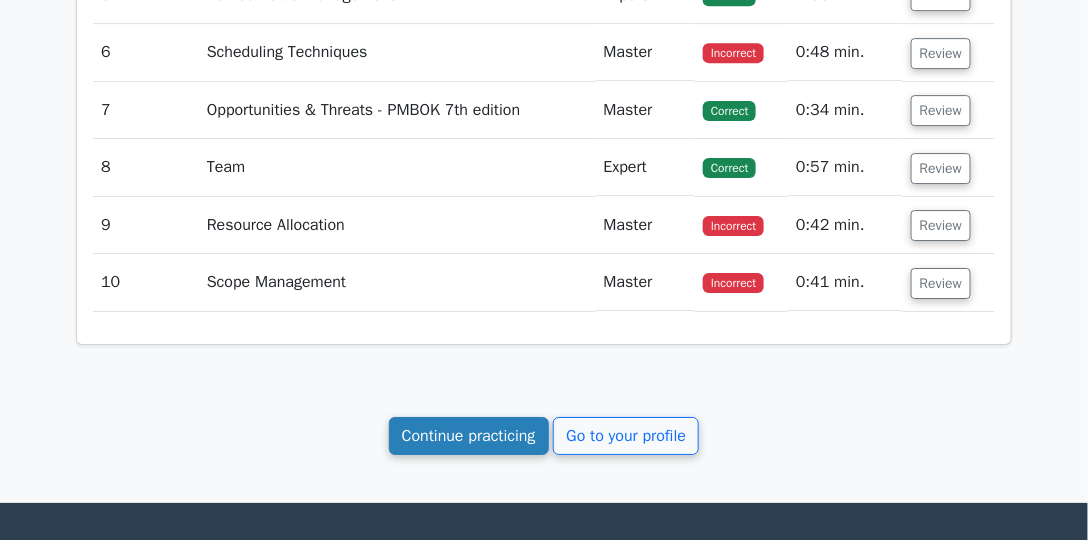click on "Continue practicing" at bounding box center (469, 436) 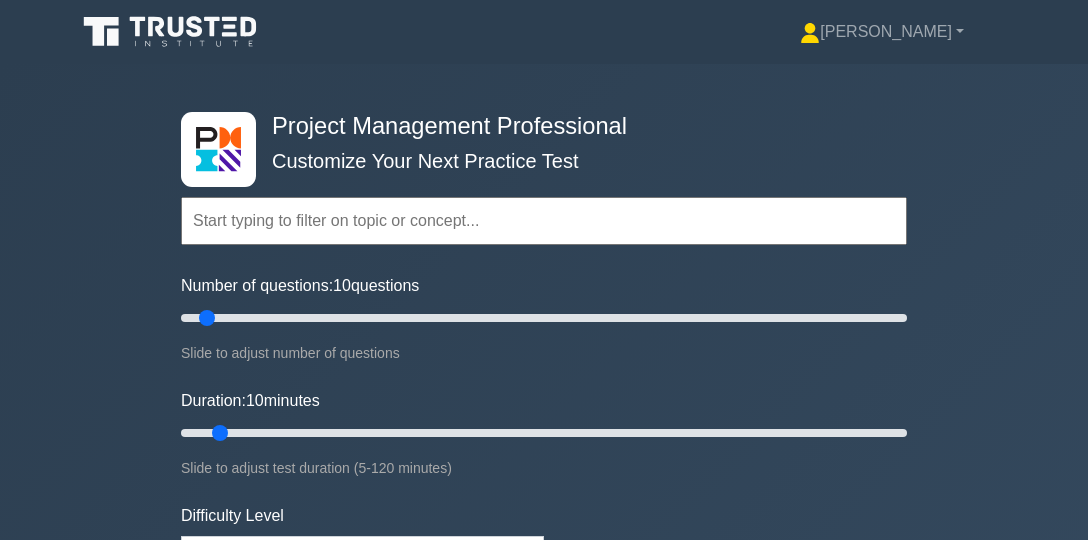 scroll, scrollTop: 0, scrollLeft: 0, axis: both 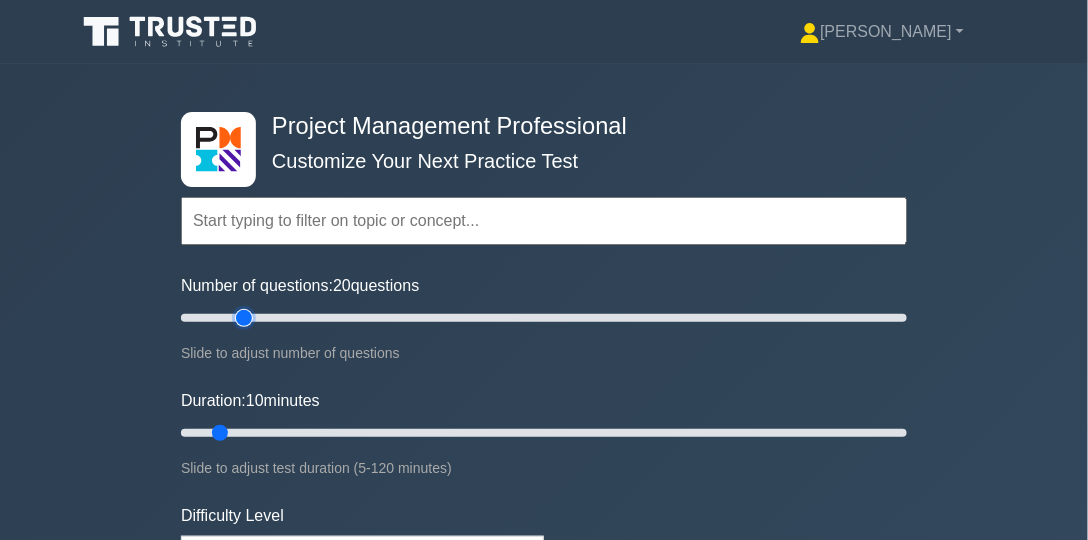 type on "20" 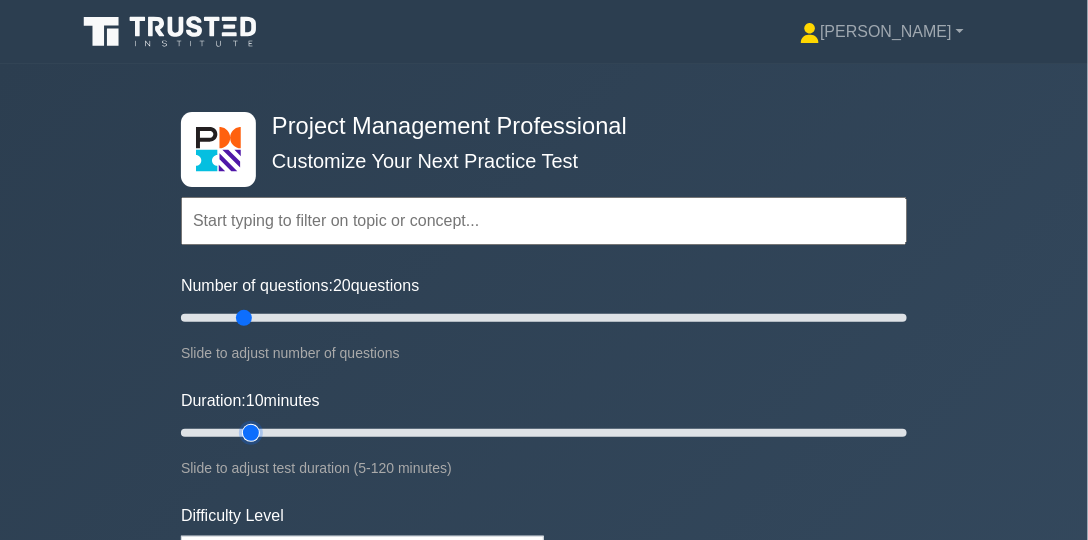 click on "Duration:  10  minutes" at bounding box center [544, 433] 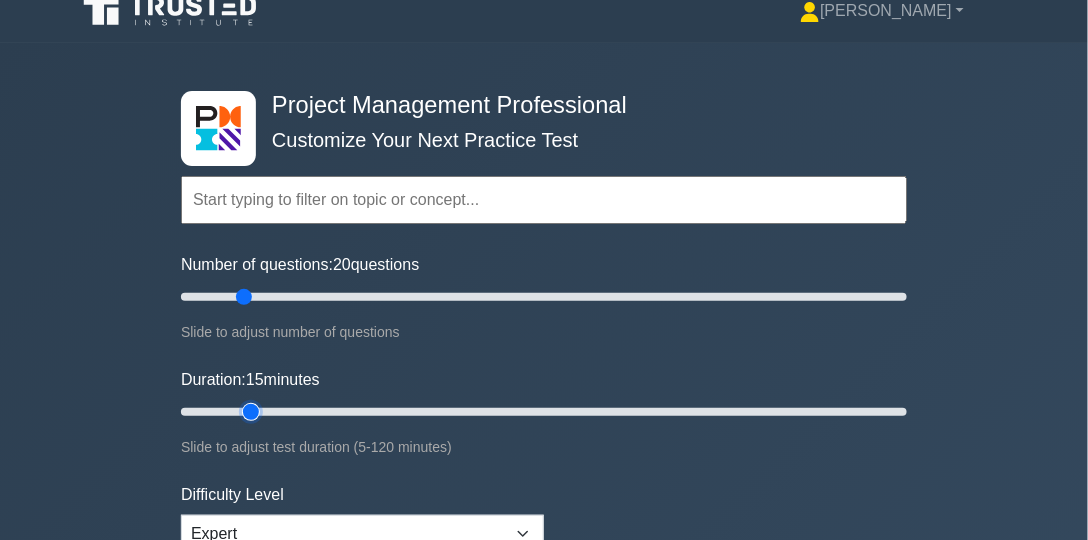 scroll, scrollTop: 57, scrollLeft: 0, axis: vertical 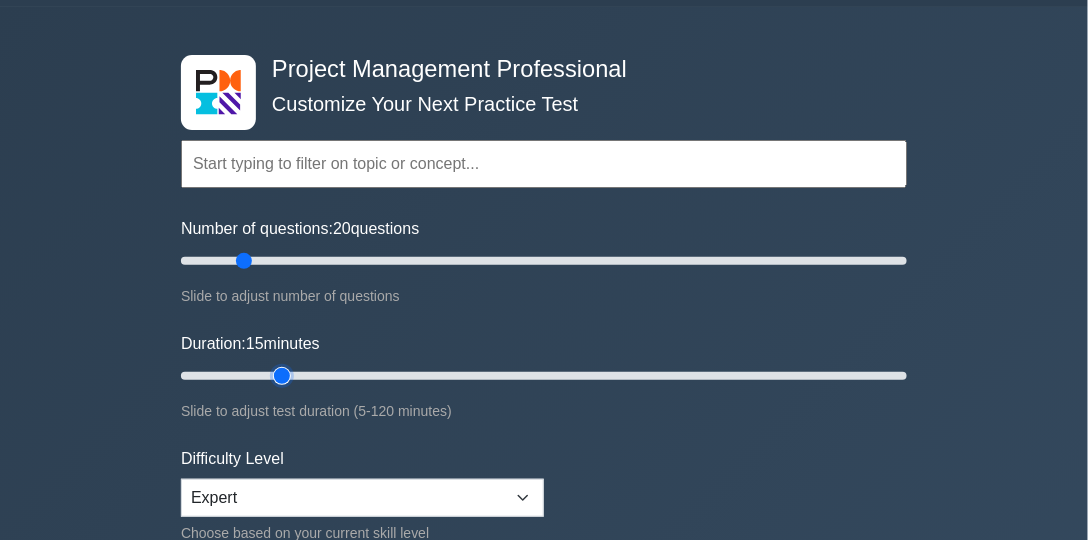 type on "20" 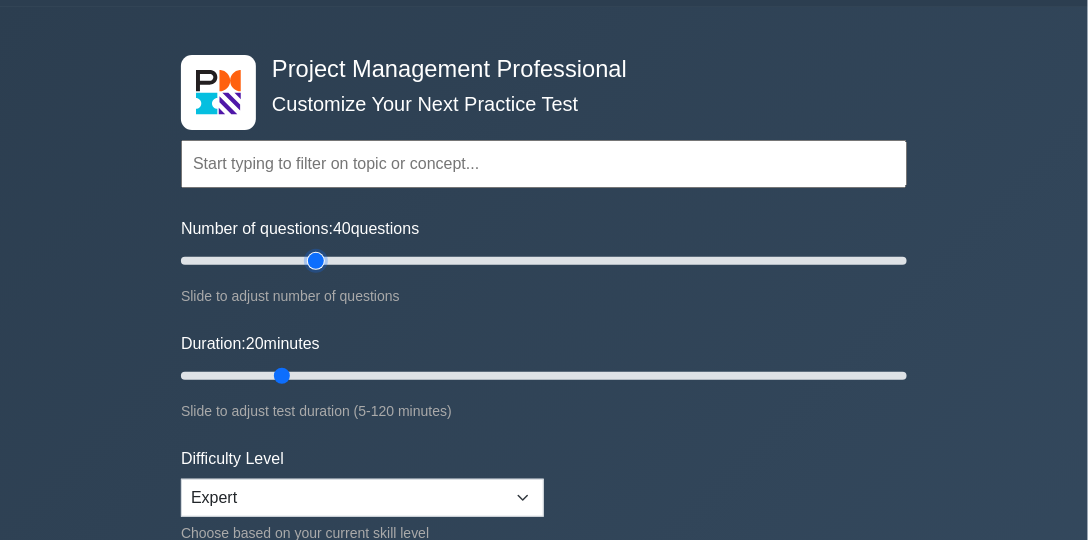 click on "Number of questions:  40  questions" at bounding box center [544, 261] 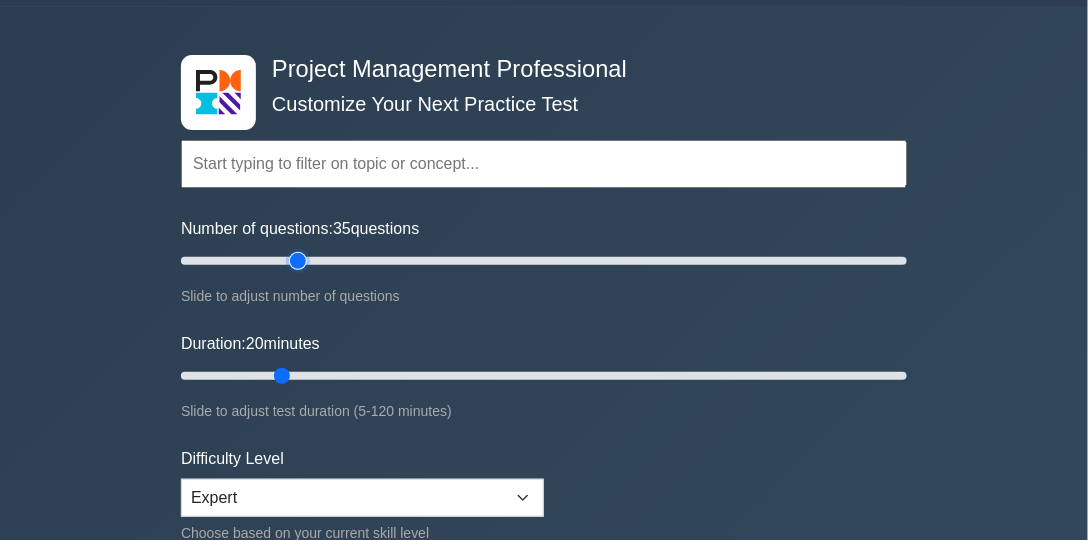 click on "Number of questions:  35  questions" at bounding box center (544, 261) 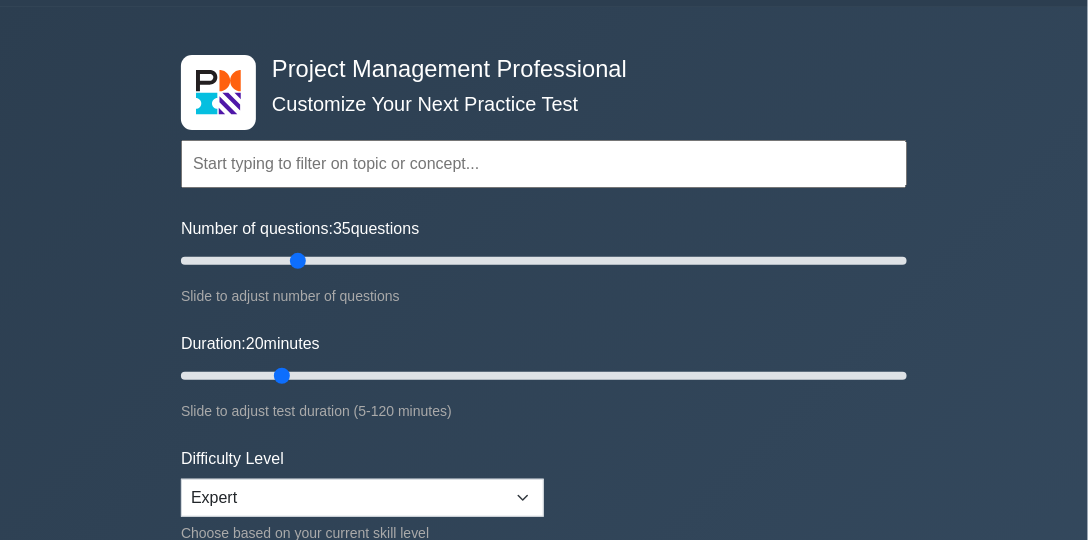 click on "Number of questions:  35  questions
Slide to adjust number of questions" at bounding box center [544, 262] 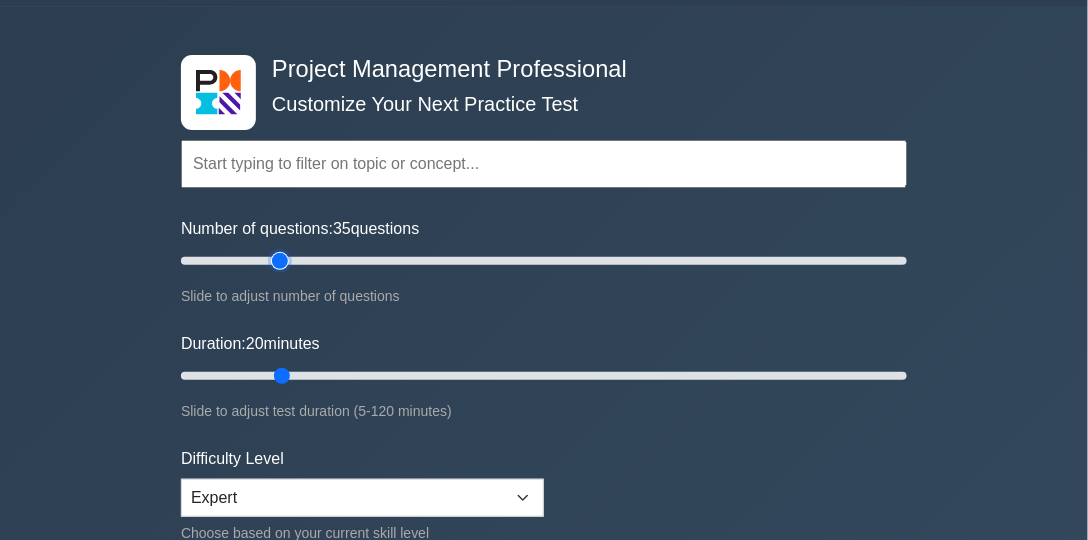 type on "30" 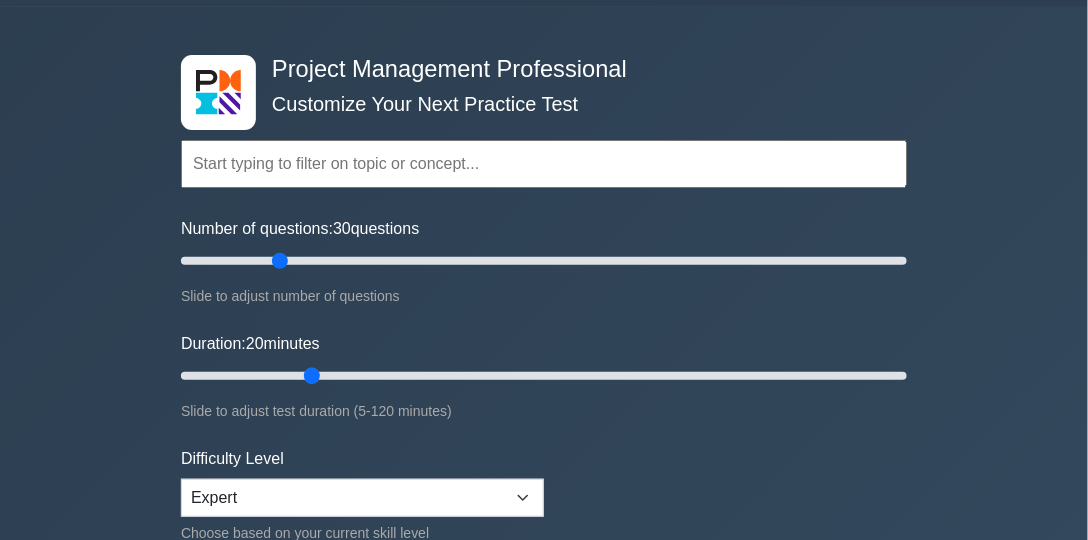 drag, startPoint x: 300, startPoint y: 373, endPoint x: 320, endPoint y: 372, distance: 20.024984 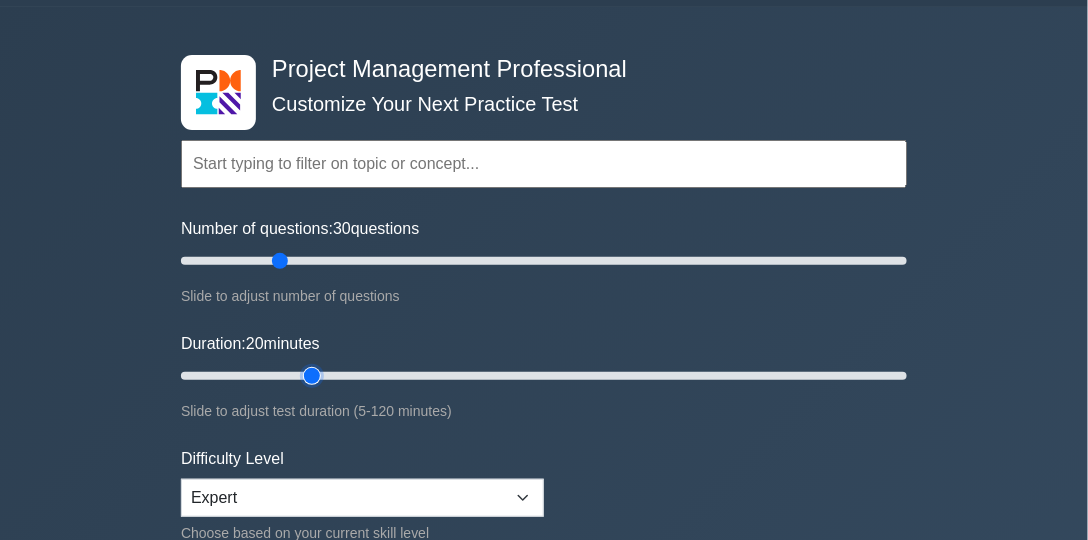click on "Duration:  20  minutes" at bounding box center (544, 376) 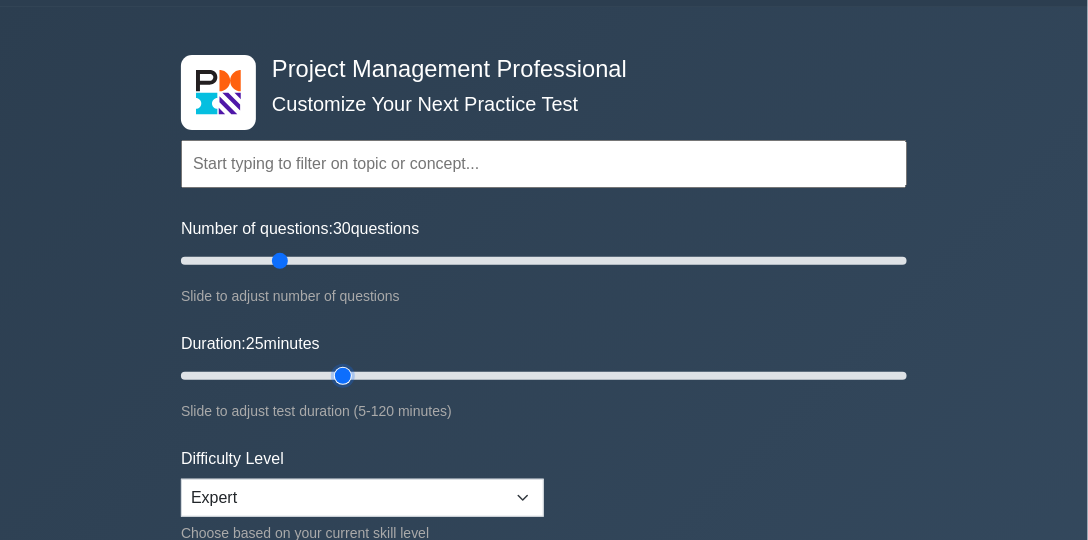 click on "Duration:  25  minutes" at bounding box center (544, 376) 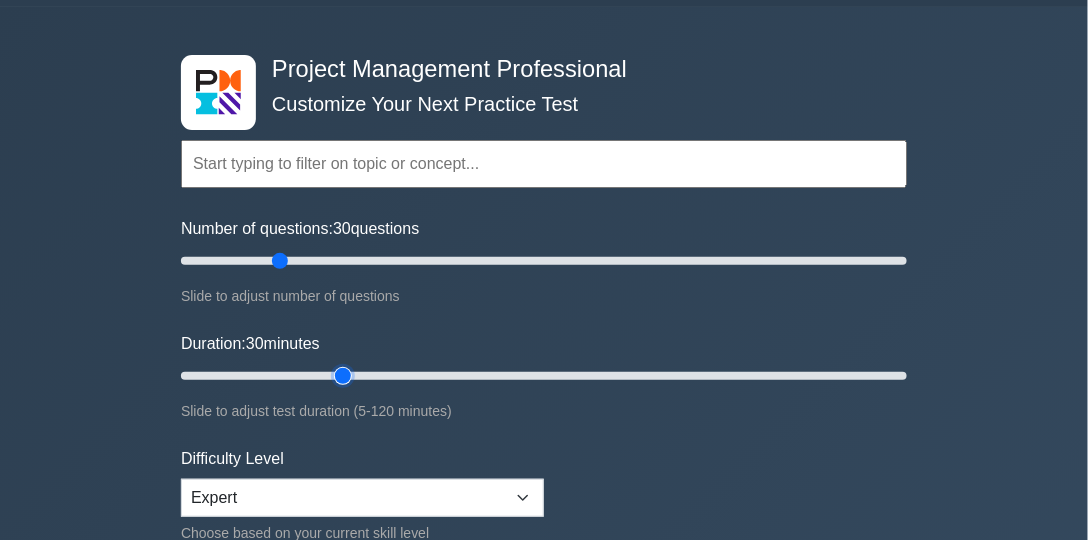click on "Duration:  30  minutes" at bounding box center [544, 376] 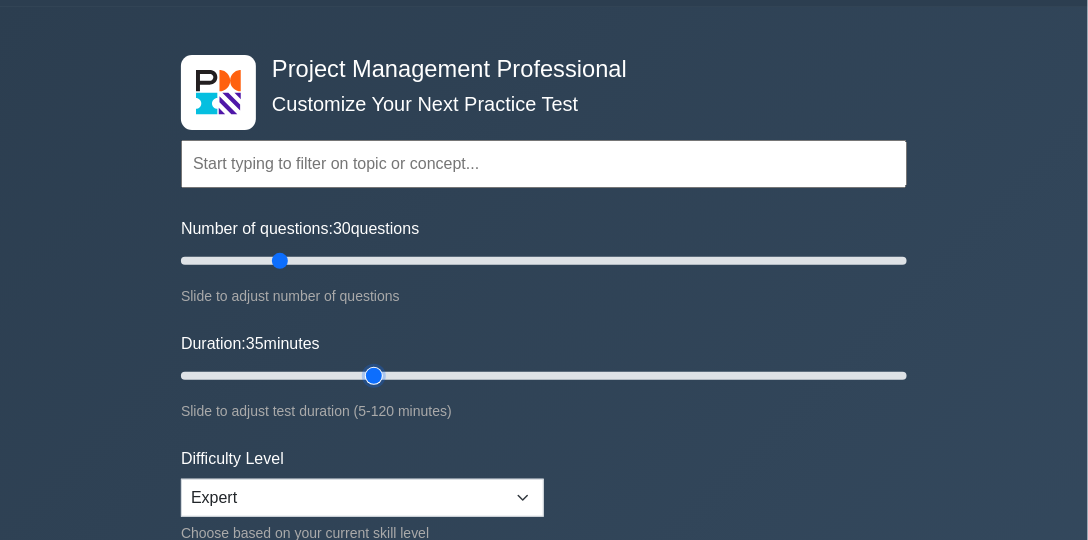 type on "35" 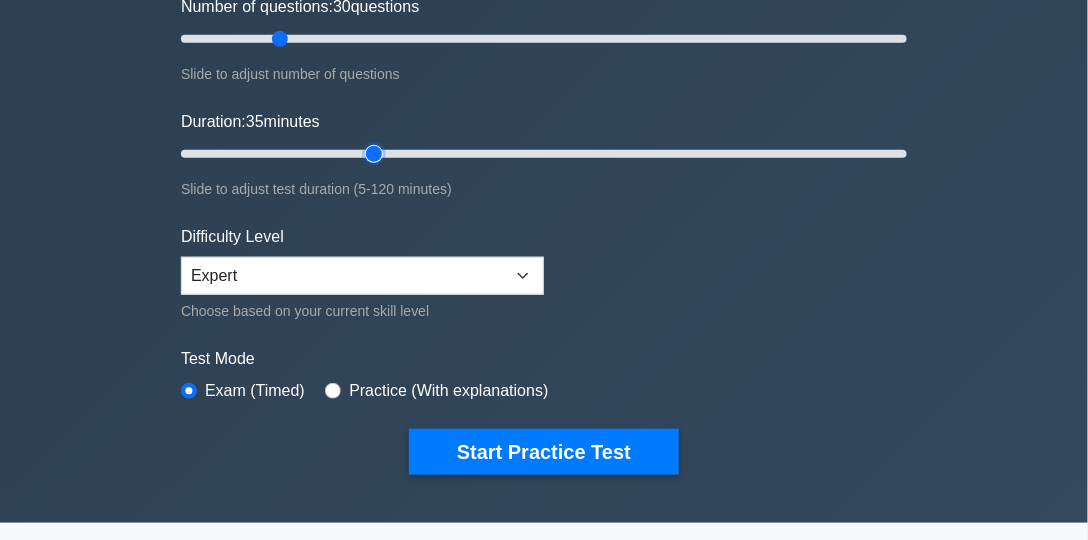 scroll, scrollTop: 285, scrollLeft: 0, axis: vertical 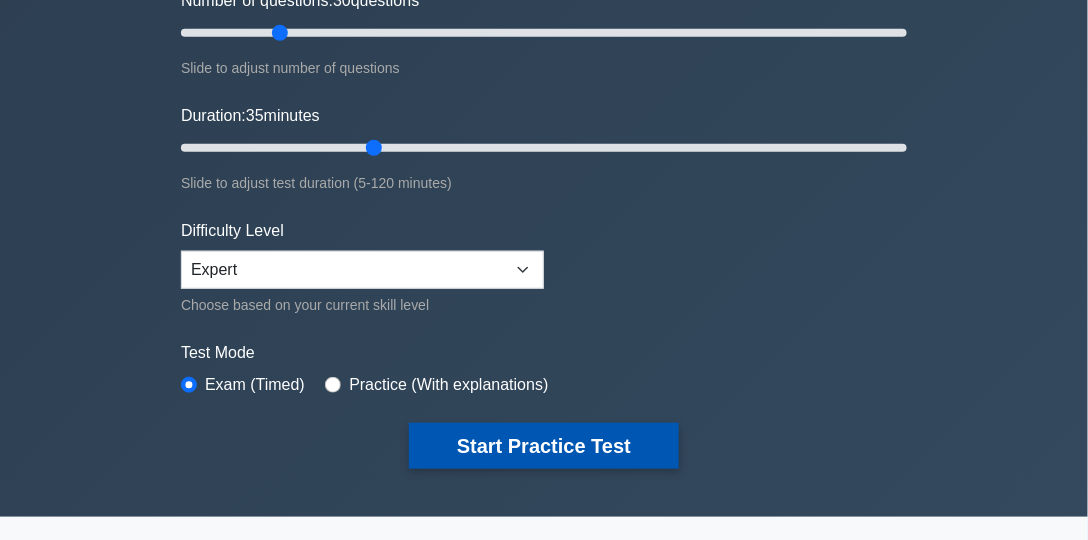 click on "Start Practice Test" at bounding box center [544, 446] 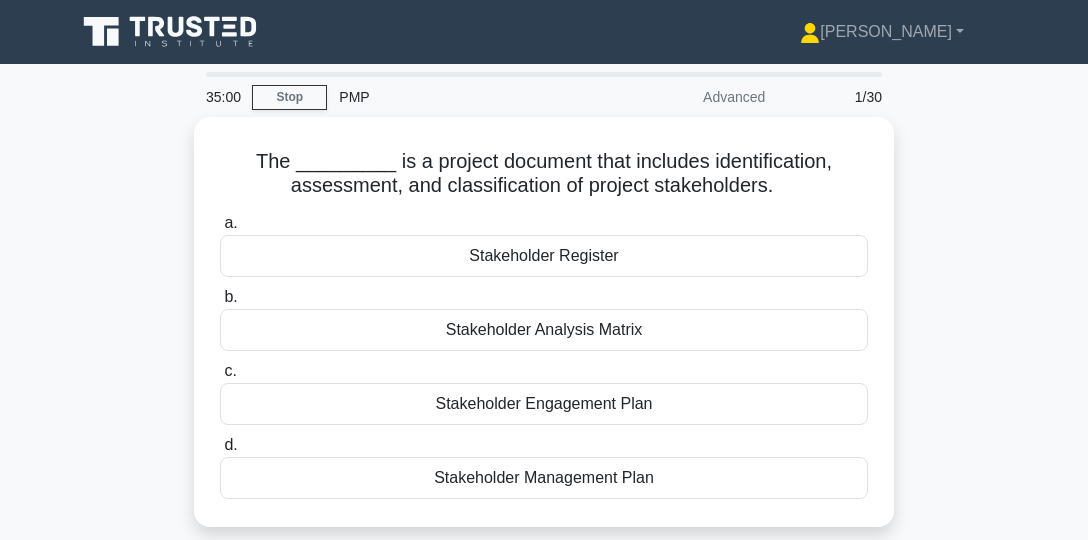 scroll, scrollTop: 0, scrollLeft: 0, axis: both 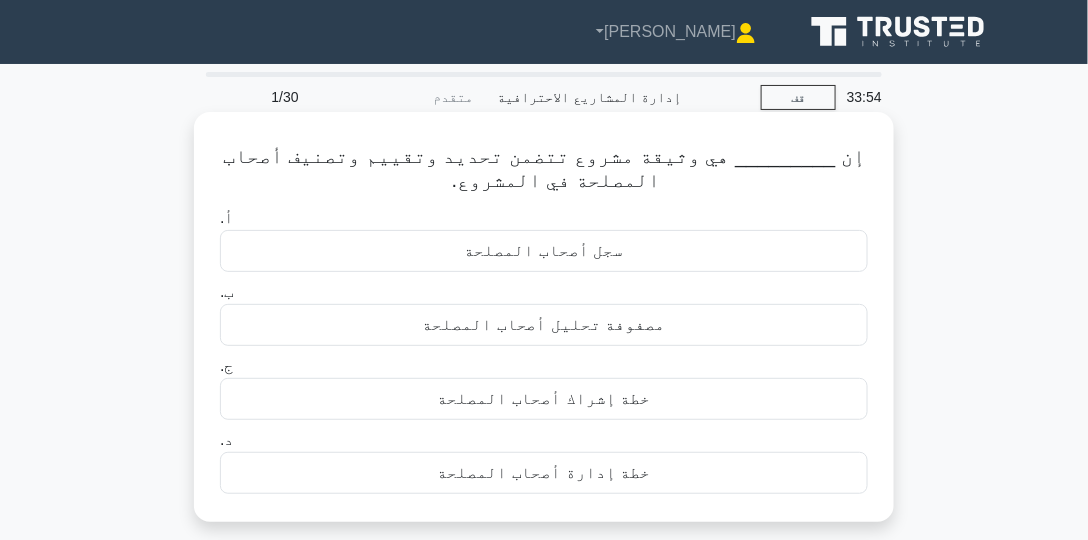 click on "سجل أصحاب المصلحة" at bounding box center (544, 250) 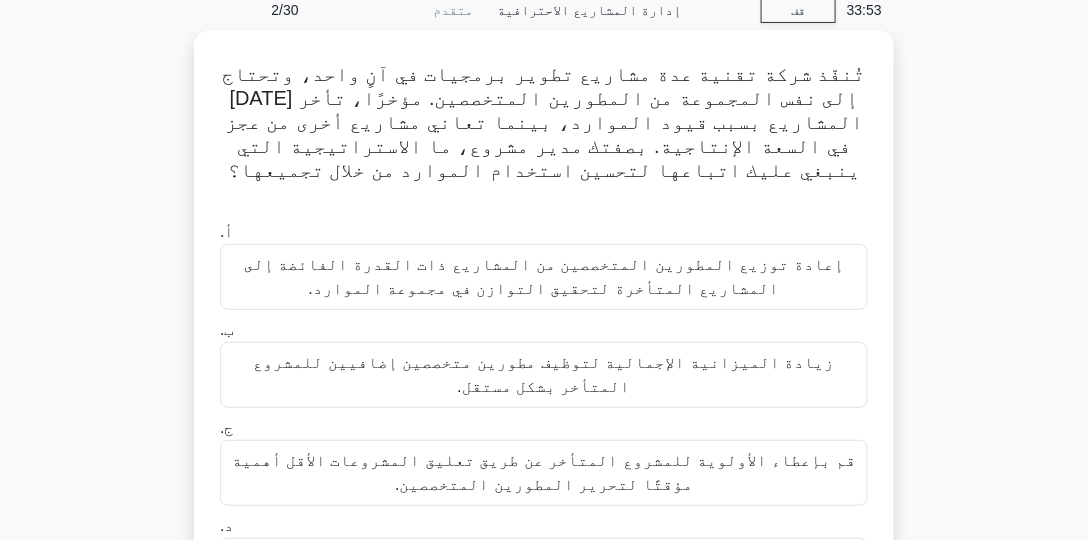 scroll, scrollTop: 114, scrollLeft: 0, axis: vertical 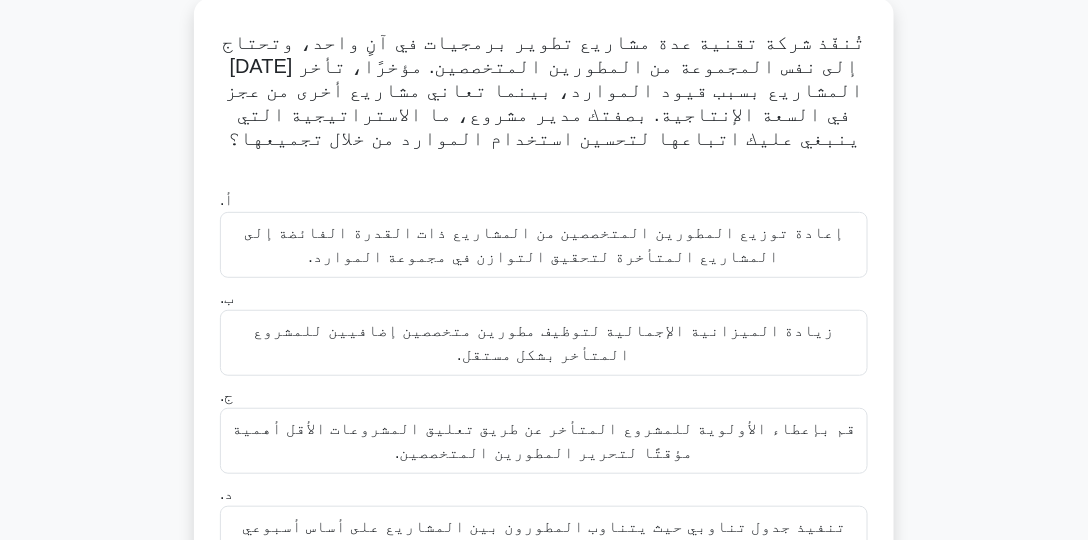 click on "إعادة توزيع المطورين المتخصصين من المشاريع ذات القدرة الفائضة إلى المشاريع المتأخرة لتحقيق التوازن في مجموعة الموارد." at bounding box center [544, 244] 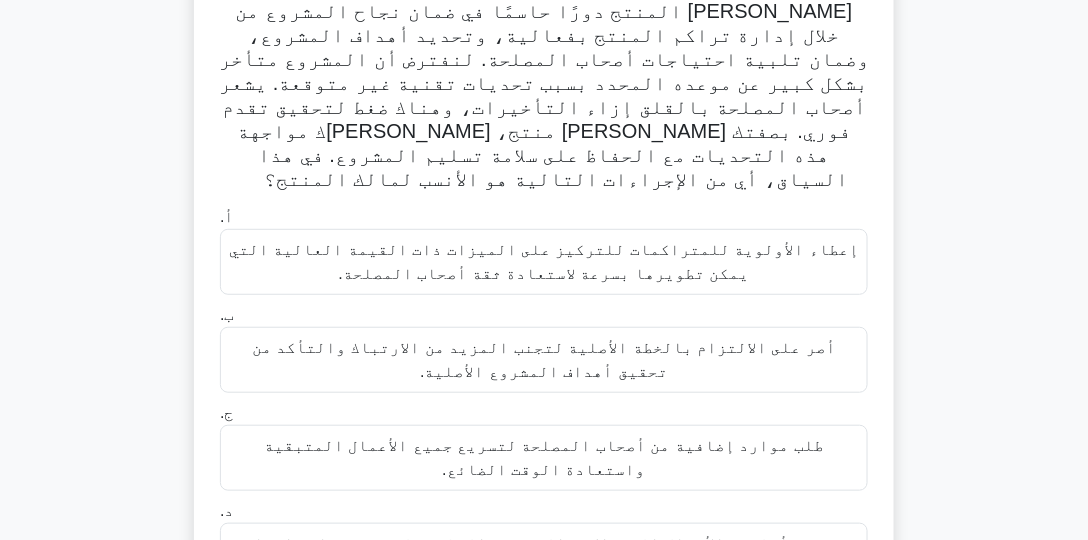 scroll, scrollTop: 171, scrollLeft: 0, axis: vertical 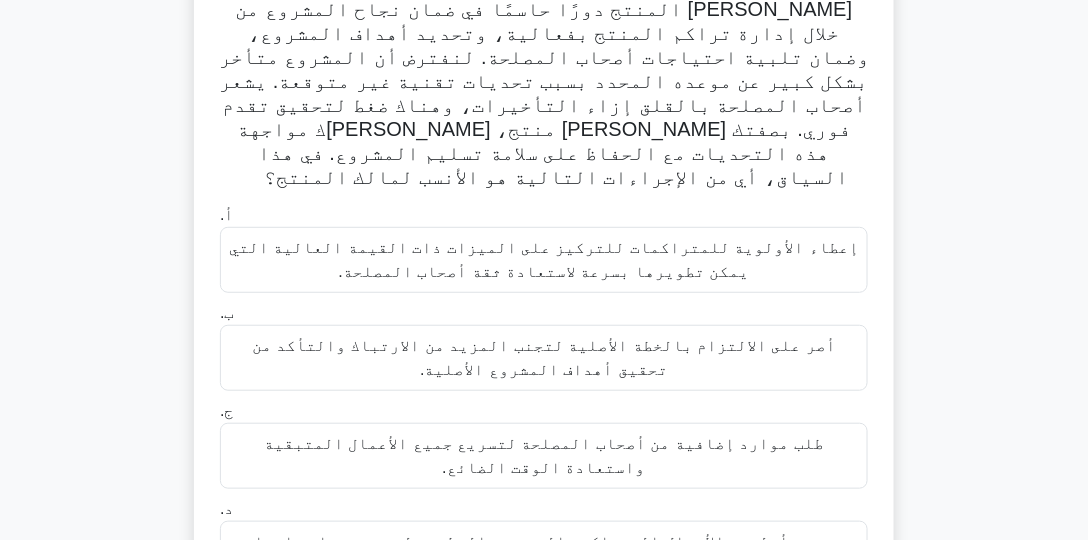 click on "إعطاء الأولوية للمتراكمات للتركيز على الميزات ذات القيمة العالية التي يمكن تطويرها بسرعة لاستعادة ثقة أصحاب المصلحة." at bounding box center [544, 259] 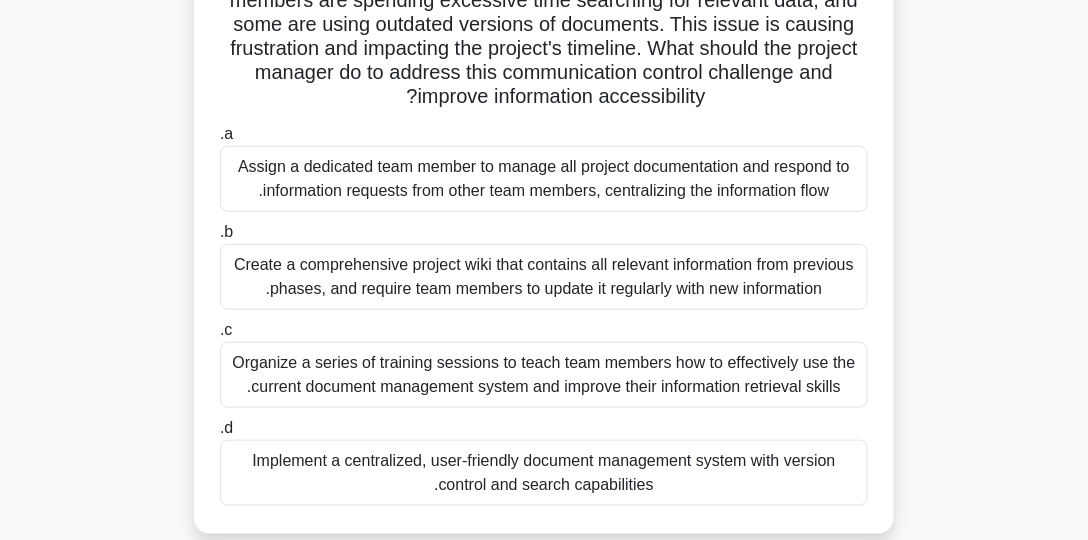 scroll, scrollTop: 228, scrollLeft: 0, axis: vertical 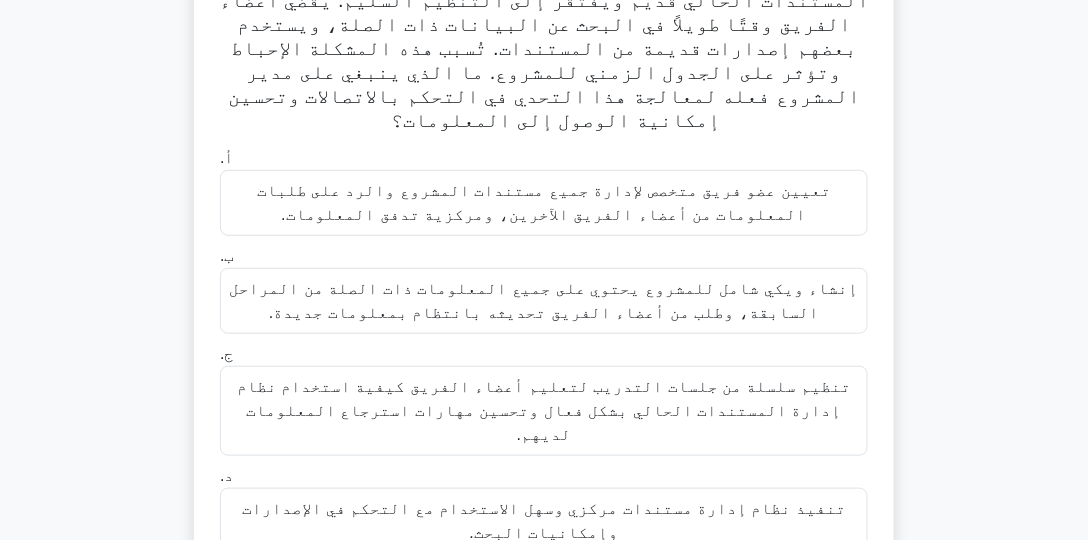 click on "إنشاء ويكي شامل للمشروع يحتوي على جميع المعلومات ذات الصلة من المراحل السابقة، وطلب من أعضاء الفريق تحديثه بانتظام بمعلومات جديدة." at bounding box center (544, 301) 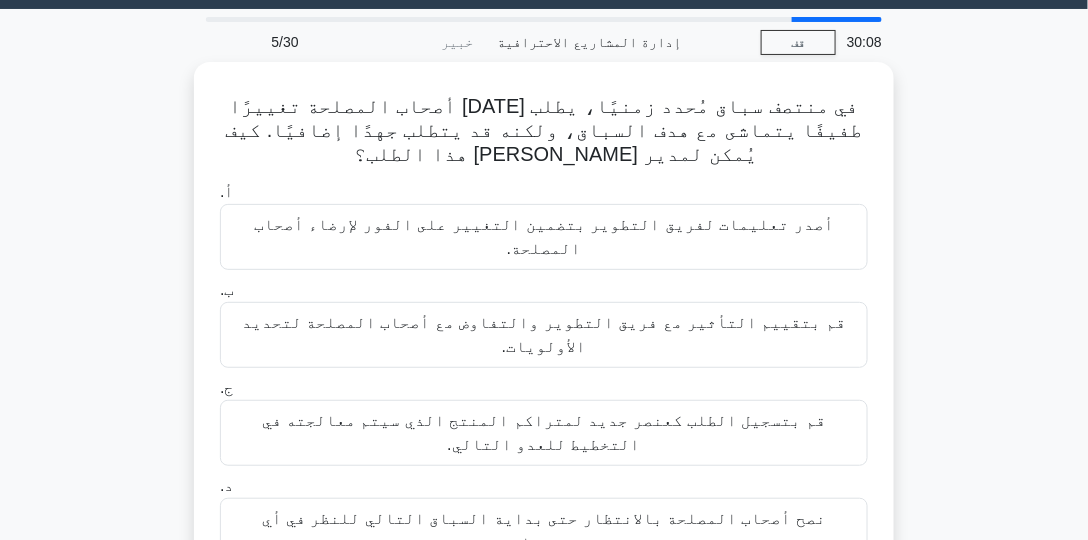 scroll, scrollTop: 57, scrollLeft: 0, axis: vertical 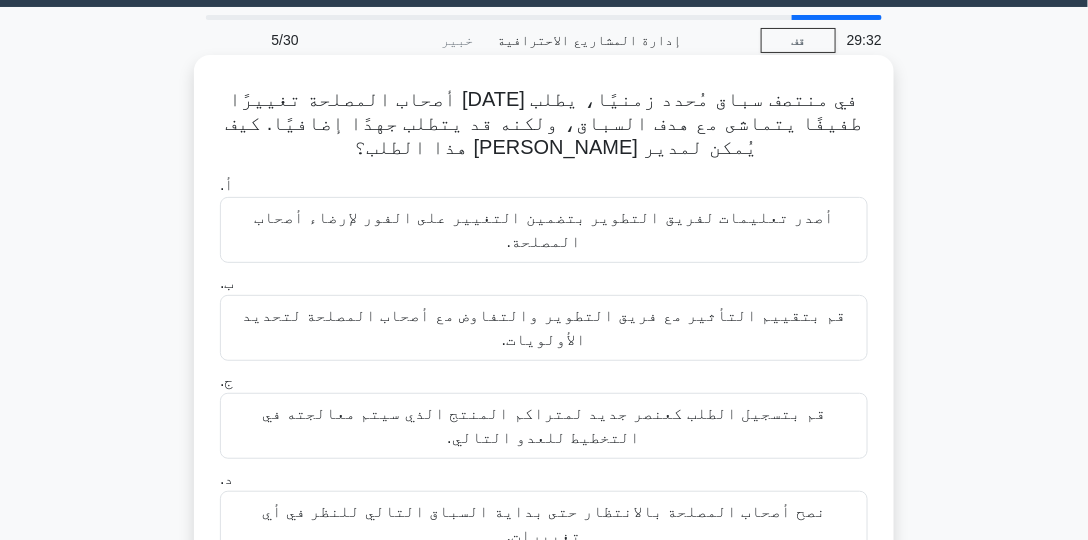 click on "قم بتسجيل الطلب كعنصر جديد لمتراكم المنتج الذي سيتم معالجته في التخطيط للعدو التالي." at bounding box center (544, 425) 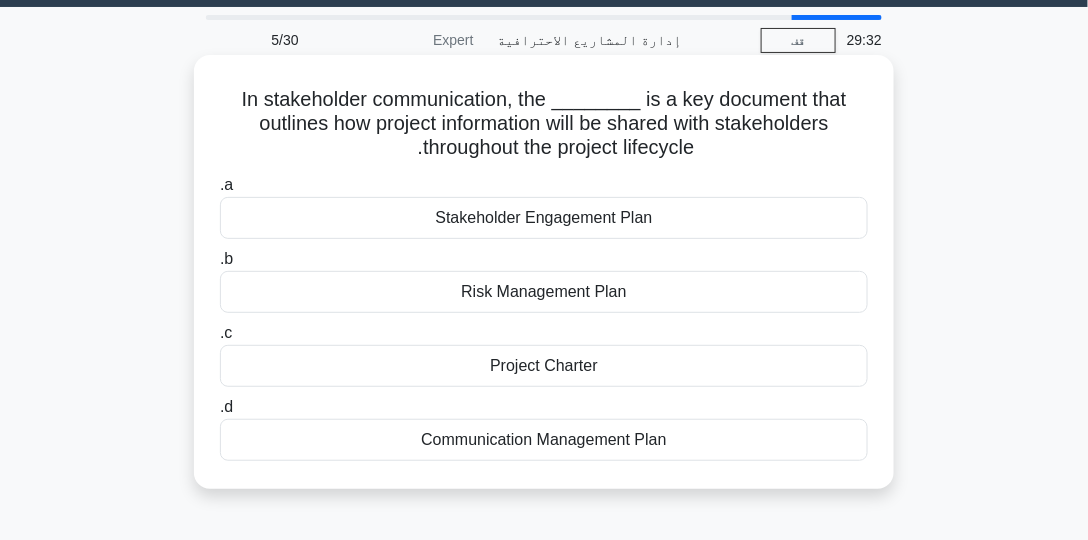 scroll, scrollTop: 0, scrollLeft: 0, axis: both 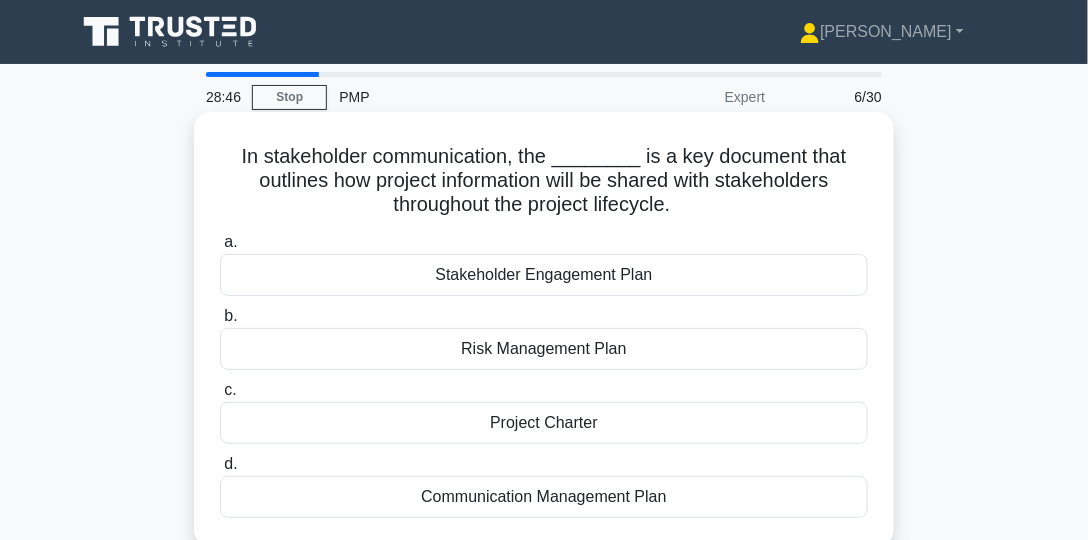 click on "Communication Management Plan" at bounding box center [544, 497] 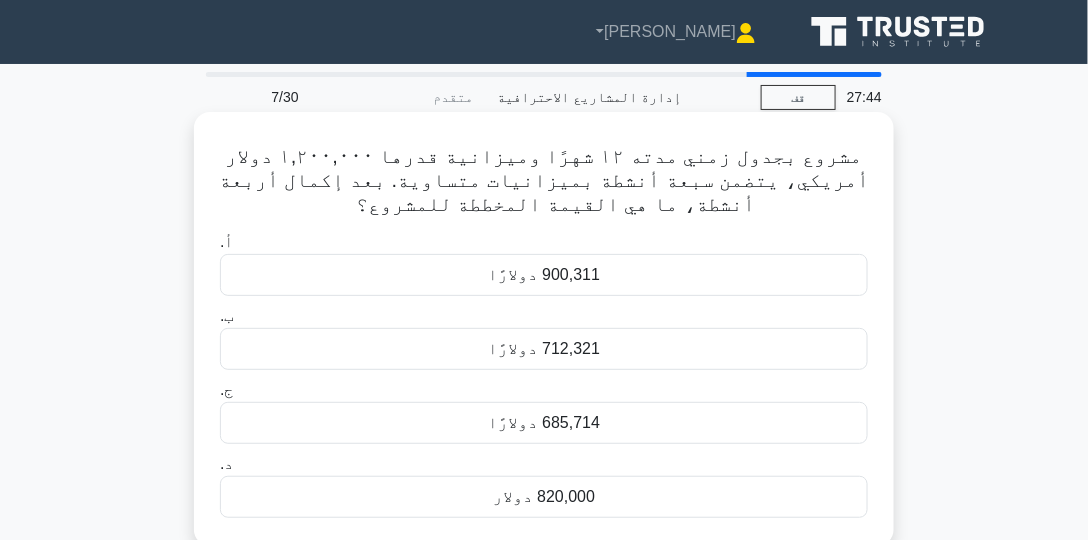 click on "685,714 دولارًا" at bounding box center [544, 422] 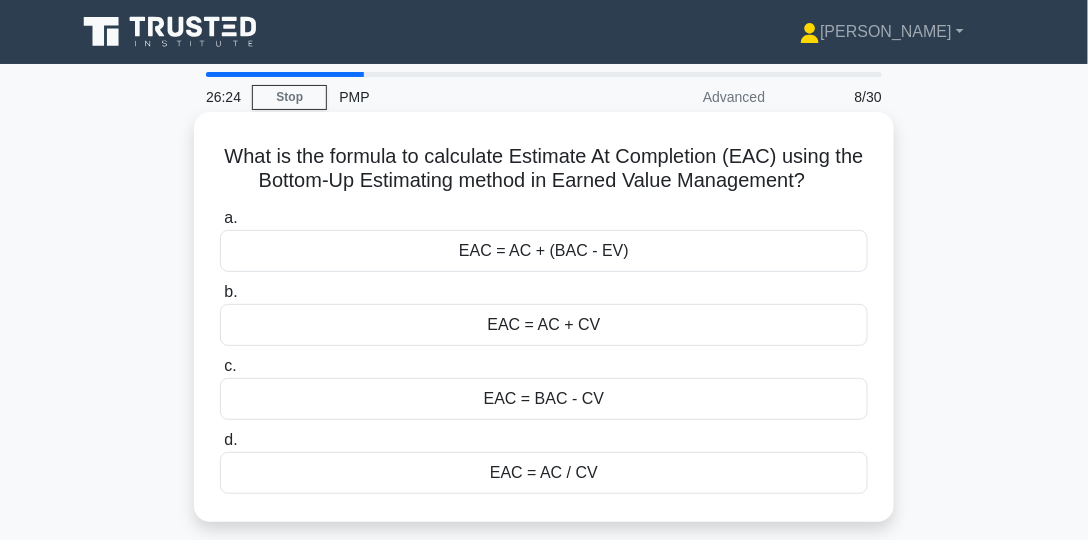 click on "EAC = AC / CV" at bounding box center (544, 473) 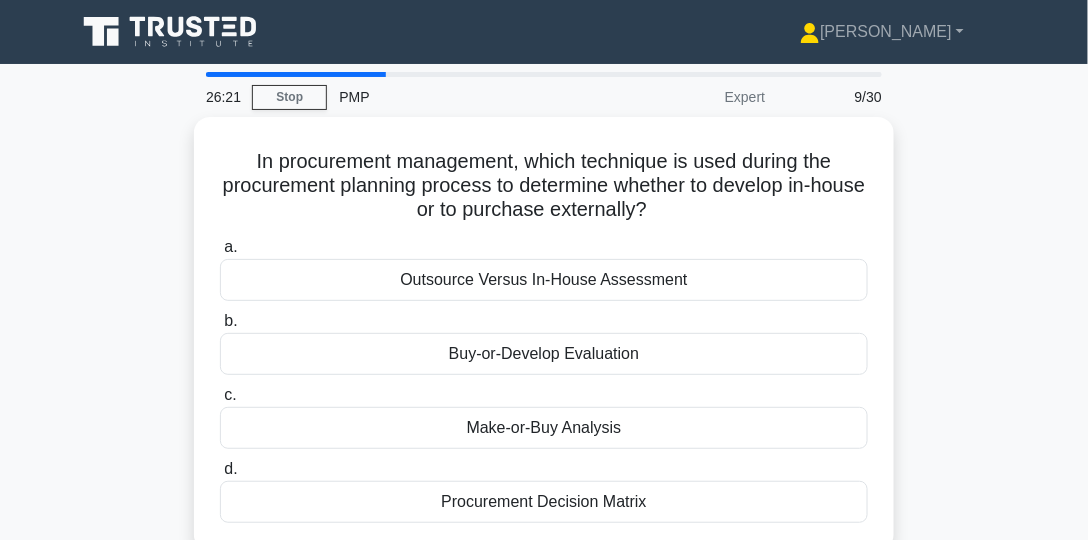 drag, startPoint x: 122, startPoint y: 201, endPoint x: 117, endPoint y: 243, distance: 42.296574 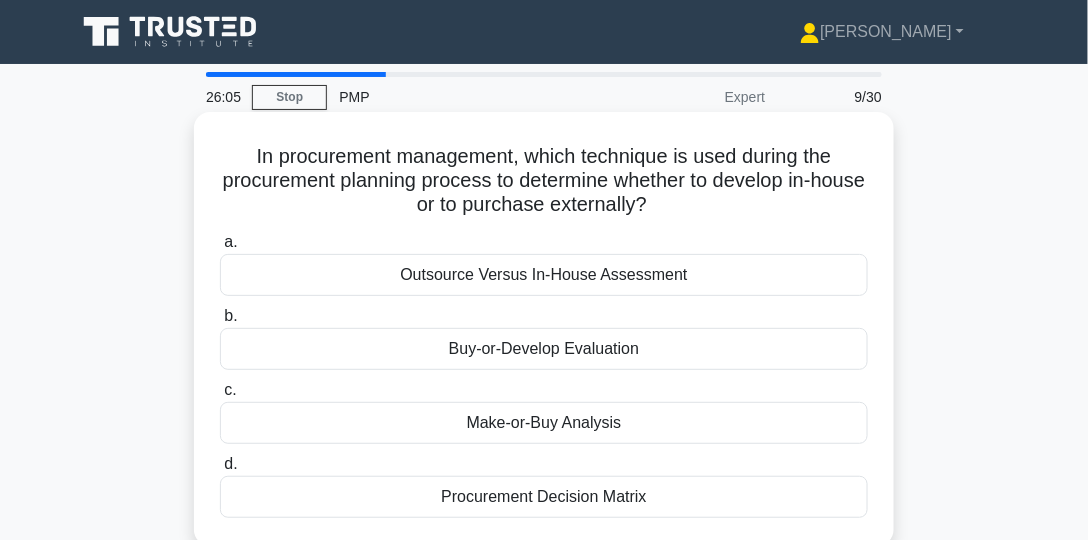 click on "Make-or-Buy Analysis" at bounding box center [544, 423] 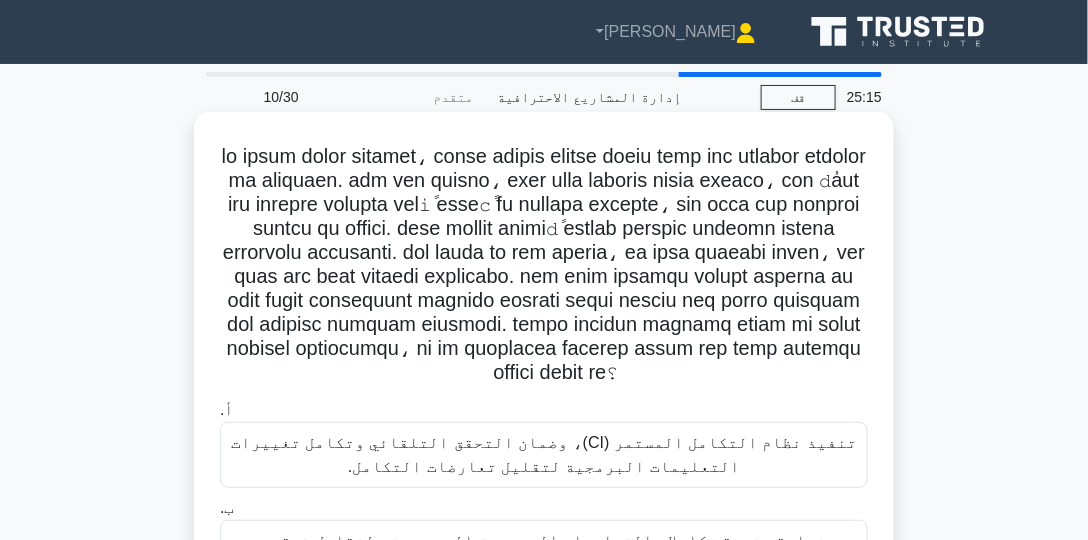 click on ".spinner_0XTQ{transform-origin:center;animation:spinner_y6GP .75s linear infinite}@keyframes spinner_y6GP{100%{transform:rotate(360deg)}}
أ.
تنفيذ نظام التكامل المستمر (CI)، وضمان التحقق التلقائي وتكامل تغييرات التعليمات البرمجية لتقليل تعارضات التكامل.
ب." at bounding box center [544, 461] 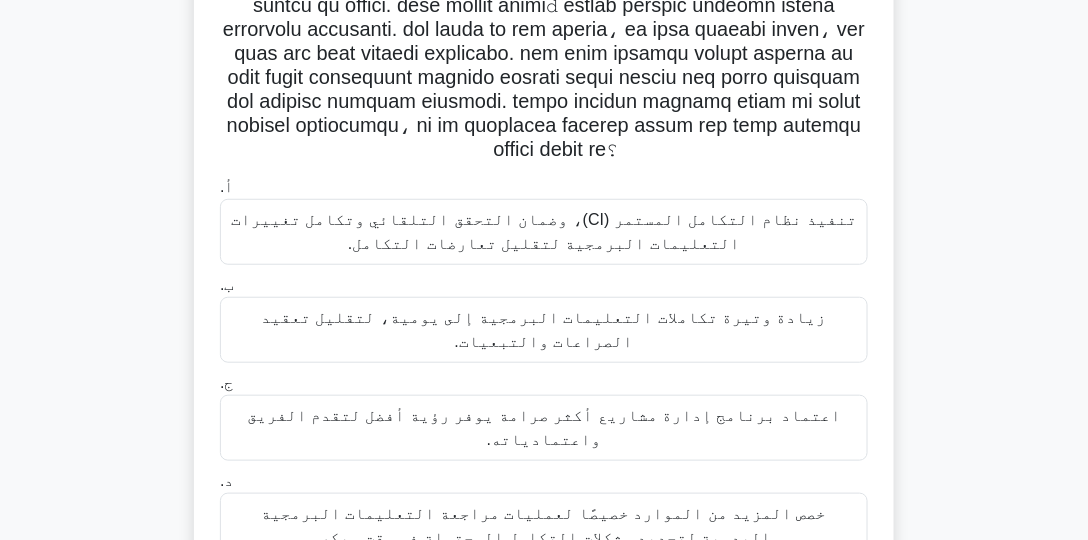 scroll, scrollTop: 324, scrollLeft: 0, axis: vertical 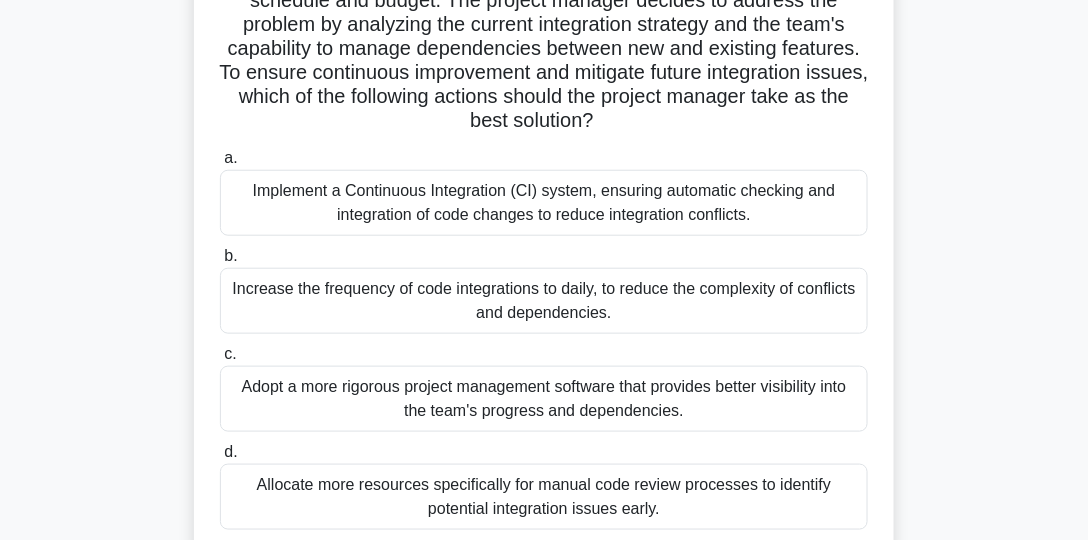 click on "Implement a Continuous Integration (CI) system, ensuring automatic checking and integration of code changes to reduce integration conflicts." at bounding box center (544, 203) 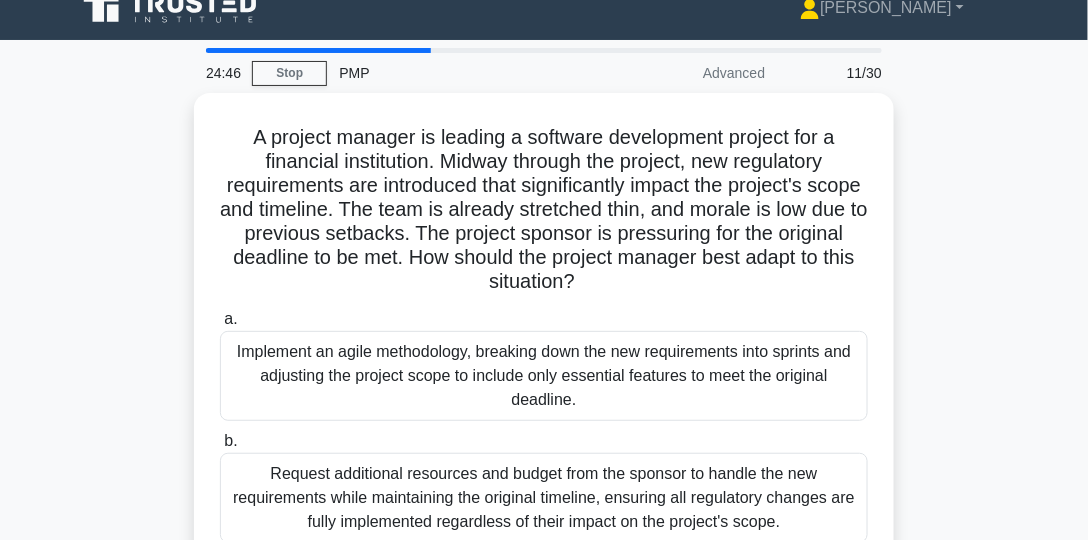 scroll, scrollTop: 0, scrollLeft: 0, axis: both 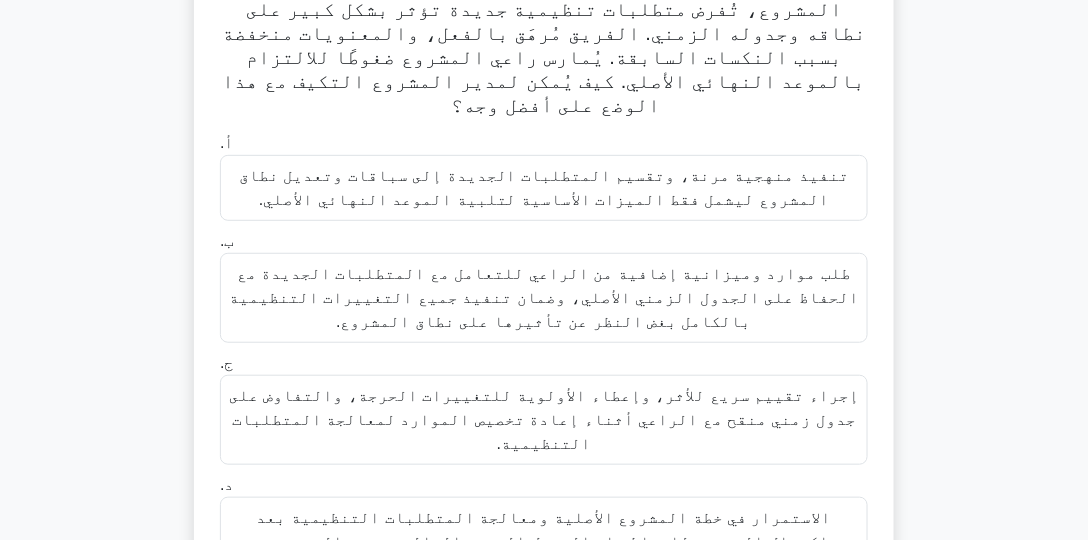click on "إجراء تقييم سريع للأثر، وإعطاء الأولوية للتغييرات الحرجة، والتفاوض على جدول زمني منقح مع الراعي أثناء إعادة تخصيص الموارد لمعالجة المتطلبات التنظيمية." at bounding box center [544, 419] 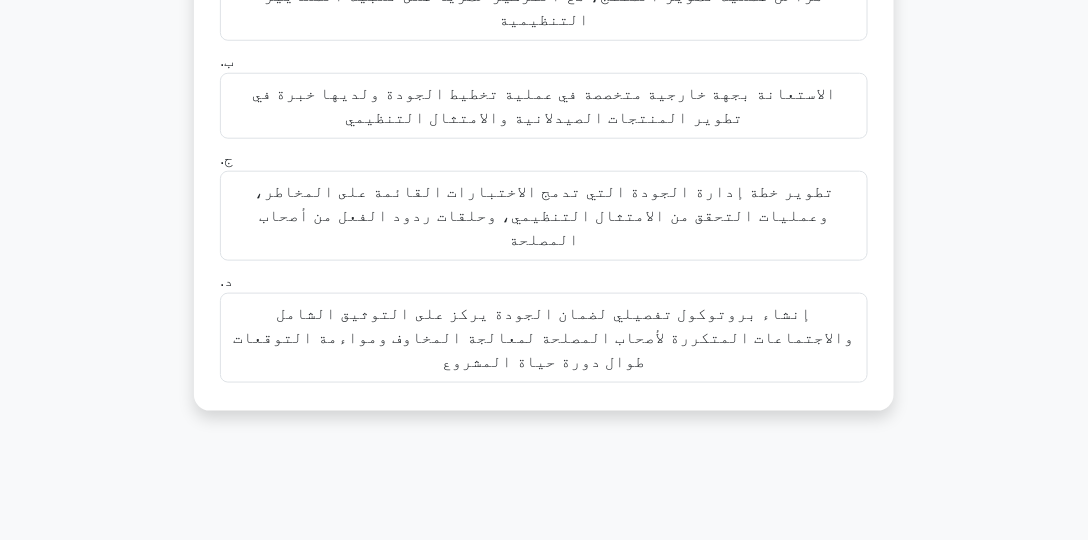 scroll, scrollTop: 342, scrollLeft: 0, axis: vertical 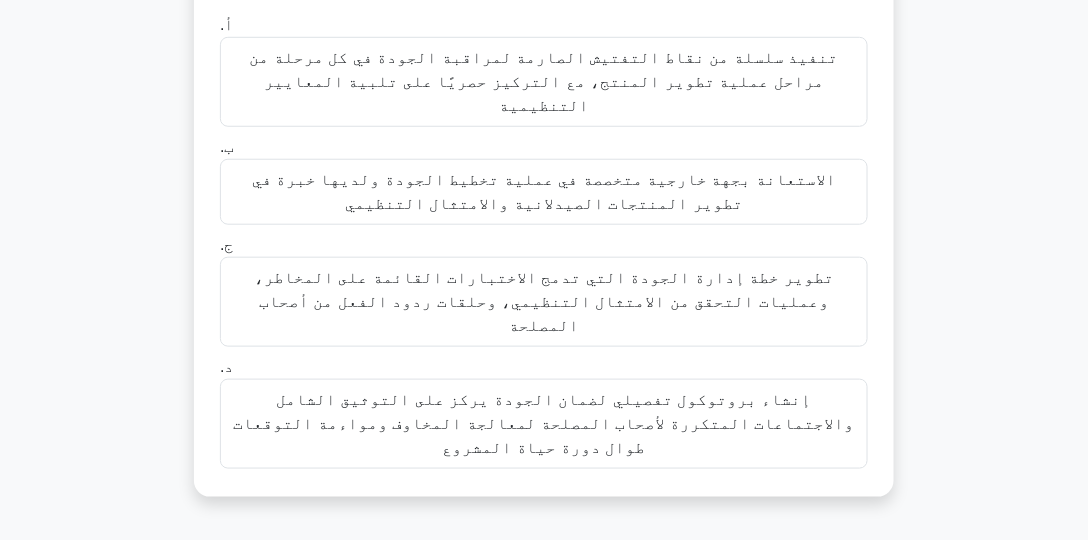 click on "يقود مدير مشروع تطوير منتج صيدلاني جديد جهود تخطيط الجودة. يتضمن المشروع متطلبات تنظيمية معقدة، وتوقعات متعددة من أصحاب المصلحة، وجداول زمنية ضيقة. كشفت عمليات التدقيق الداخلي الأخيرة عن تناقضات في معايير الجودة في مختلف الأقسام. يُدرك مدير المشروع الحاجة إلى وضع نهج شامل لإدارة الجودة يُعالج هذه التحديات مع ضمان استيفاء المنتج لجميع المعايير اللازمة. أي من الاستراتيجيات التالية ستكون الأكثر فعالية في تحسين عملية تخطيط الجودة لهذا المشروع؟" at bounding box center (544, 148) 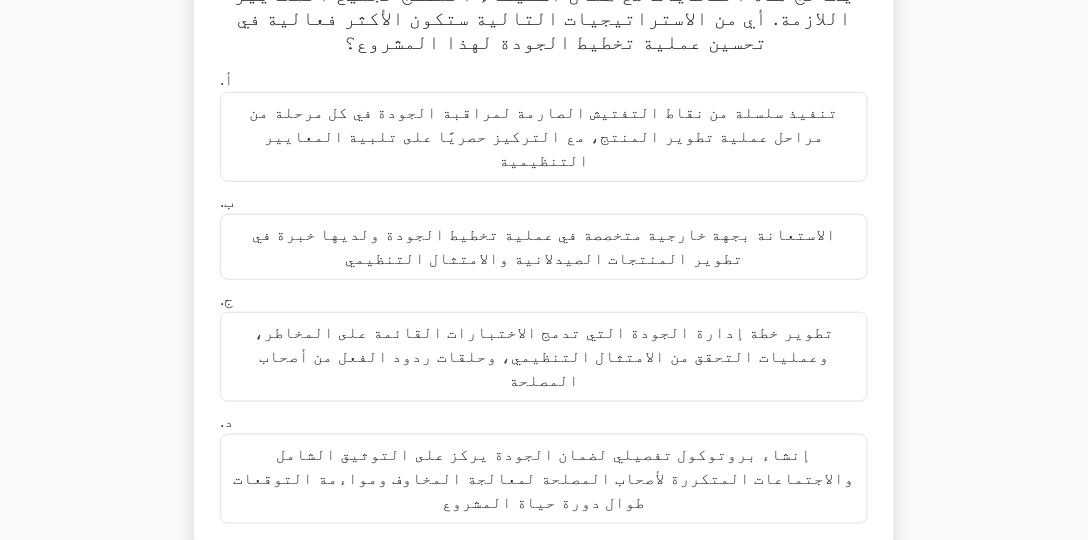 scroll, scrollTop: 285, scrollLeft: 0, axis: vertical 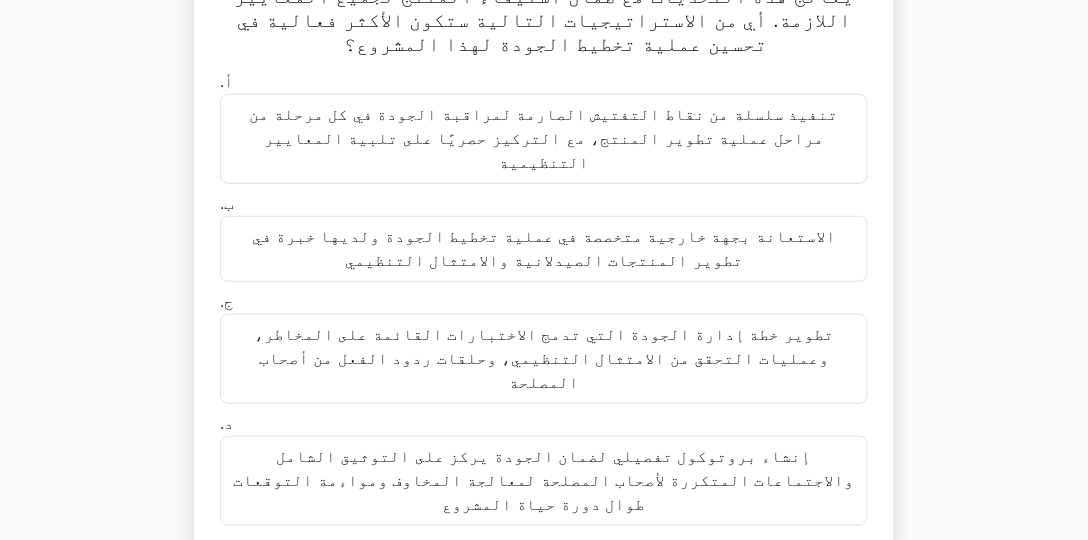 click on "يقود مدير مشروع تطوير منتج صيدلاني جديد جهود تخطيط الجودة. يتضمن المشروع متطلبات تنظيمية معقدة، وتوقعات متعددة من أصحاب المصلحة، وجداول زمنية ضيقة. كشفت عمليات التدقيق الداخلي الأخيرة عن تناقضات في معايير الجودة في مختلف الأقسام. يُدرك مدير المشروع الحاجة إلى وضع نهج شامل لإدارة الجودة يُعالج هذه التحديات مع ضمان استيفاء المنتج لجميع المعايير اللازمة. أي من الاستراتيجيات التالية ستكون الأكثر فعالية في تحسين عملية تخطيط الجودة لهذا المشروع؟" at bounding box center (544, 205) 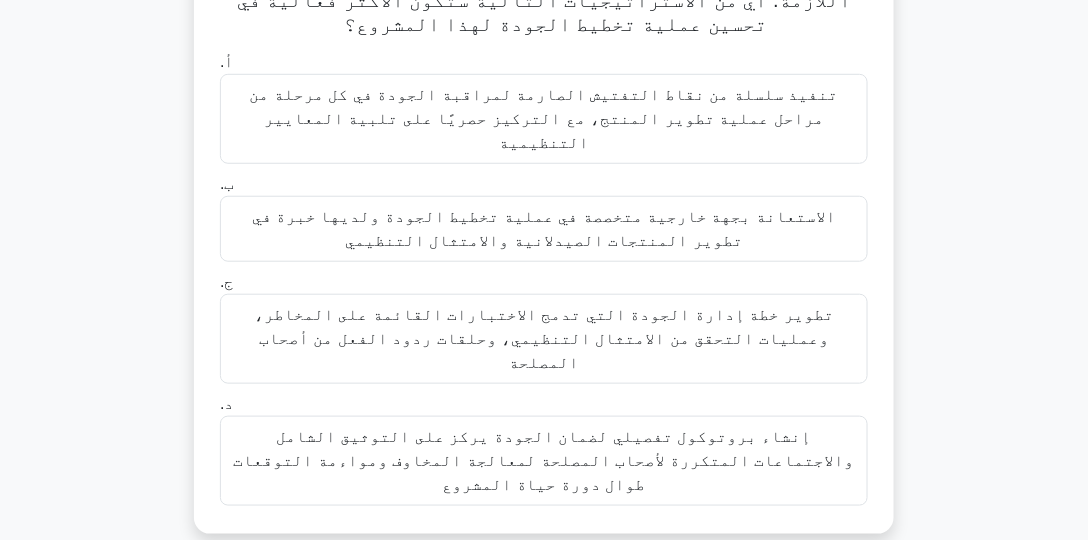 scroll, scrollTop: 228, scrollLeft: 0, axis: vertical 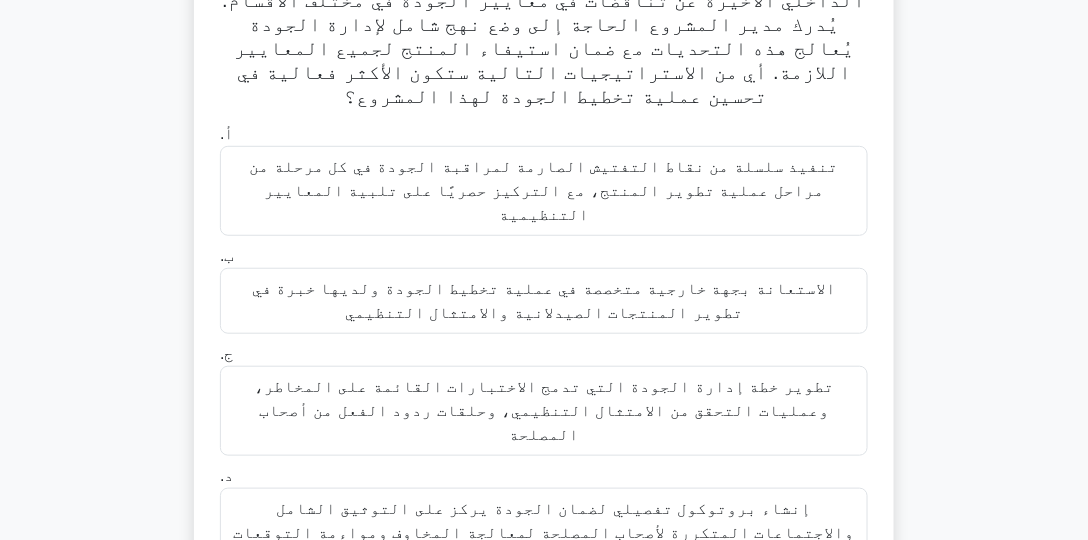 click on "إنشاء بروتوكول تفصيلي لضمان الجودة يركز على التوثيق الشامل والاجتماعات المتكررة لأصحاب المصلحة لمعالجة المخاوف ومواءمة التوقعات طوال دورة حياة المشروع" at bounding box center (543, 532) 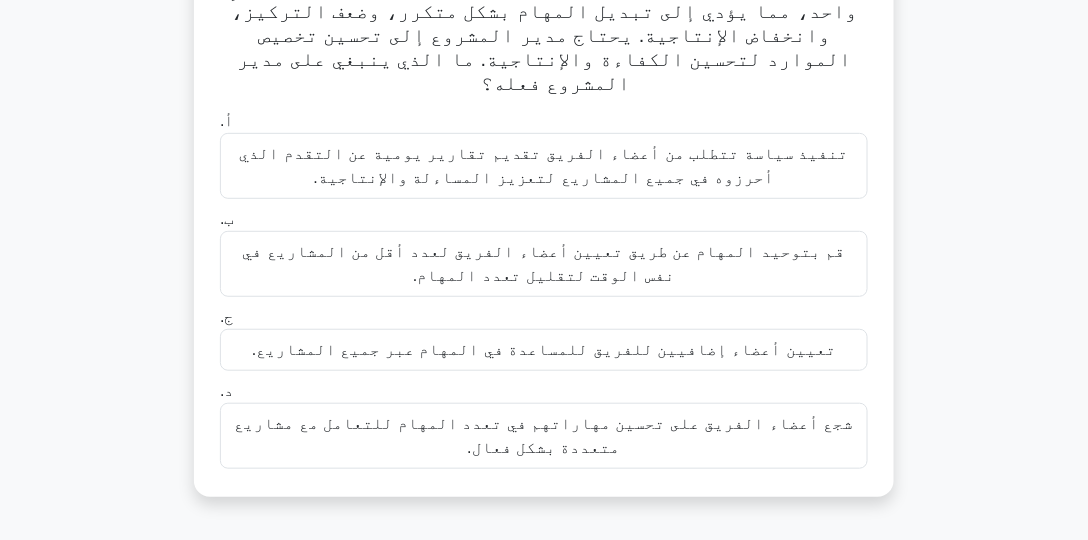 scroll, scrollTop: 171, scrollLeft: 0, axis: vertical 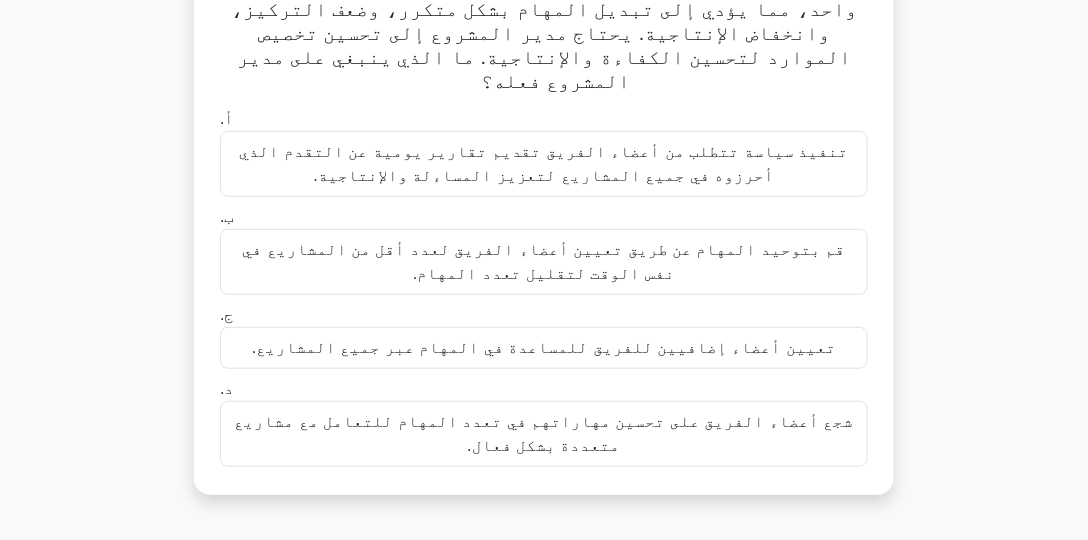 click on "شجع أعضاء الفريق على تحسين مهاراتهم في تعدد المهام للتعامل مع مشاريع متعددة بشكل فعال." at bounding box center [544, 434] 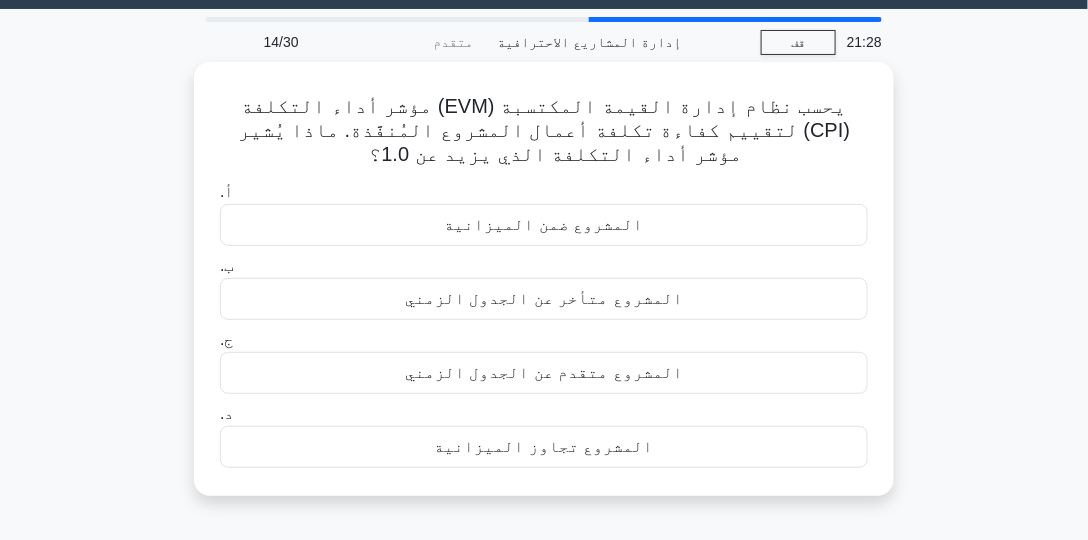 scroll, scrollTop: 0, scrollLeft: 0, axis: both 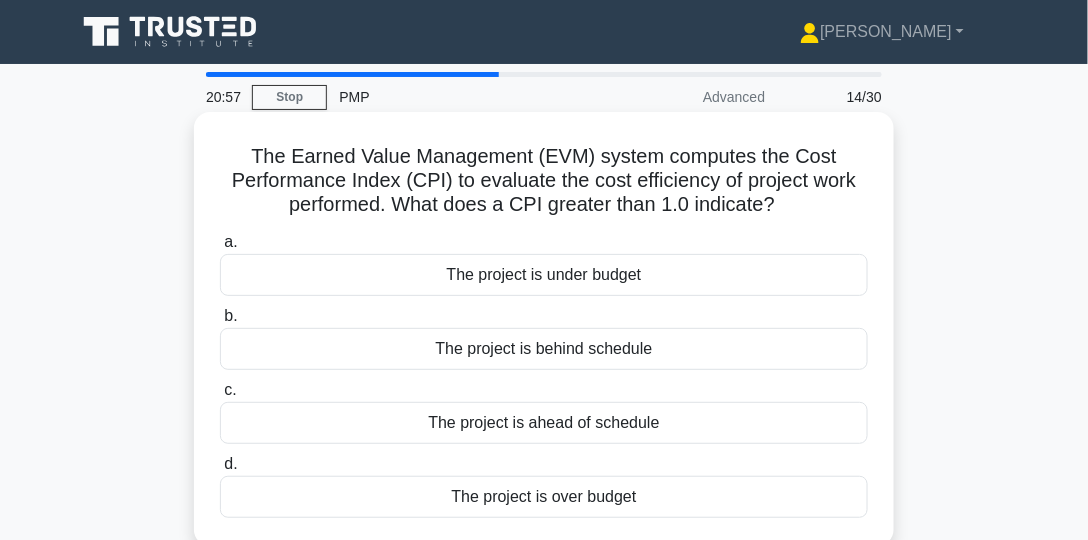 click on "The project is under budget" at bounding box center (544, 275) 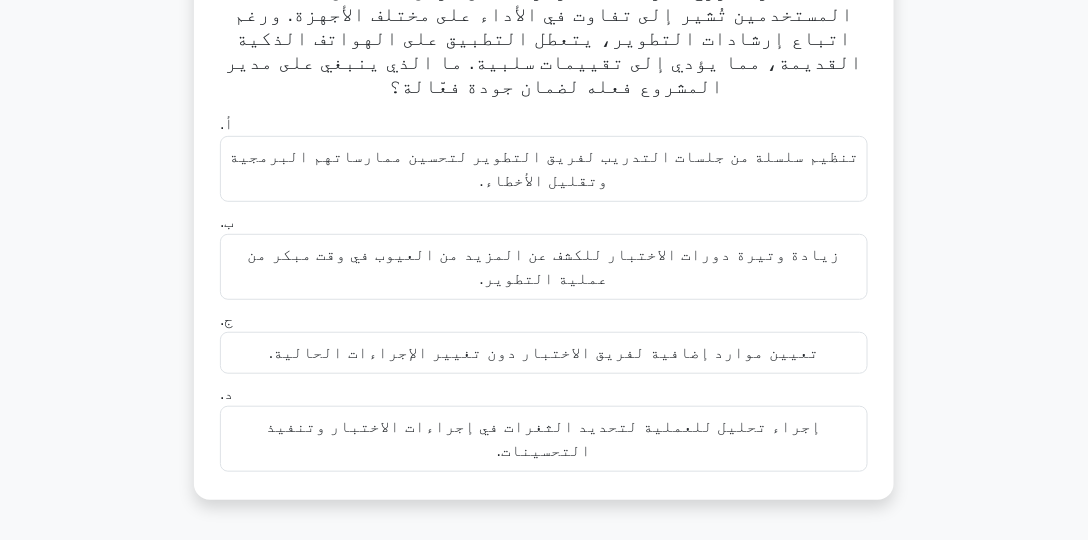 scroll, scrollTop: 123, scrollLeft: 0, axis: vertical 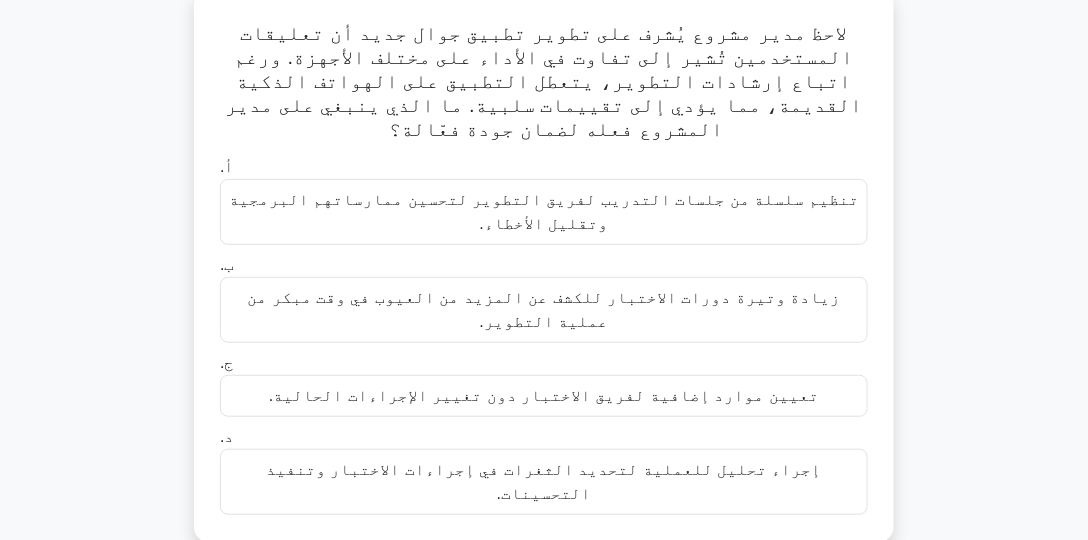 click on "إجراء تحليل للعملية لتحديد الثغرات في إجراءات الاختبار وتنفيذ التحسينات." at bounding box center (544, 481) 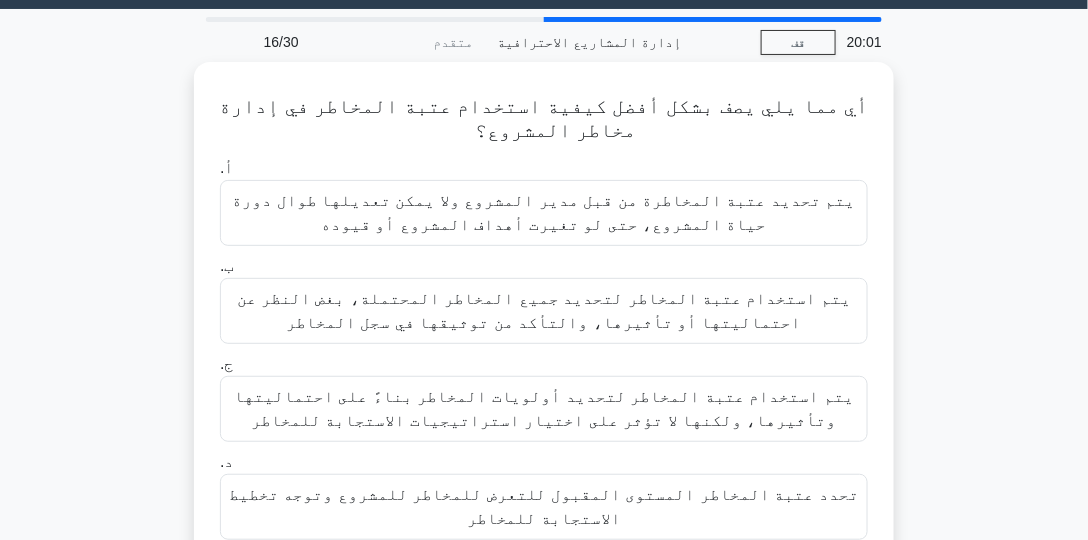 scroll, scrollTop: 57, scrollLeft: 0, axis: vertical 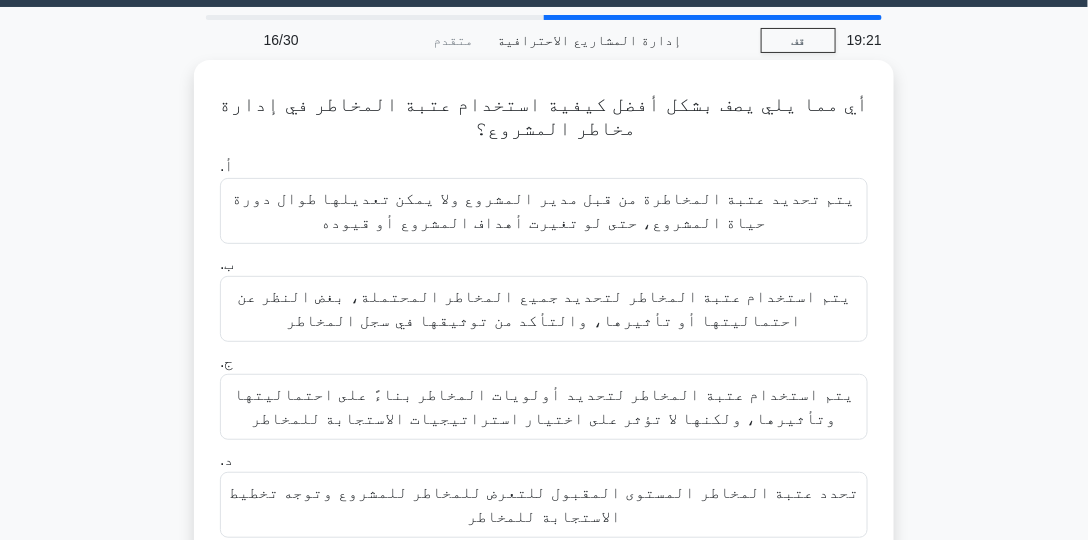 click on "أي مما يلي يصف بشكل أفضل كيفية استخدام عتبة المخاطر في إدارة مخاطر المشروع؟
.spinner_0XTQ{transform-origin:center;animation:spinner_y6GP .75s linear infinite}@keyframes spinner_y6GP{100%{transform:rotate(360deg)}}
أ.
ب." at bounding box center [544, 325] 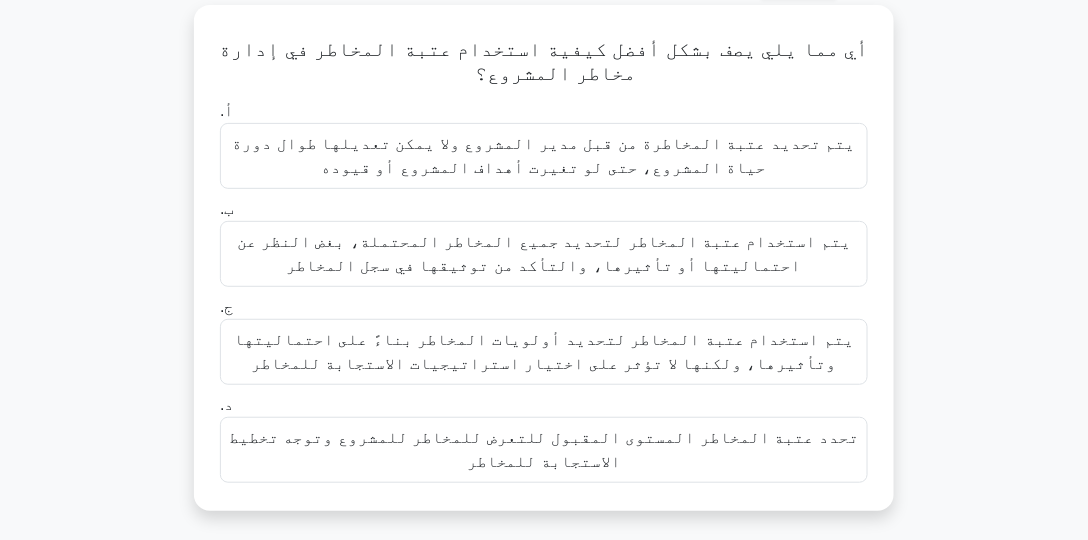 scroll, scrollTop: 114, scrollLeft: 0, axis: vertical 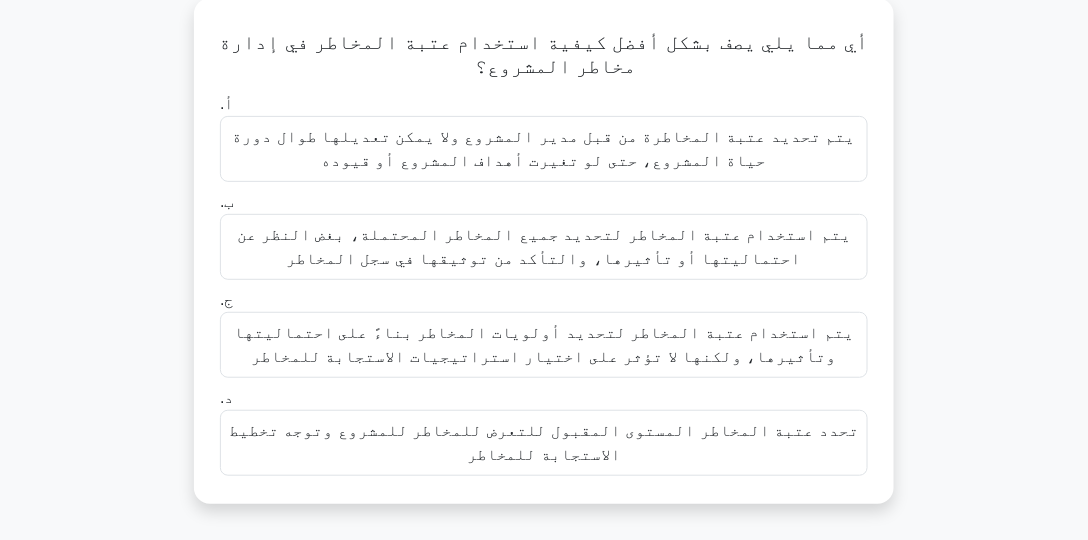 click on "تحدد عتبة المخاطر المستوى المقبول للتعرض للمخاطر للمشروع وتوجه تخطيط الاستجابة للمخاطر" at bounding box center (544, 442) 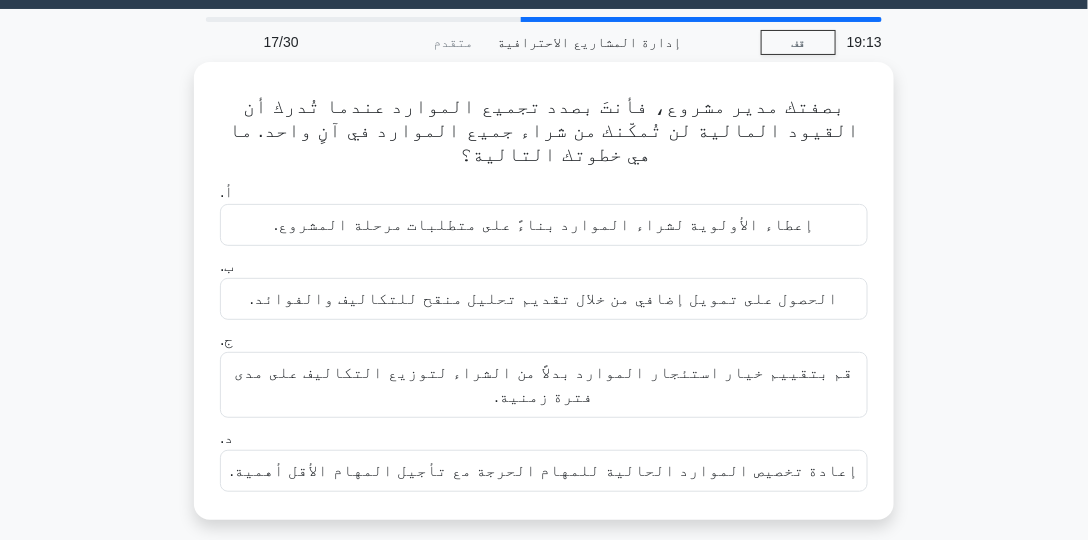 scroll, scrollTop: 57, scrollLeft: 0, axis: vertical 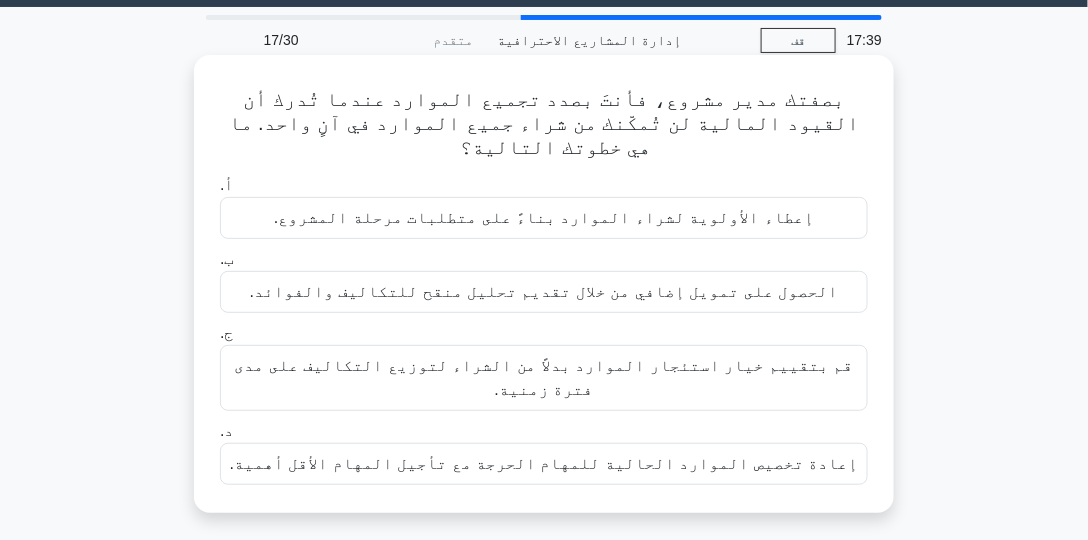 click on "إعادة تخصيص الموارد الحالية للمهام الحرجة مع تأجيل المهام الأقل أهمية." at bounding box center [544, 463] 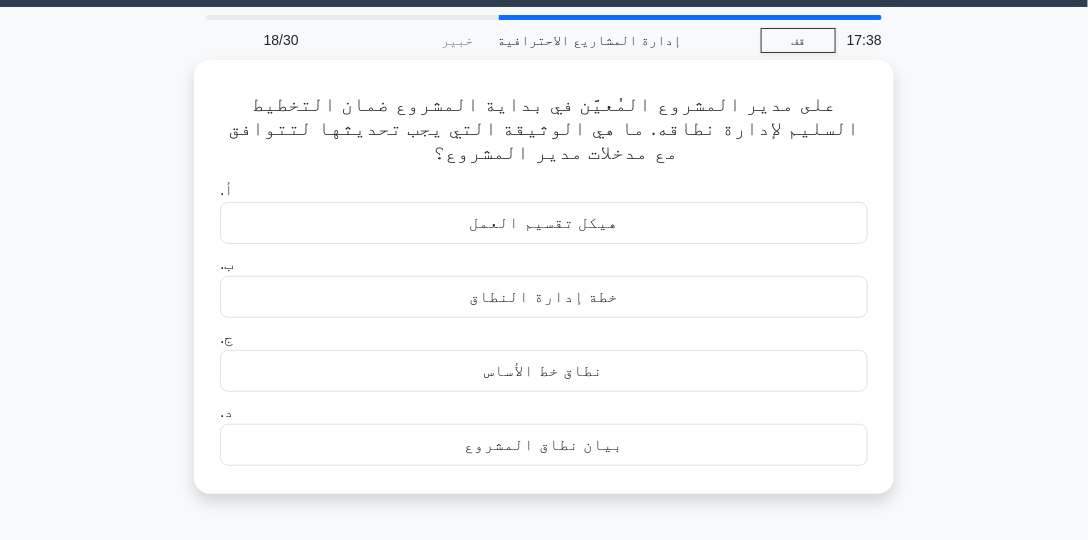 scroll, scrollTop: 0, scrollLeft: 0, axis: both 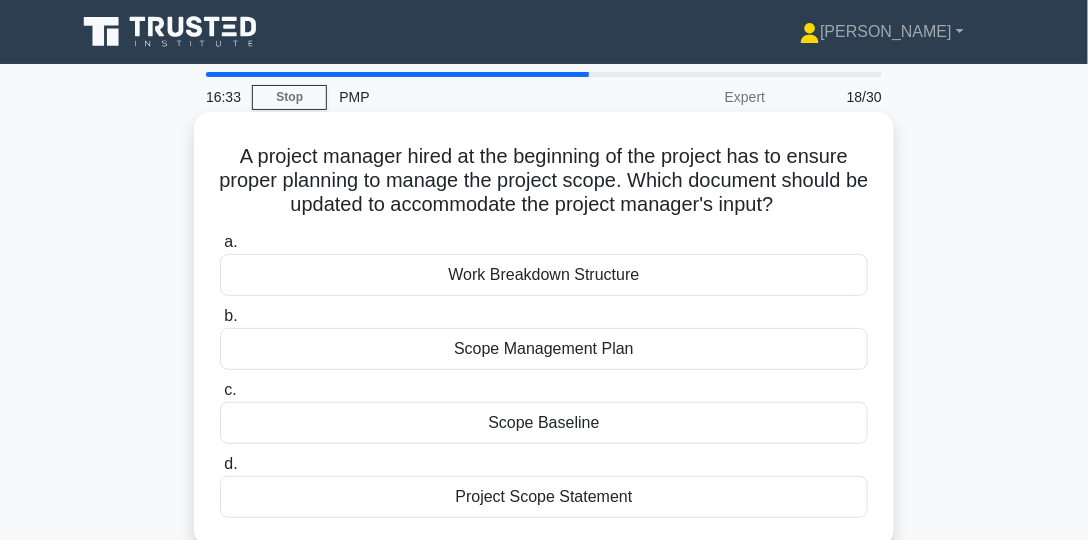 click on "Scope Management Plan" at bounding box center (544, 349) 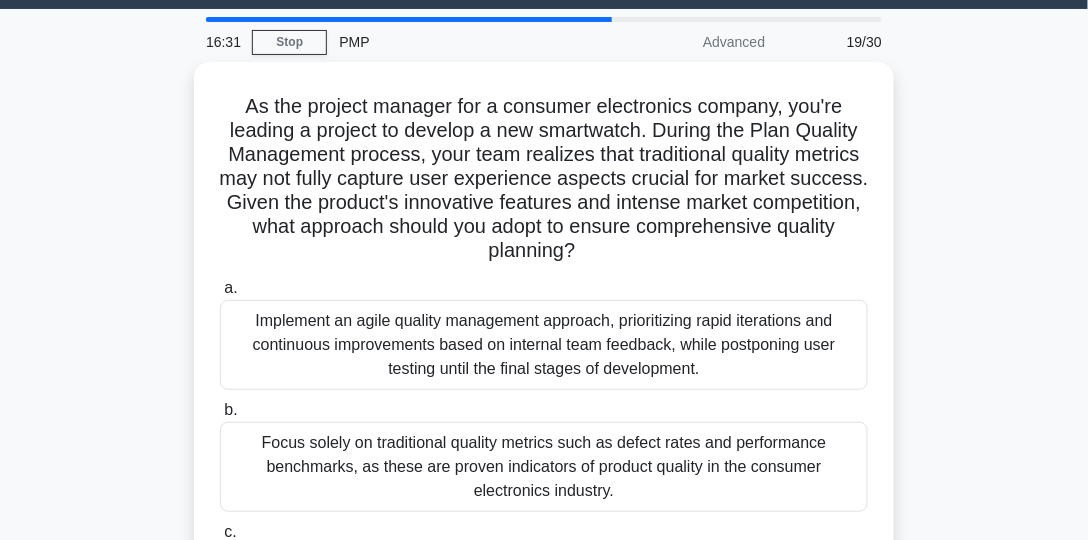 scroll, scrollTop: 57, scrollLeft: 0, axis: vertical 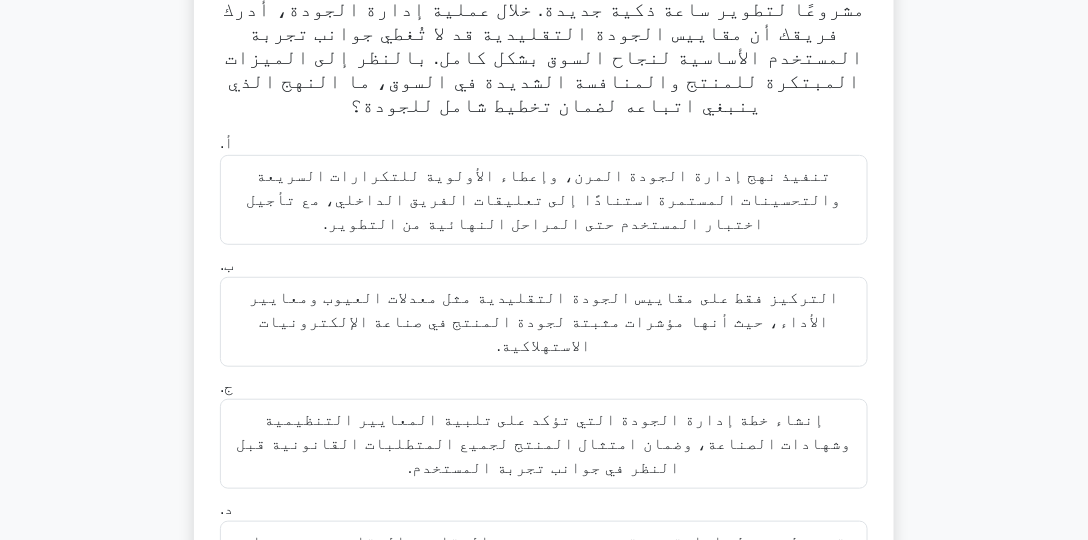 click on "قم بتطوير خطة إدارة جودة هجينة تجمع بين المقاييس التقليدية ومؤشرات الأداء الرئيسية التي تركز على المستخدم، مع دمج اختبار قابلية الاستخدام وحلقات تعليقات العملاء طوال عملية التطوير." at bounding box center (544, 565) 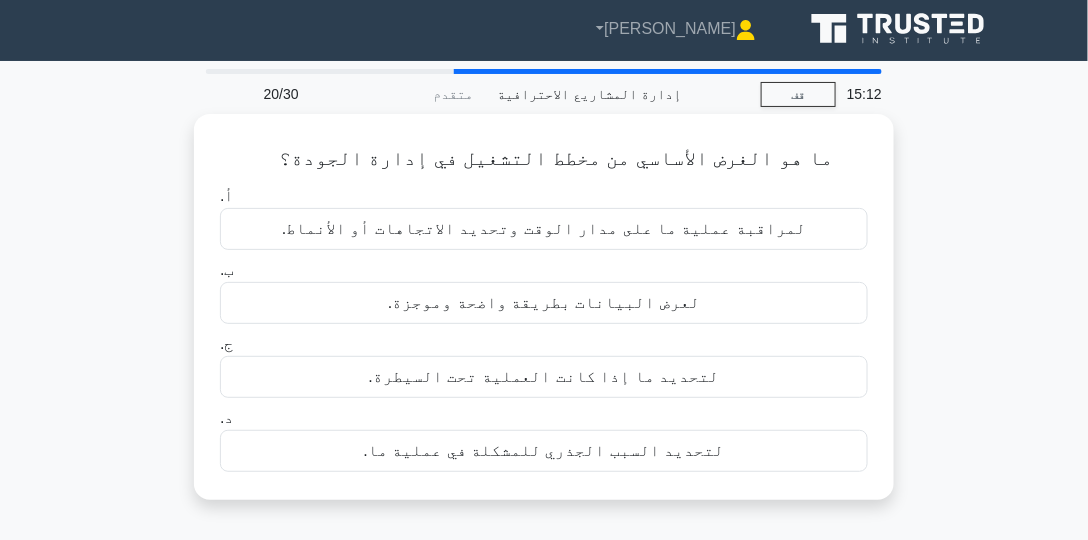scroll, scrollTop: 0, scrollLeft: 0, axis: both 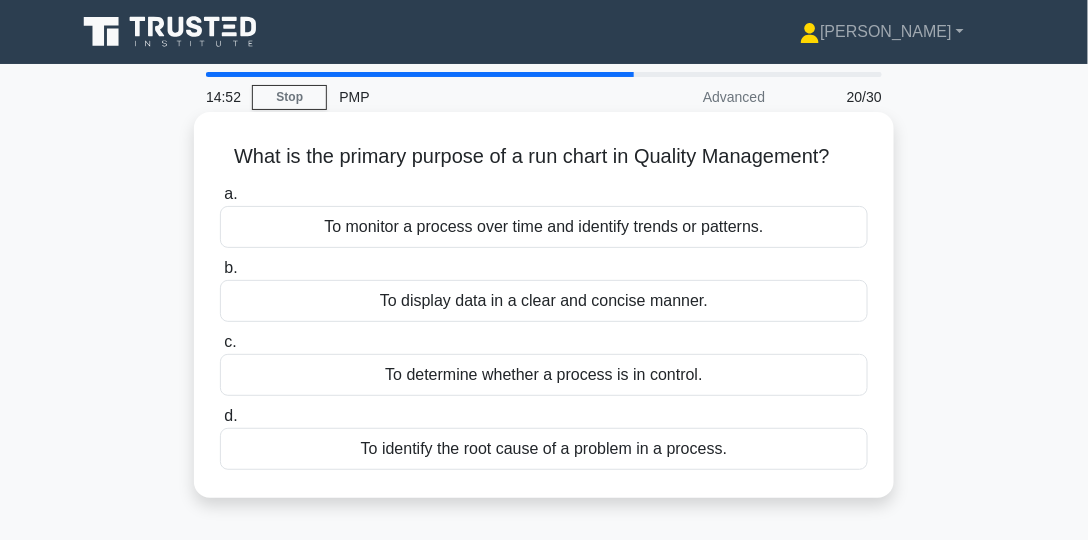 click on "What is the primary purpose of a run chart in Quality Management?
.spinner_0XTQ{transform-origin:center;animation:spinner_y6GP .75s linear infinite}@keyframes spinner_y6GP{100%{transform:rotate(360deg)}}" at bounding box center [544, 157] 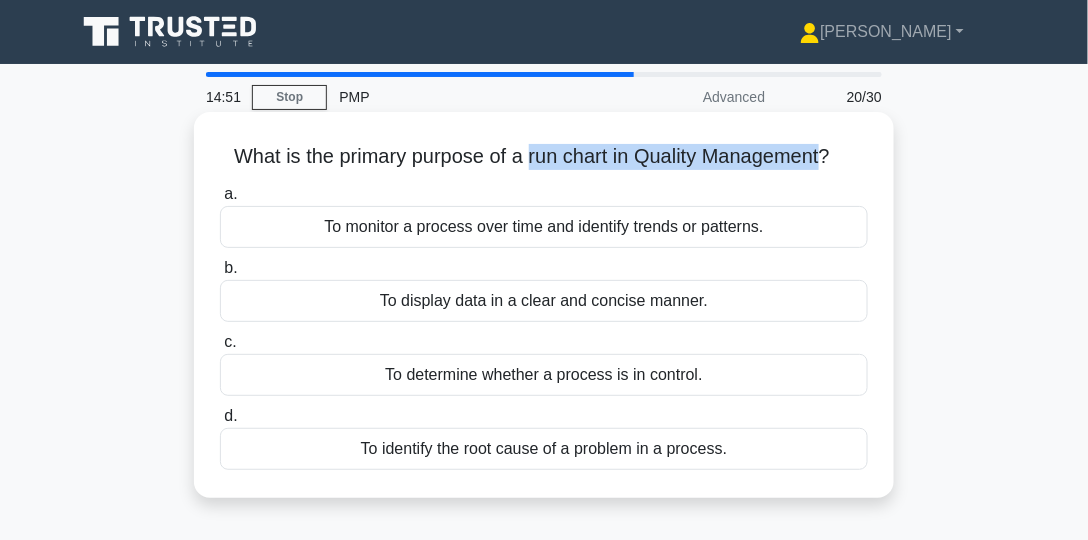 drag, startPoint x: 537, startPoint y: 155, endPoint x: 790, endPoint y: 152, distance: 253.01779 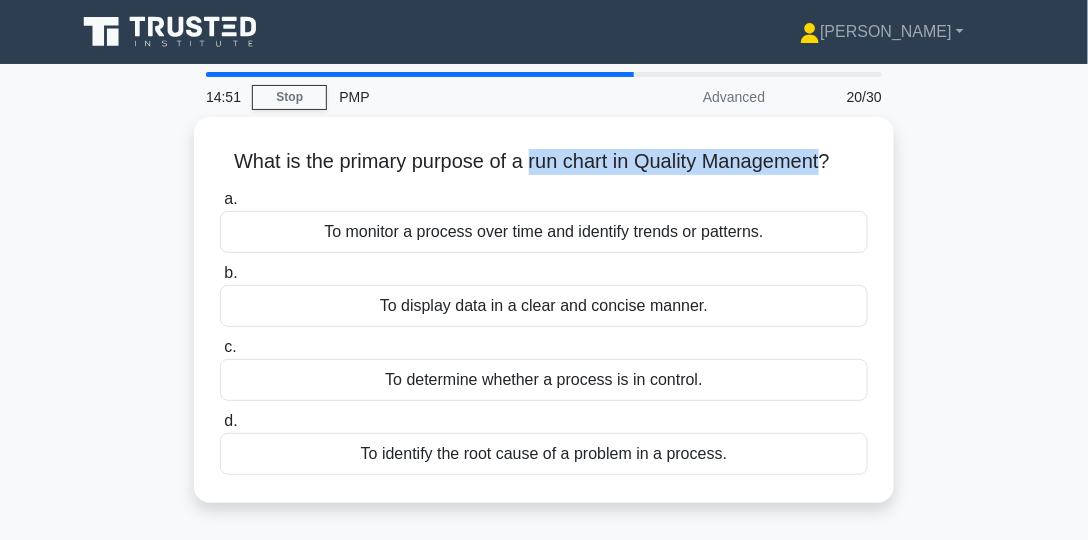 copy on "run chart in Quality Management" 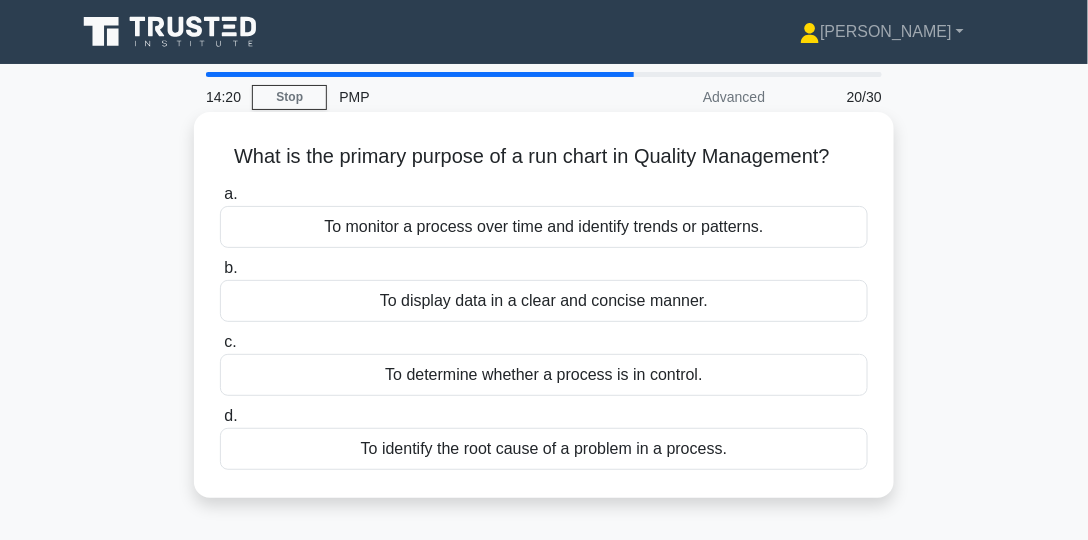 click on "To monitor a process over time and identify trends or patterns." at bounding box center [544, 227] 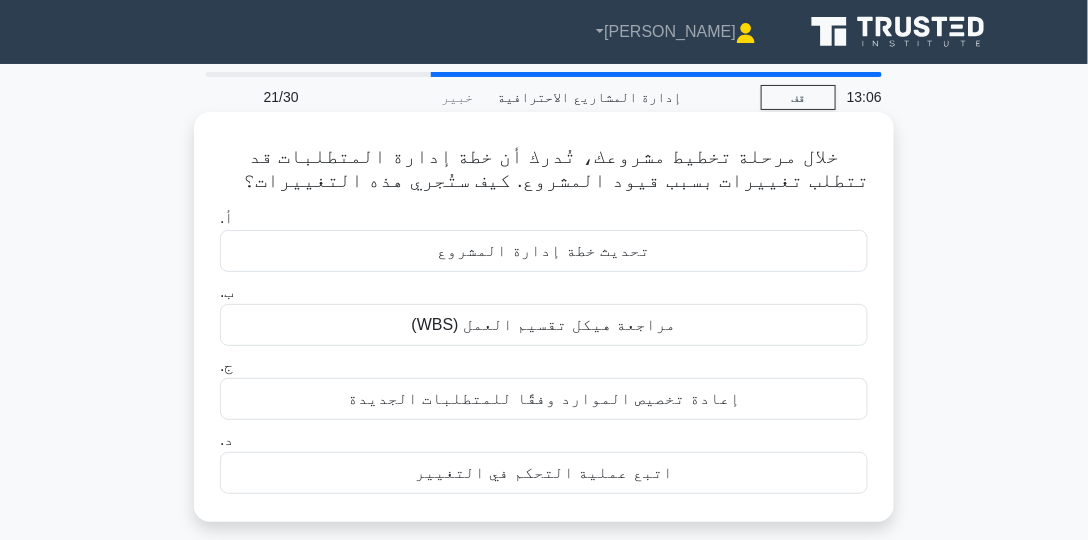 click on "اتبع عملية التحكم في التغيير" at bounding box center (544, 472) 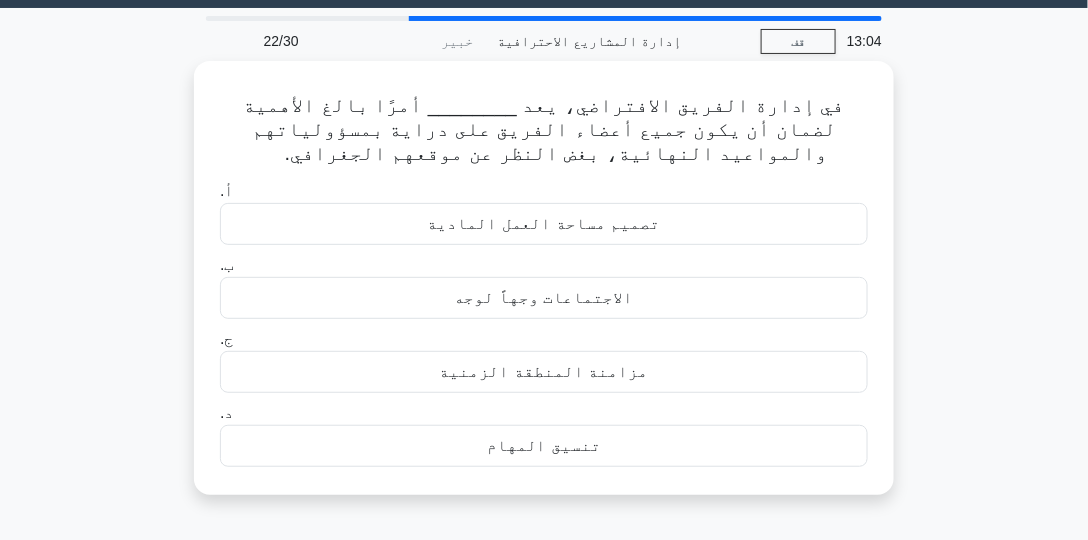 scroll, scrollTop: 57, scrollLeft: 0, axis: vertical 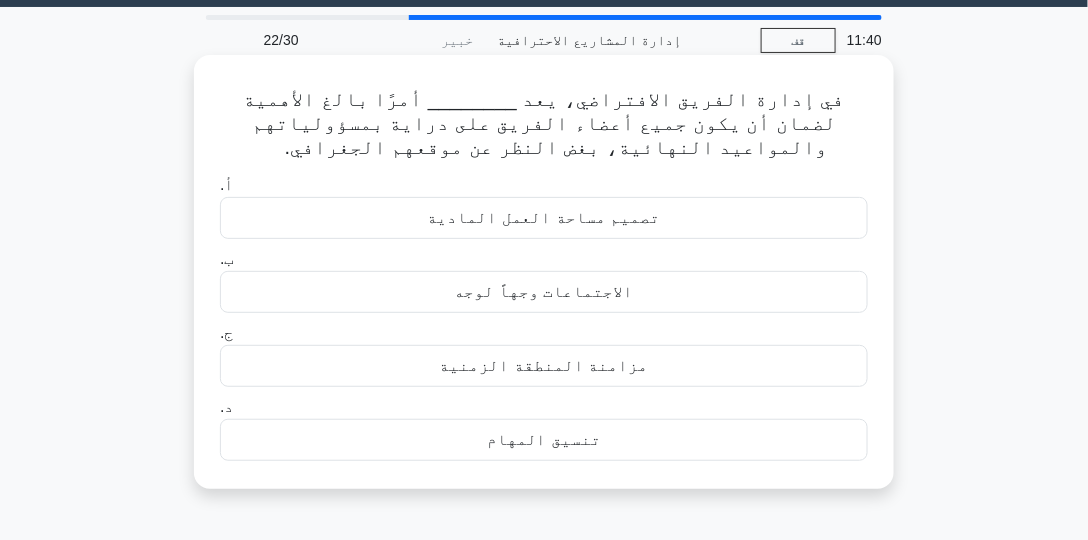 click on "تنسيق المهام" at bounding box center (544, 440) 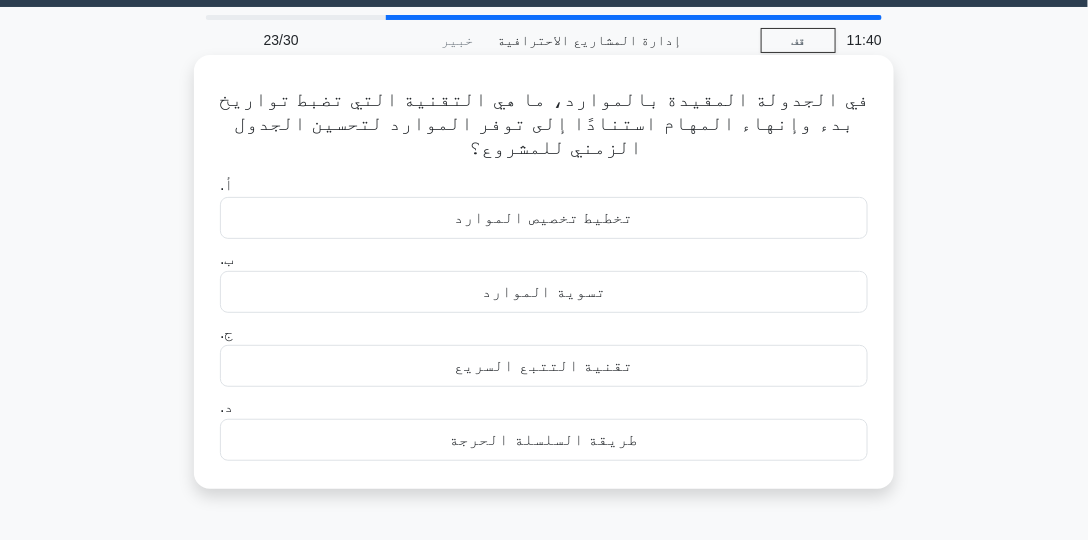 scroll, scrollTop: 0, scrollLeft: 0, axis: both 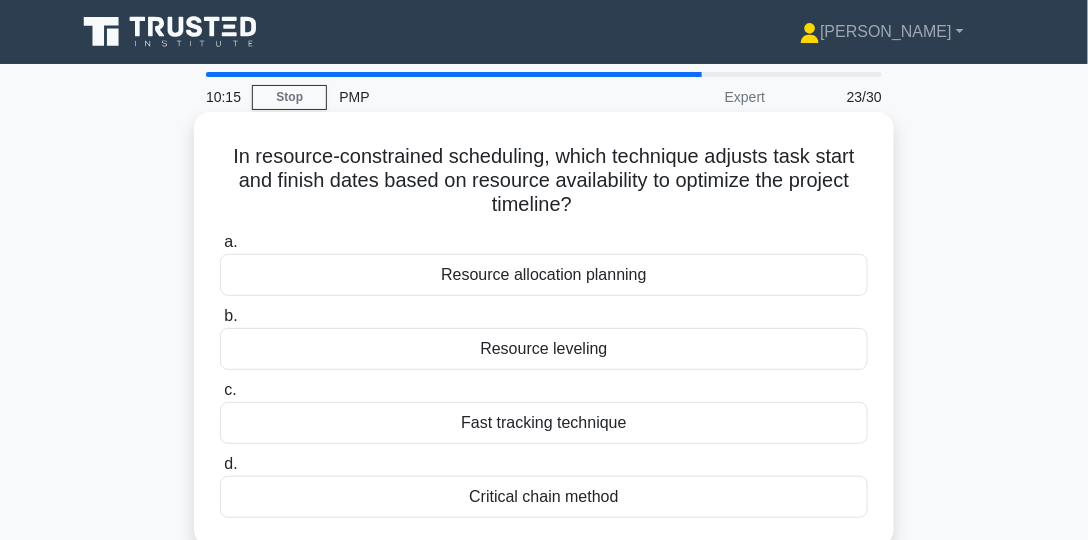 click on "Resource leveling" at bounding box center (544, 349) 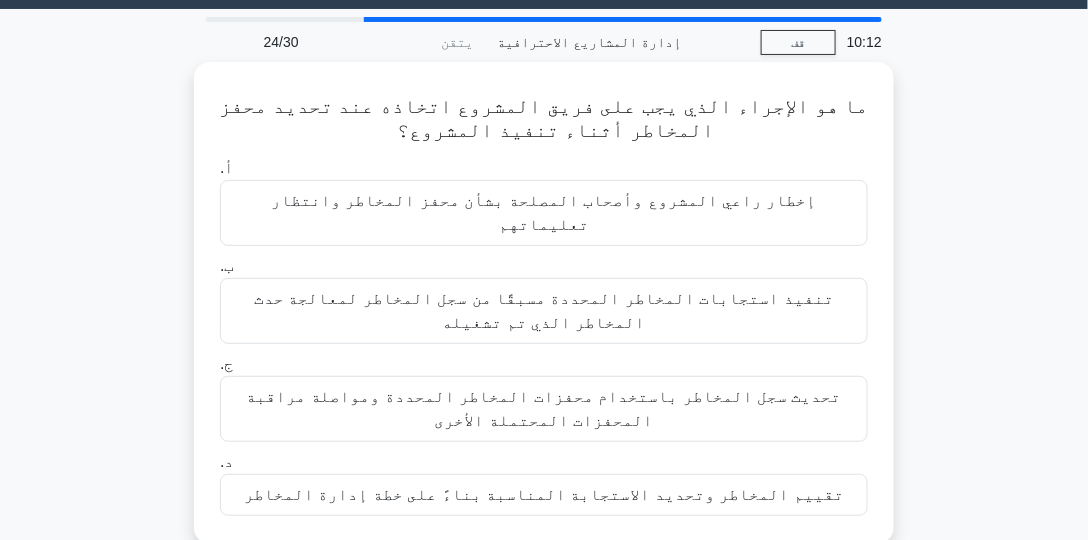 scroll, scrollTop: 57, scrollLeft: 0, axis: vertical 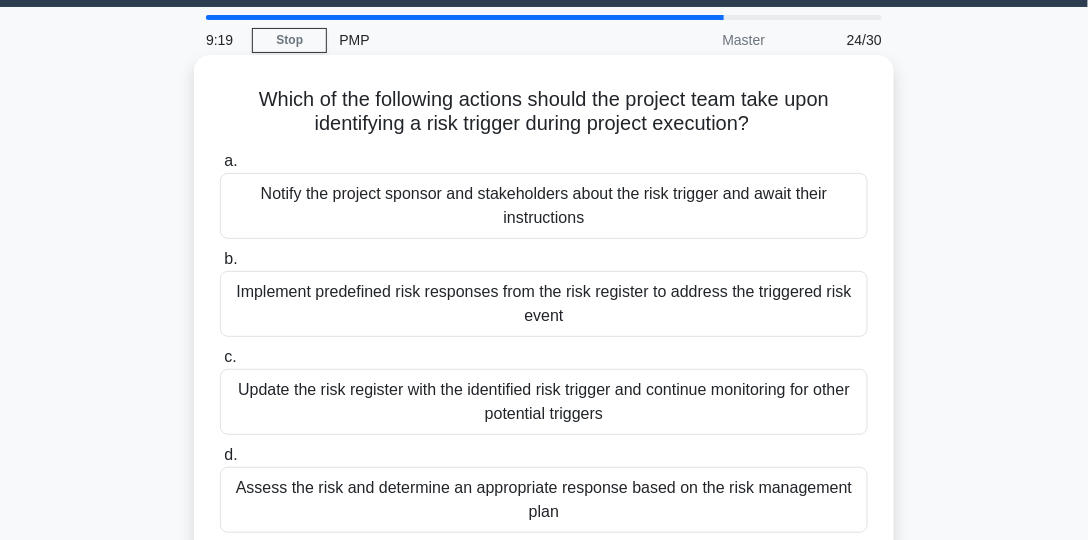 click on "Update the risk register with the identified risk trigger and continue monitoring for other potential triggers" at bounding box center (544, 402) 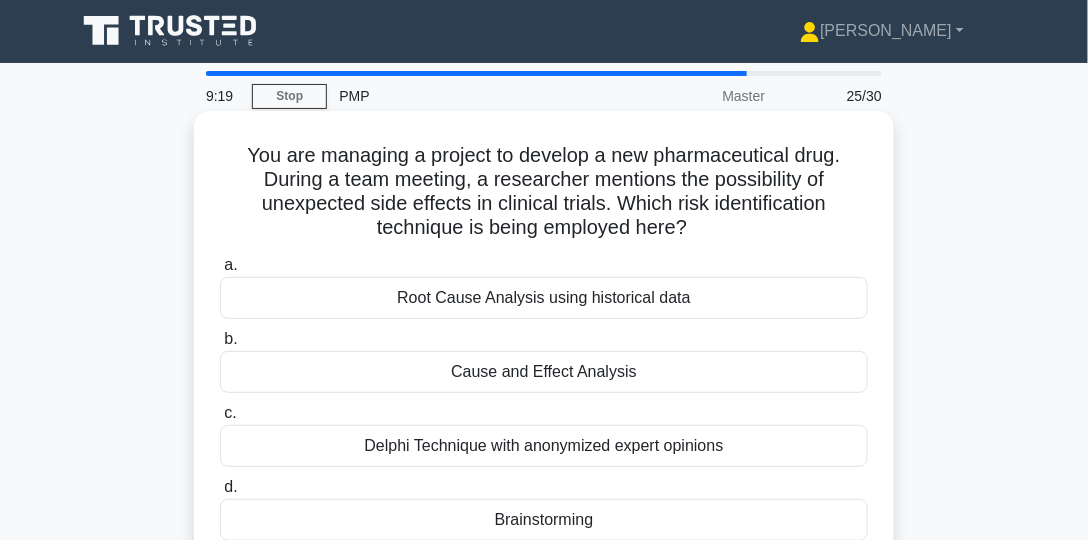 scroll, scrollTop: 0, scrollLeft: 0, axis: both 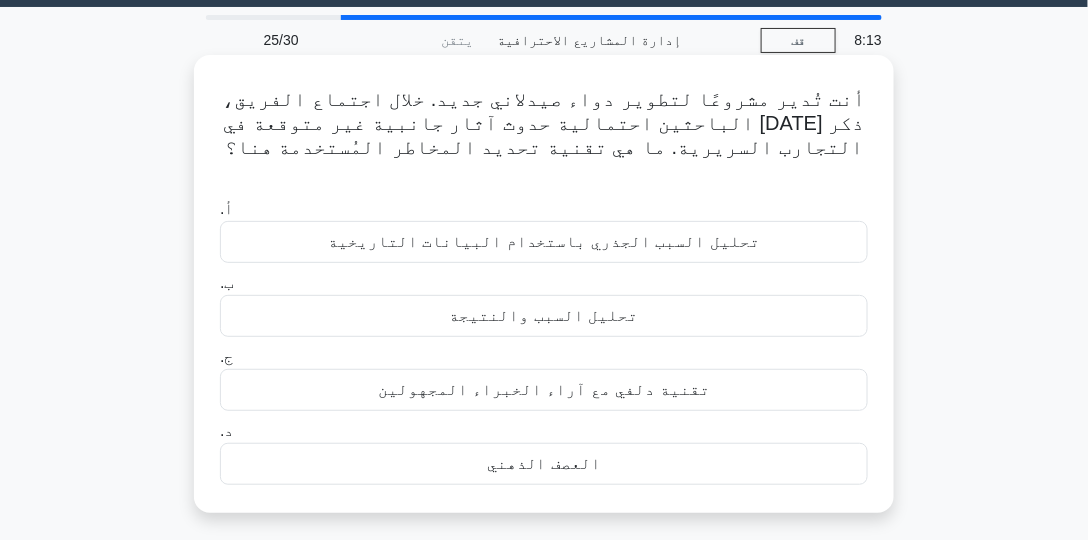 click on "العصف الذهني" at bounding box center [544, 463] 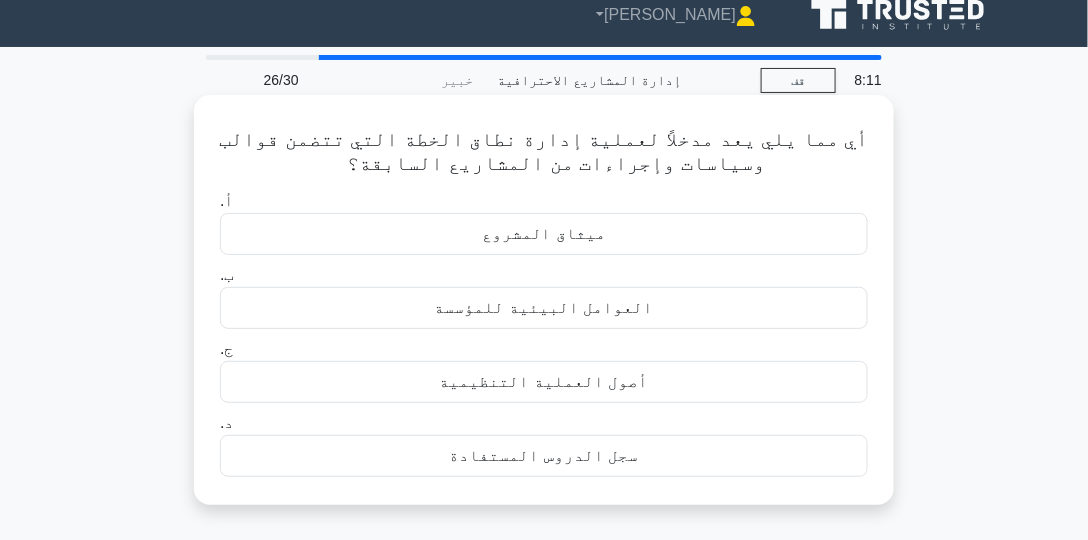 scroll, scrollTop: 57, scrollLeft: 0, axis: vertical 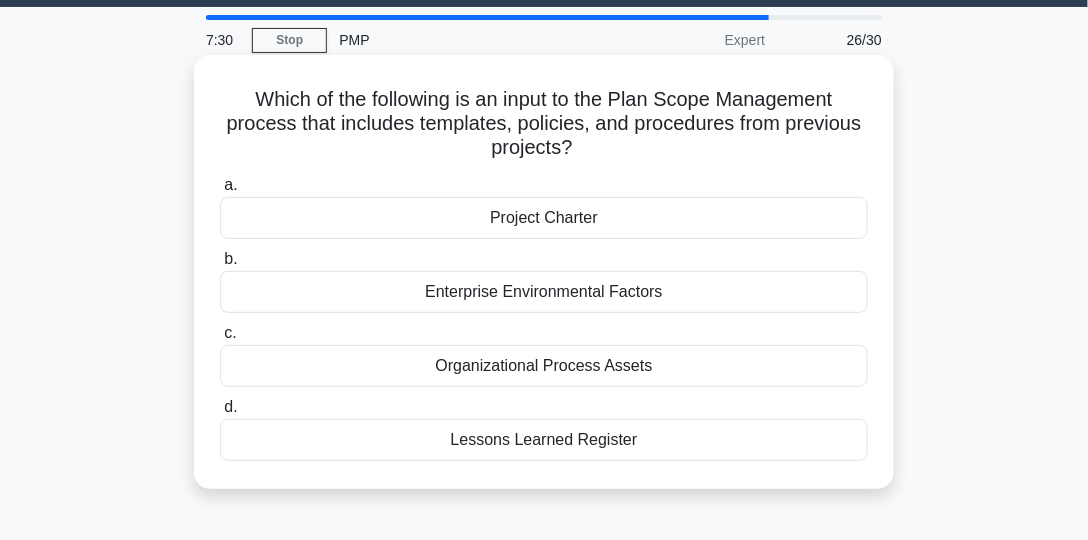 click on "Organizational Process Assets" at bounding box center [544, 366] 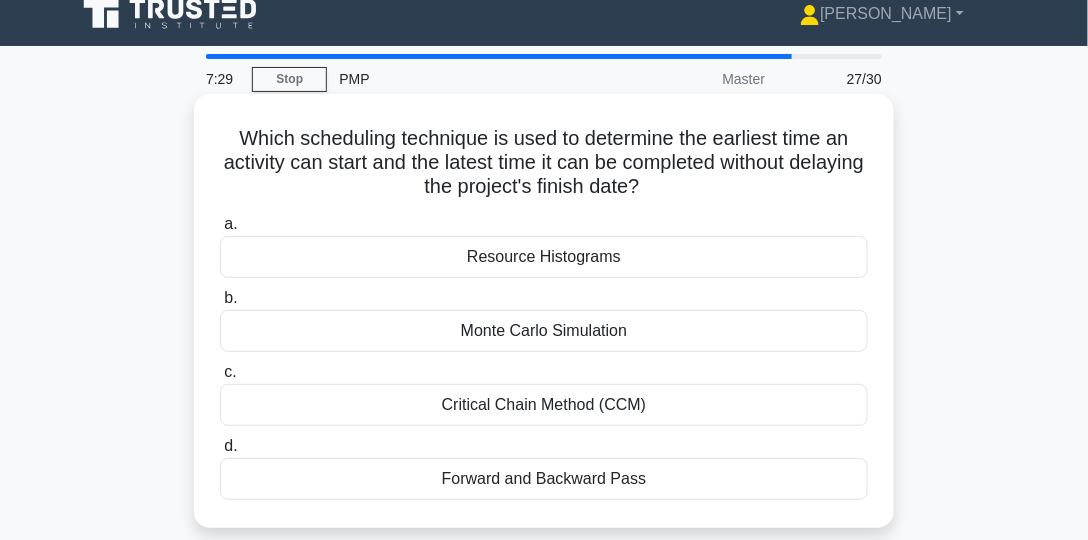 scroll, scrollTop: 0, scrollLeft: 0, axis: both 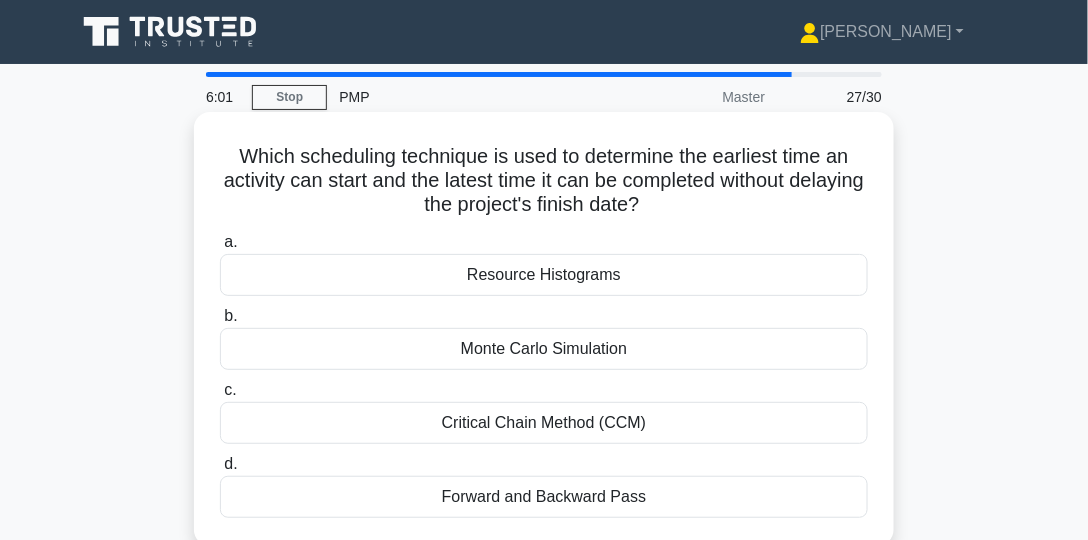 click on "Monte Carlo Simulation" at bounding box center [544, 349] 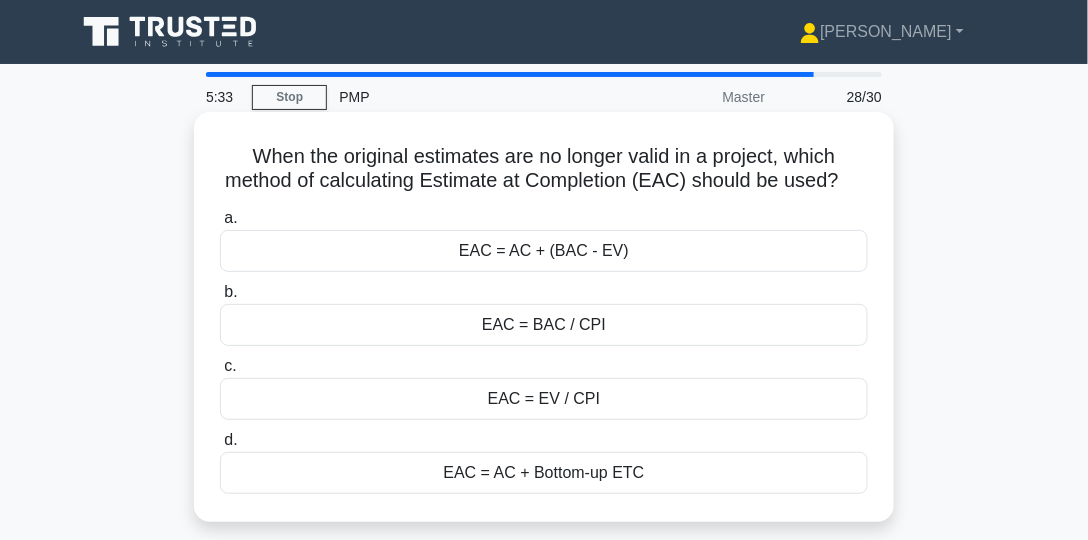 click on "EAC = AC + Bottom-up ETC" at bounding box center [544, 473] 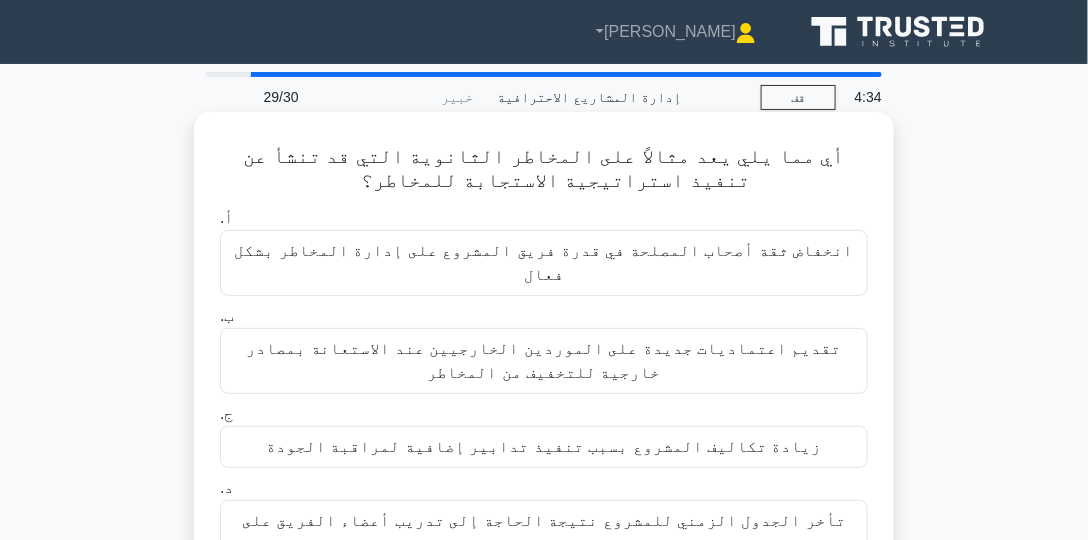 click on "تأخر الجدول الزمني للمشروع نتيجة الحاجة إلى تدريب أعضاء الفريق على عمليات إدارة المخاطر الجديدة" at bounding box center [544, 532] 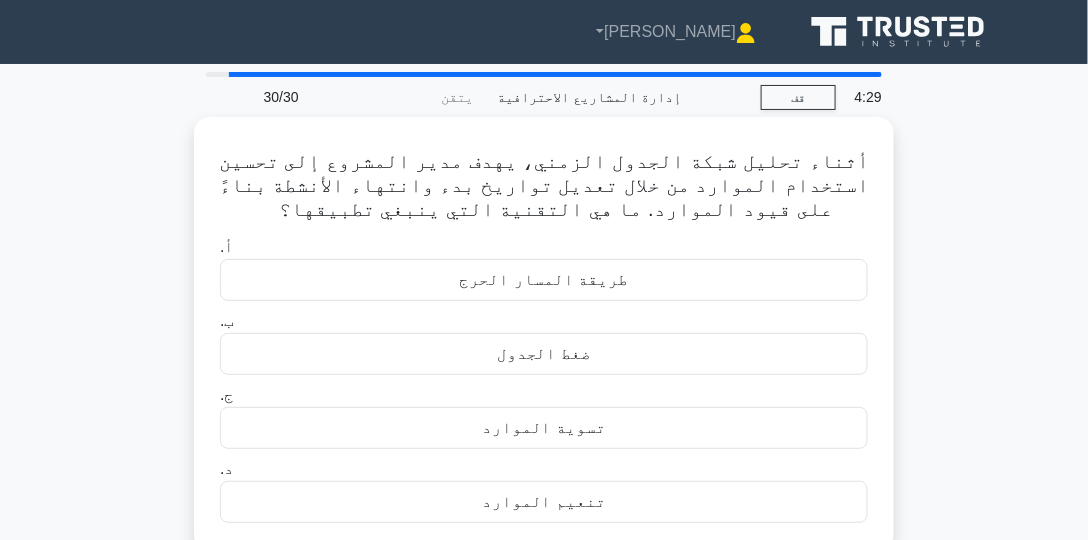 drag, startPoint x: 1, startPoint y: 151, endPoint x: 29, endPoint y: 40, distance: 114.47707 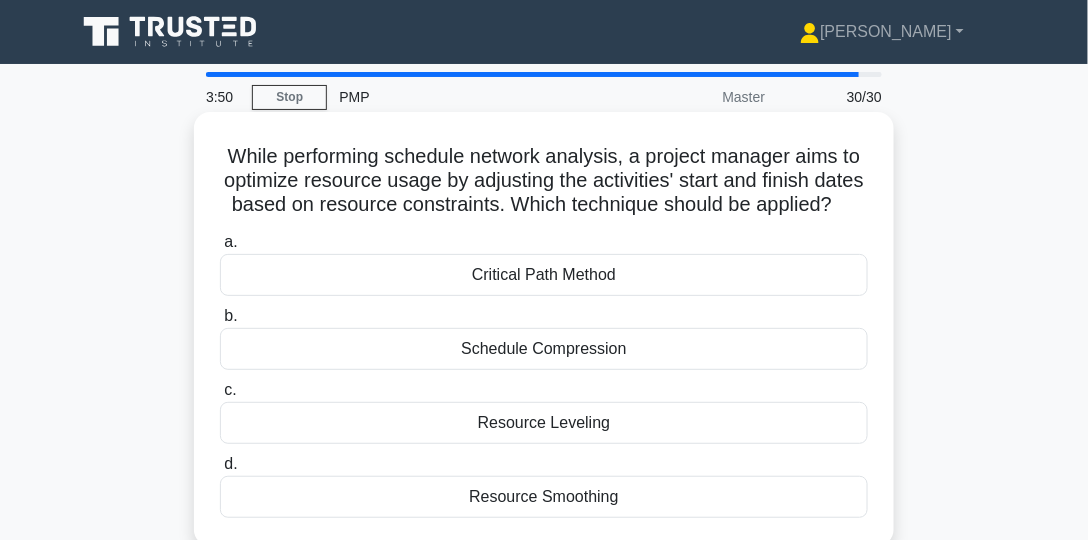 click on "Resource Leveling" at bounding box center [544, 423] 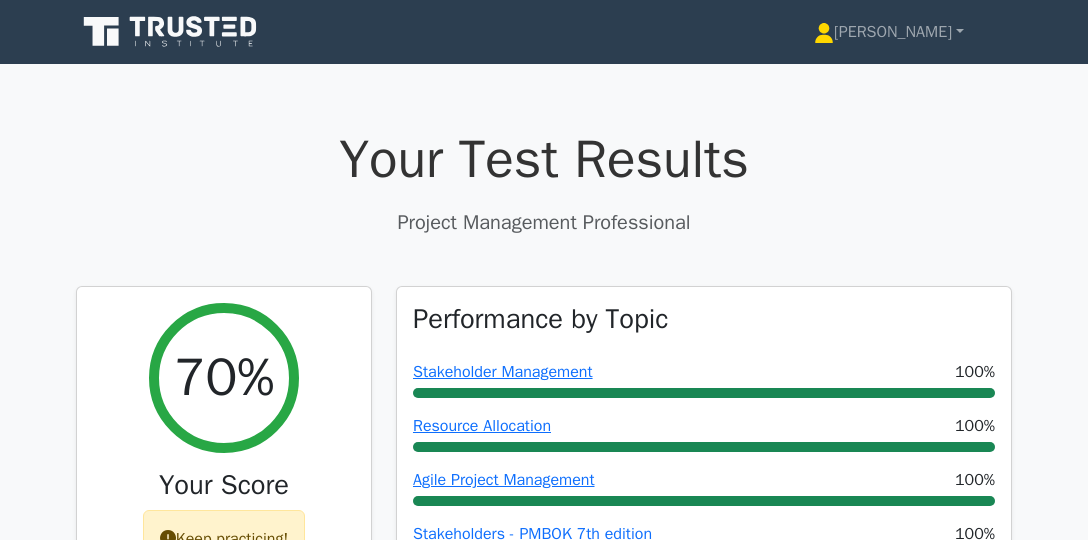 scroll, scrollTop: 0, scrollLeft: 0, axis: both 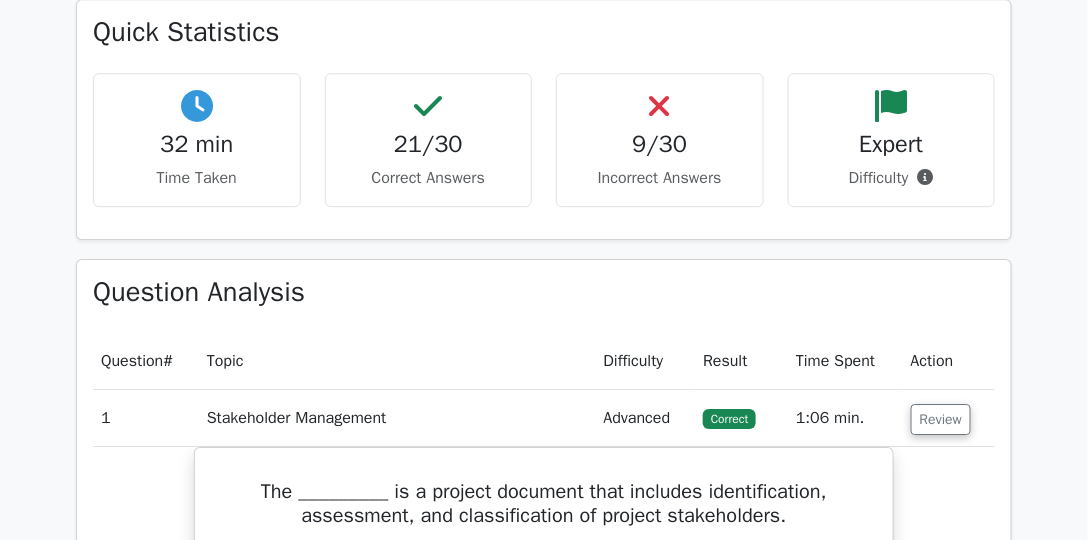 click on "Review" at bounding box center (949, 418) 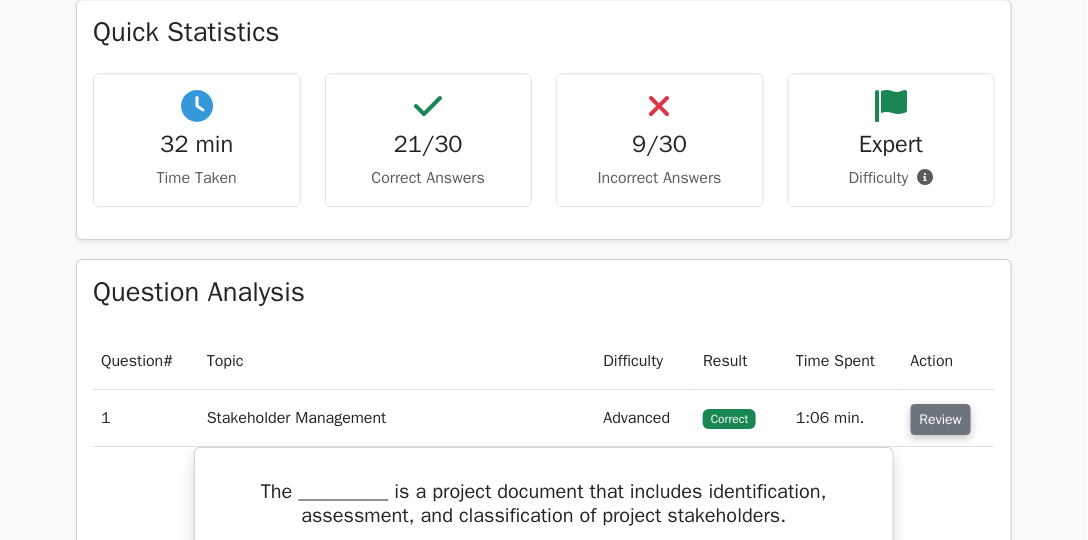 click on "Review" at bounding box center [941, 419] 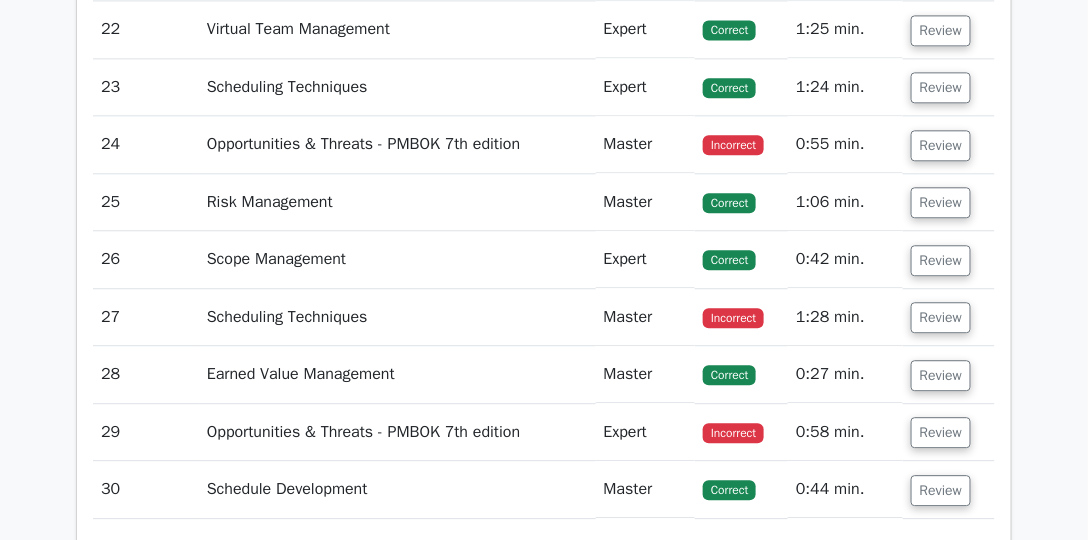 scroll, scrollTop: 3028, scrollLeft: 0, axis: vertical 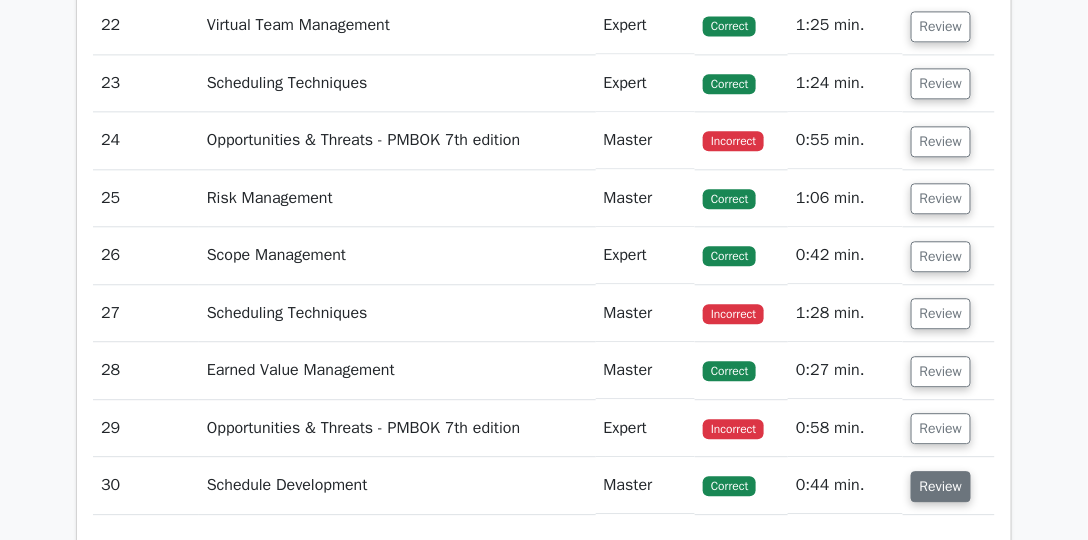 click on "Review" at bounding box center (941, 486) 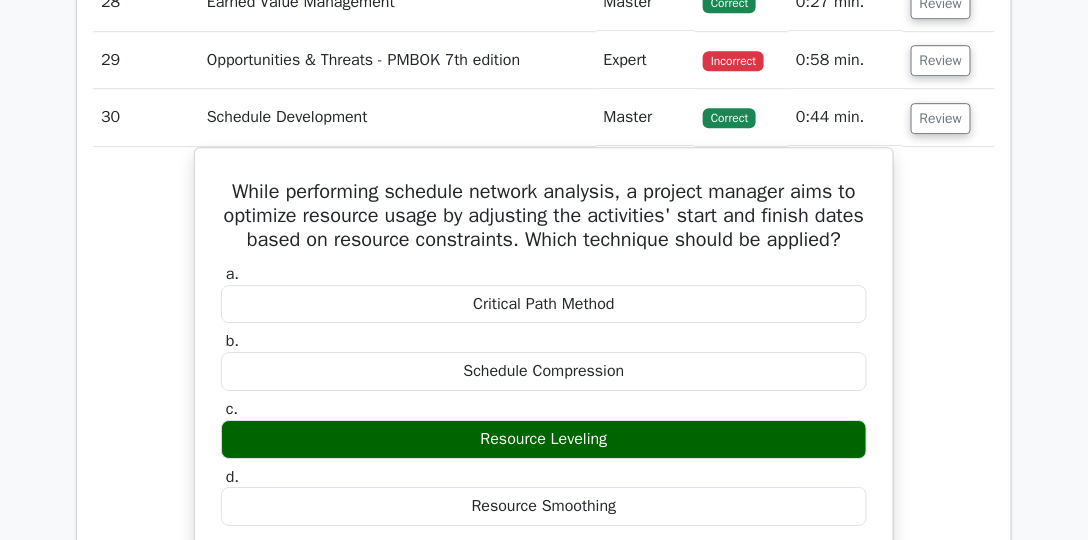 scroll, scrollTop: 3257, scrollLeft: 0, axis: vertical 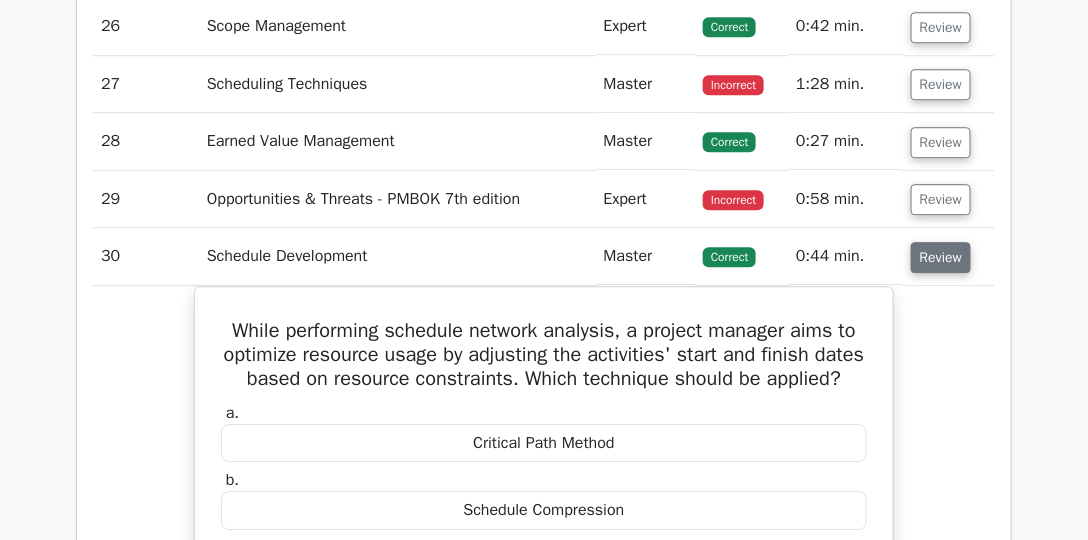 click on "Review" at bounding box center [941, 257] 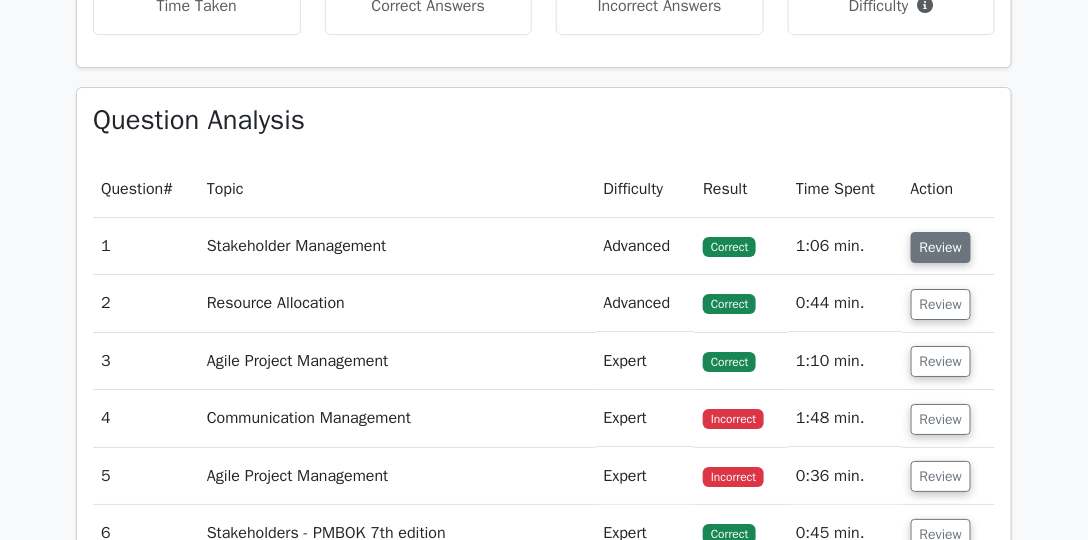 click on "Review" at bounding box center (941, 247) 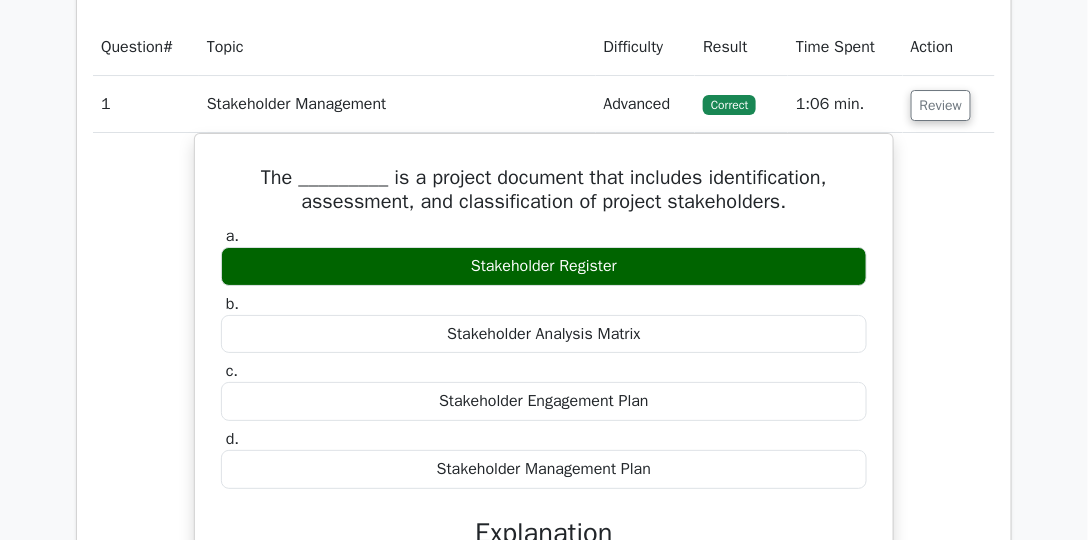 scroll, scrollTop: 1828, scrollLeft: 0, axis: vertical 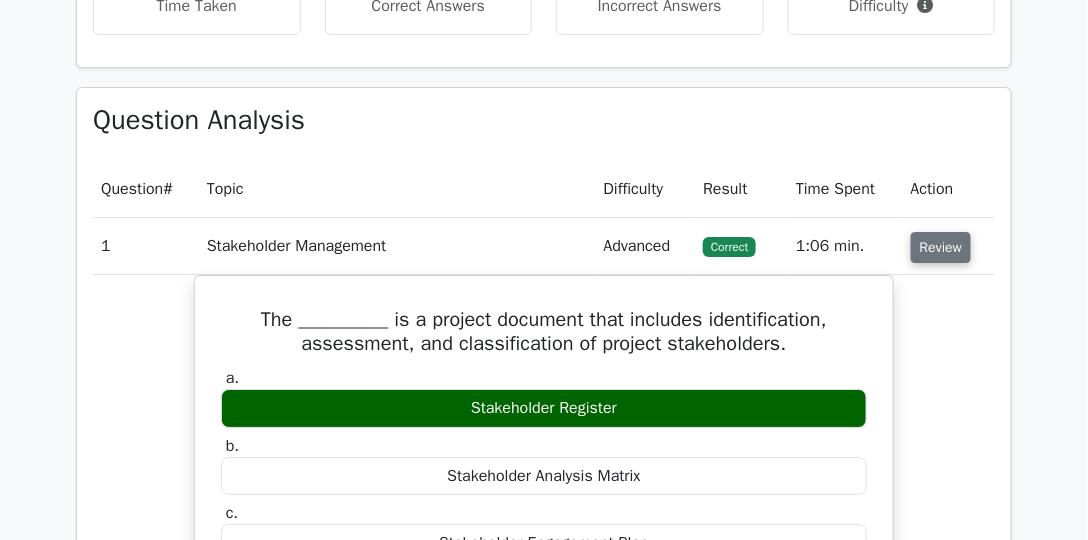 click on "Review" at bounding box center [941, 247] 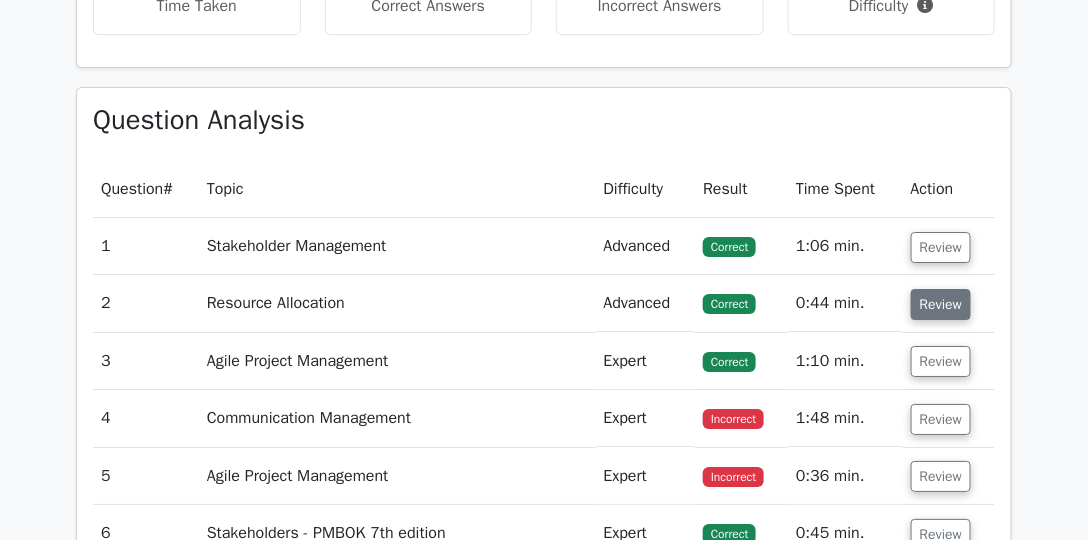 click on "Review" at bounding box center [941, 304] 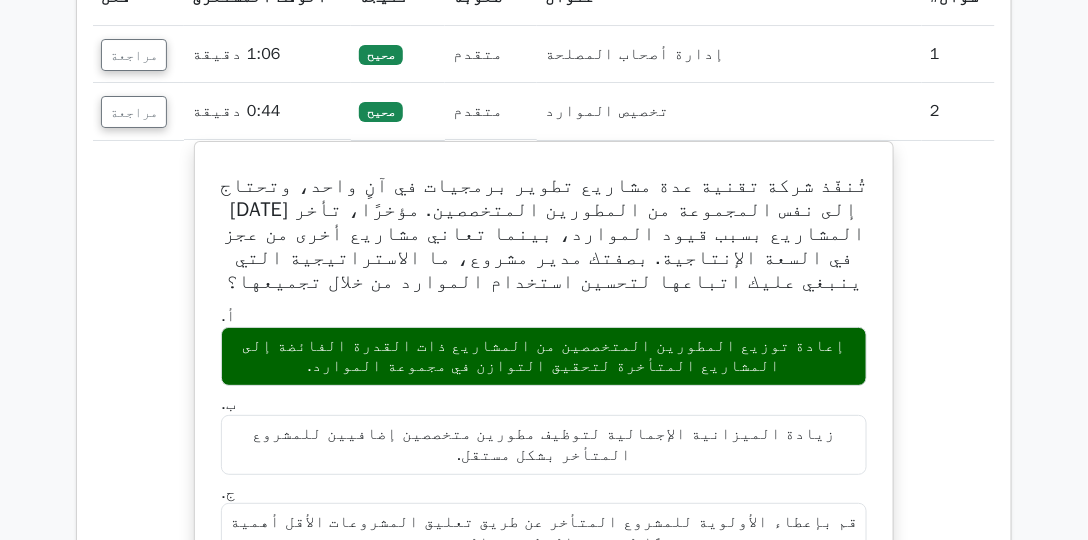 scroll, scrollTop: 1771, scrollLeft: 0, axis: vertical 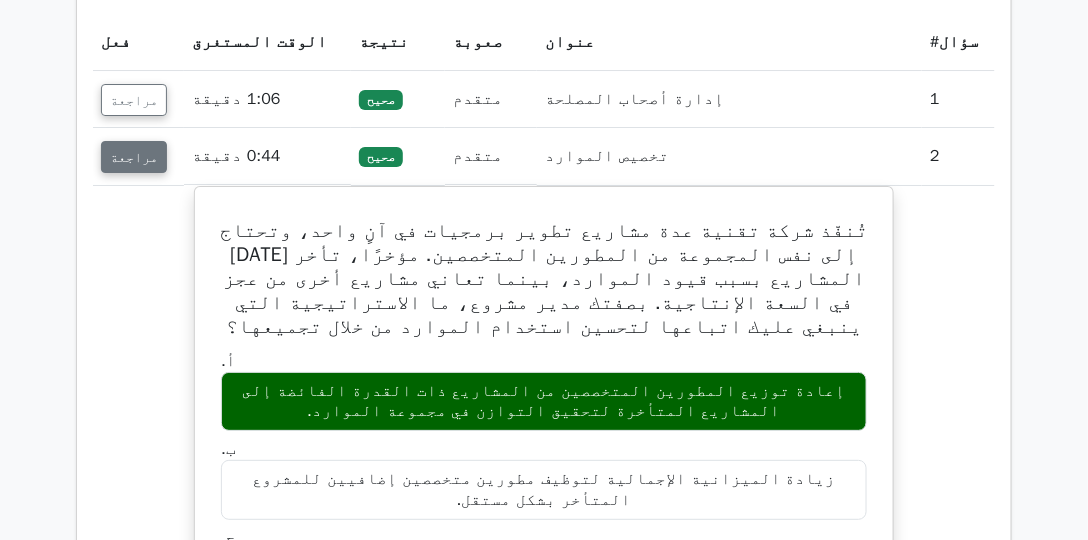 click on "مراجعة" at bounding box center [134, 157] 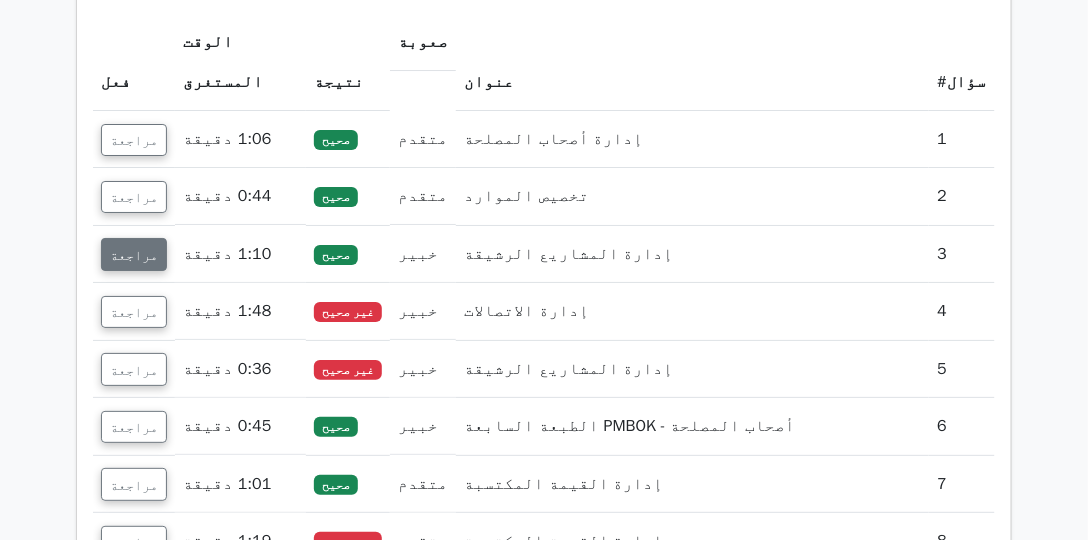 click on "مراجعة" at bounding box center [134, 254] 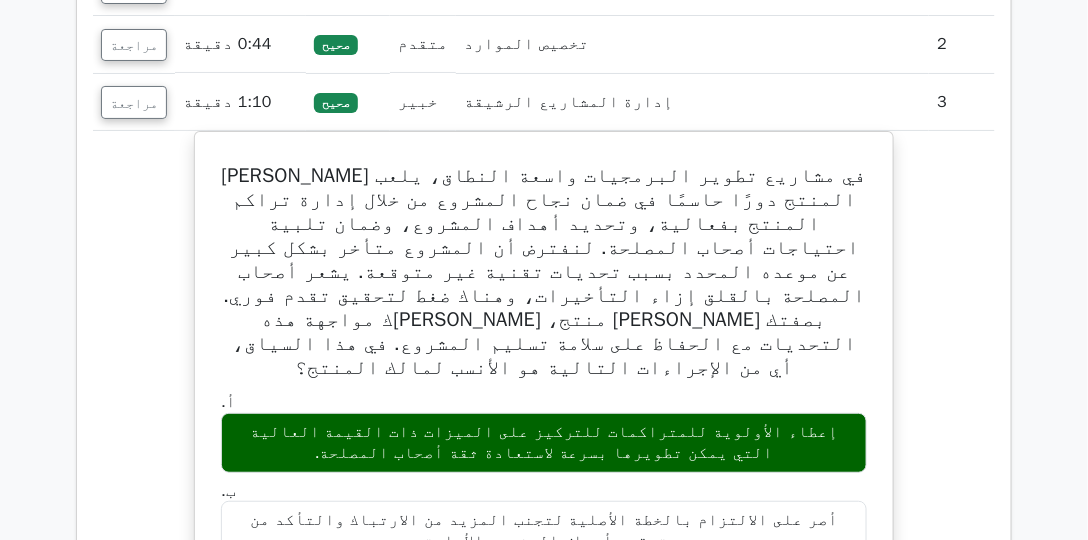 scroll, scrollTop: 1942, scrollLeft: 0, axis: vertical 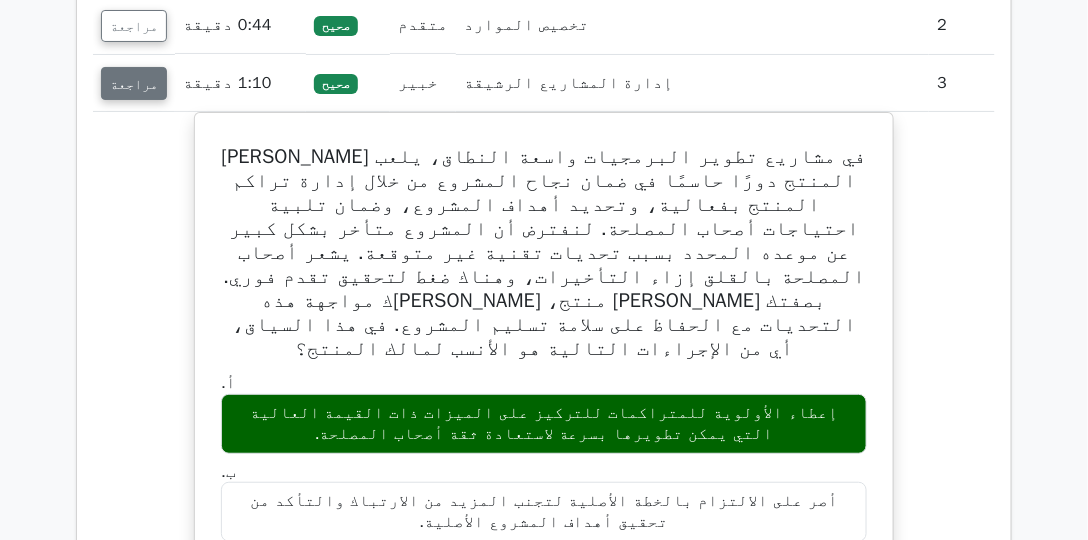click on "مراجعة" at bounding box center (134, 84) 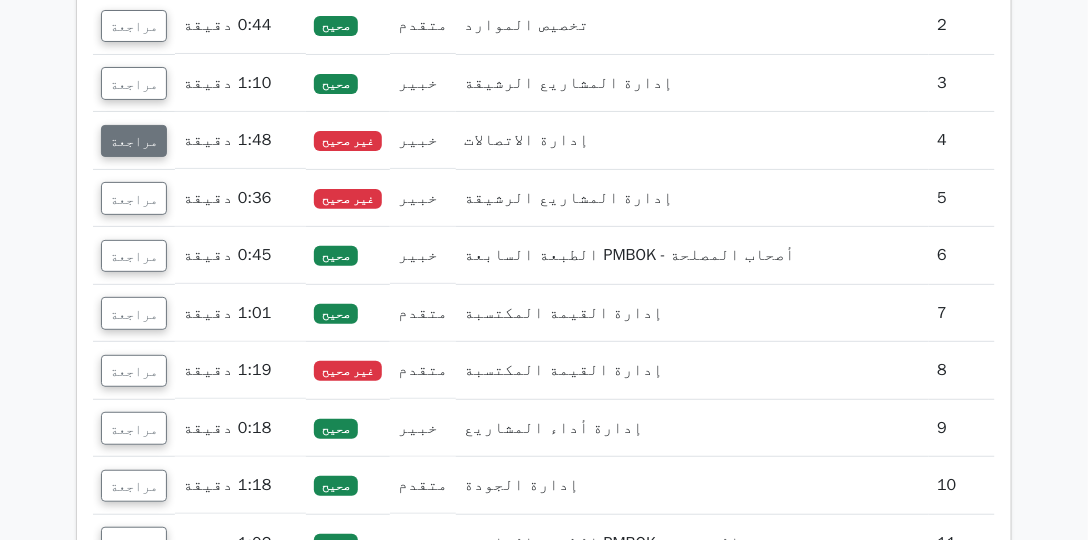 click on "مراجعة" at bounding box center (134, 141) 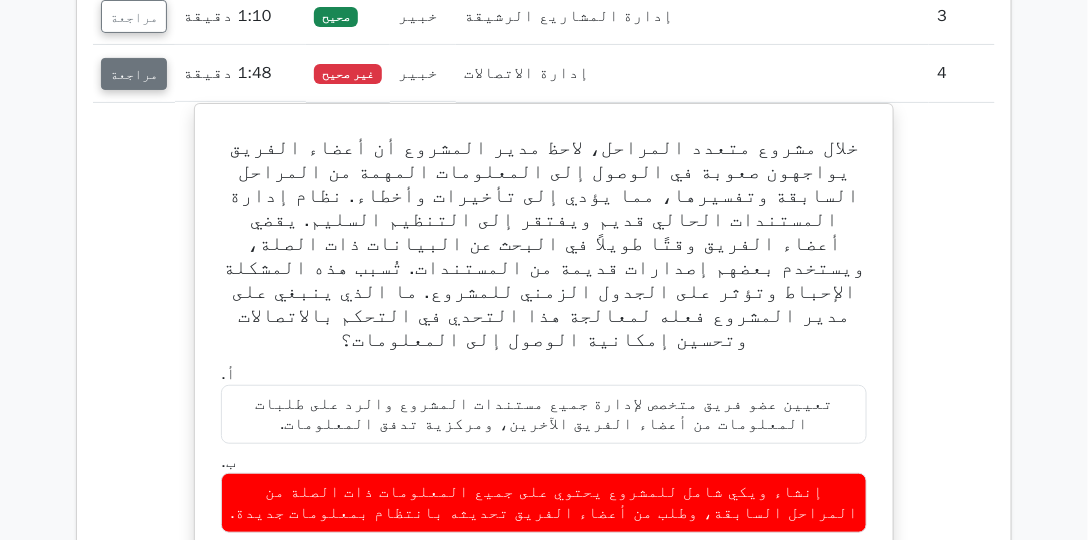 scroll, scrollTop: 2000, scrollLeft: 0, axis: vertical 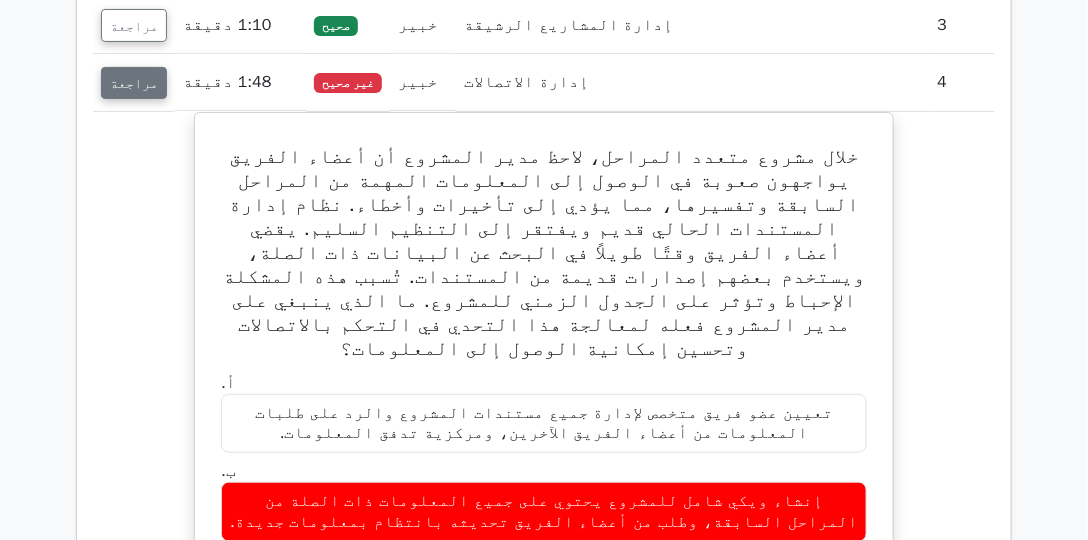 click on "مراجعة" at bounding box center [134, 83] 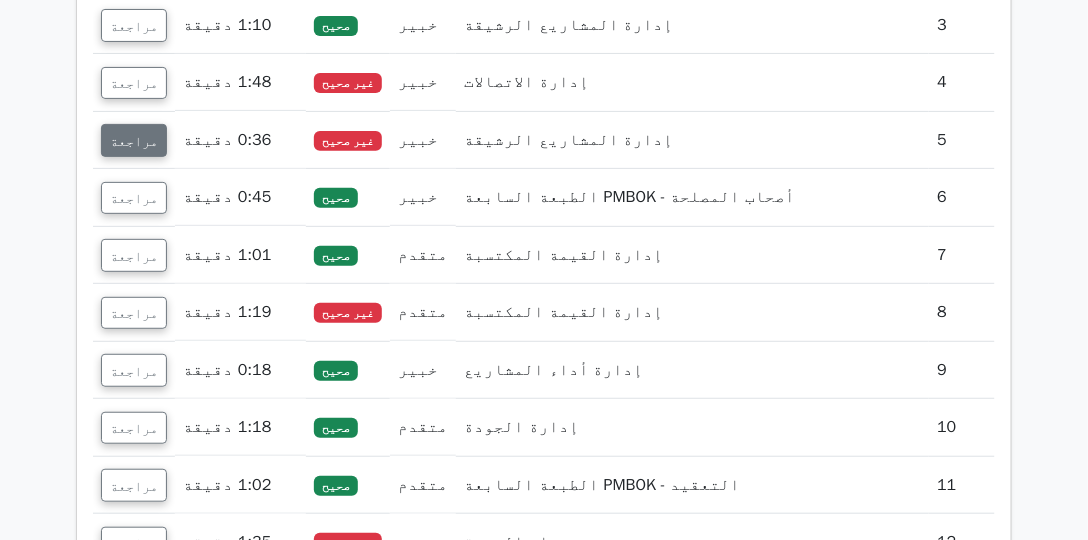click on "مراجعة" at bounding box center [134, 140] 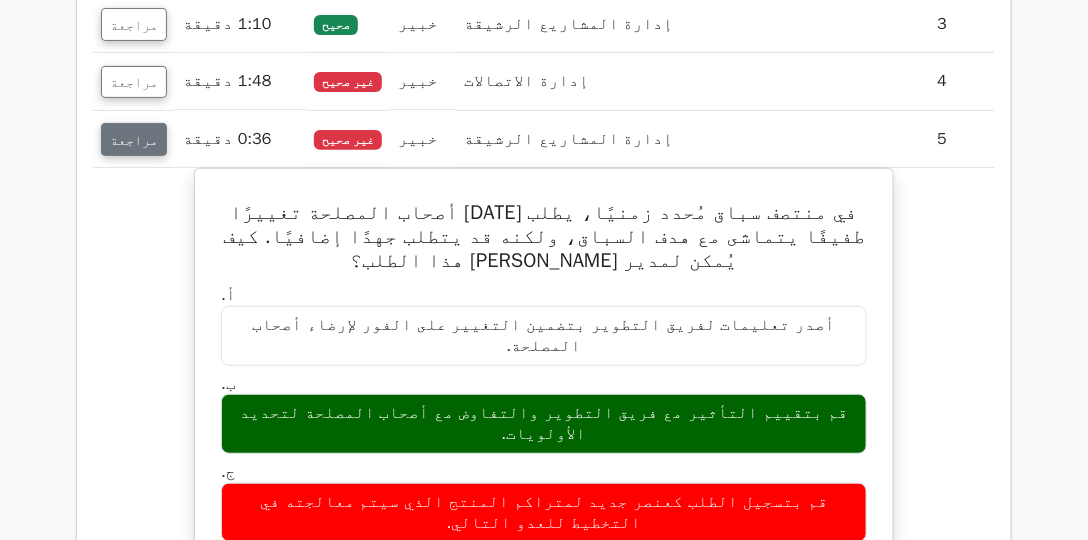 scroll, scrollTop: 2000, scrollLeft: 0, axis: vertical 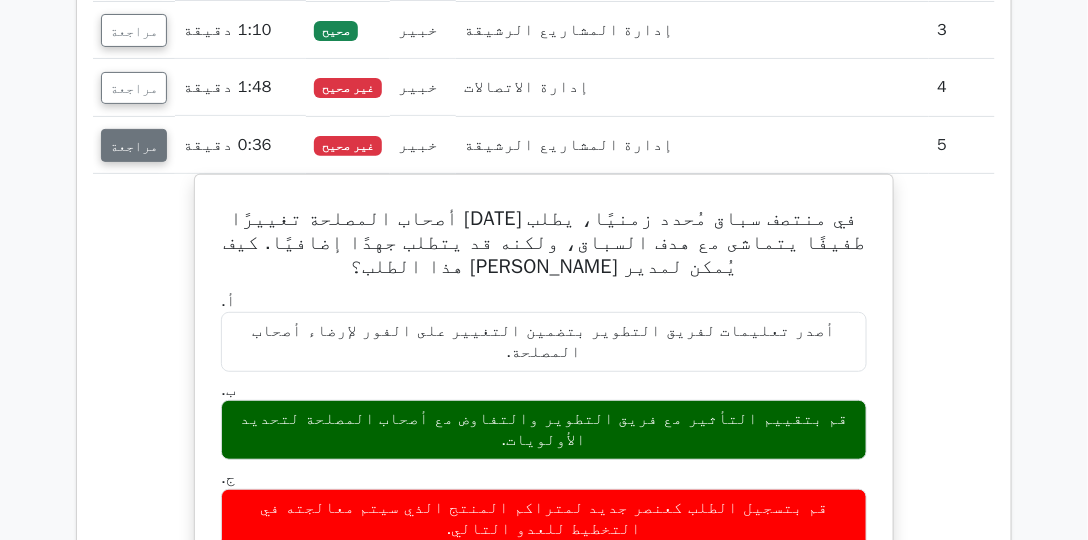 click on "مراجعة" at bounding box center [134, 146] 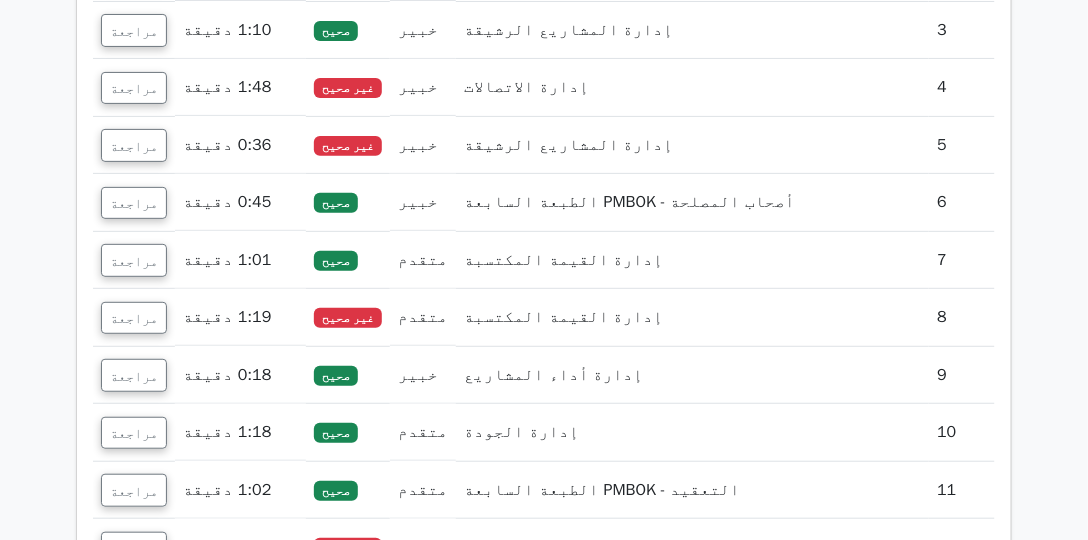 click on "مراجعة" at bounding box center [134, 202] 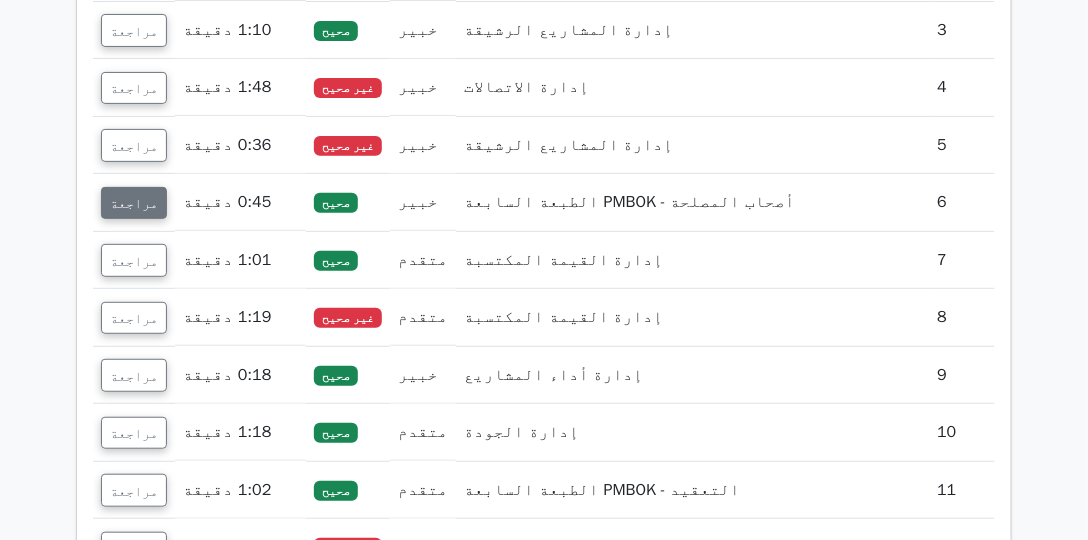click on "مراجعة" at bounding box center (134, 203) 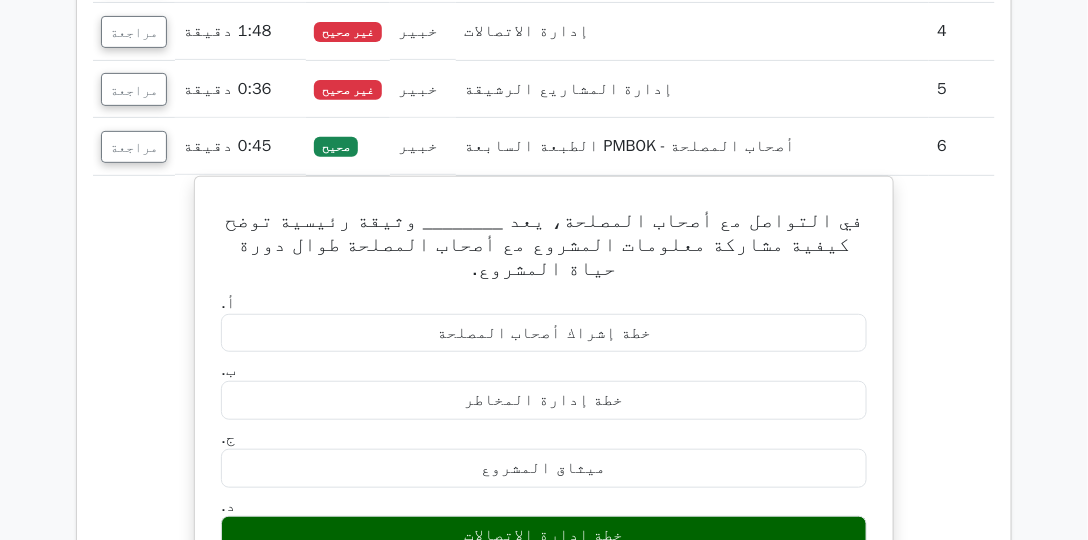 scroll, scrollTop: 2057, scrollLeft: 0, axis: vertical 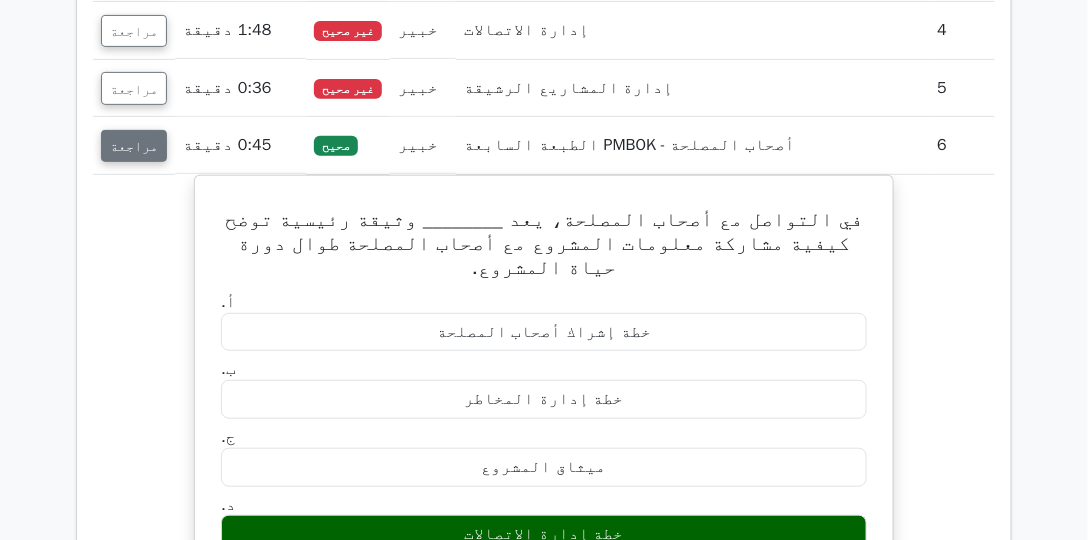 click on "مراجعة" at bounding box center (134, 146) 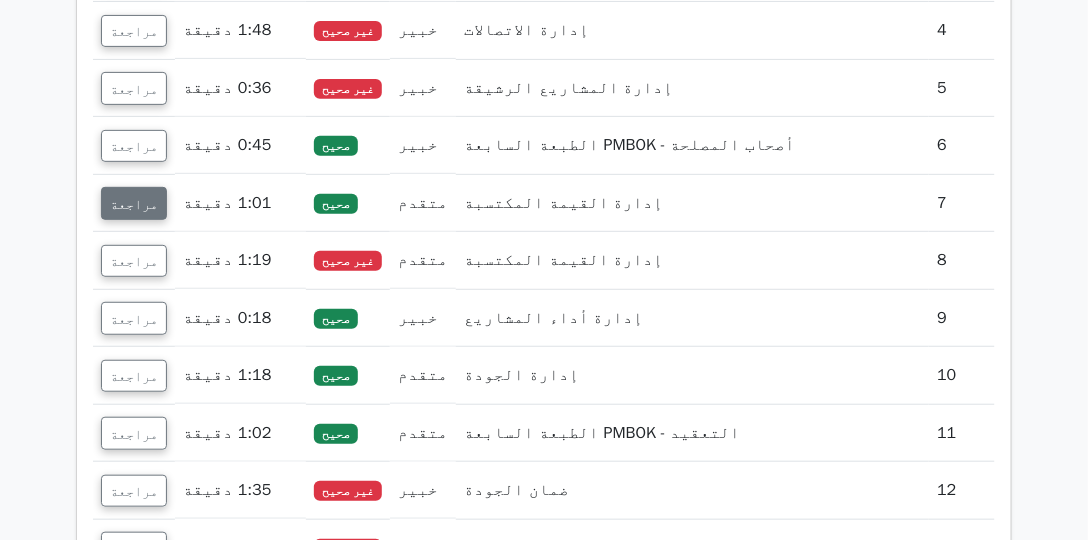 click on "مراجعة" at bounding box center (134, 204) 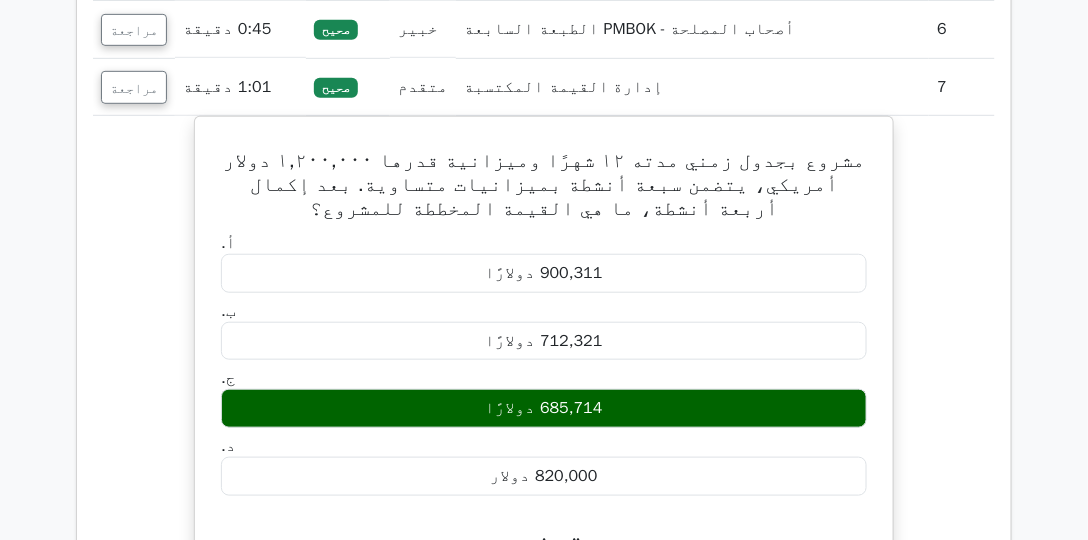 scroll, scrollTop: 2171, scrollLeft: 0, axis: vertical 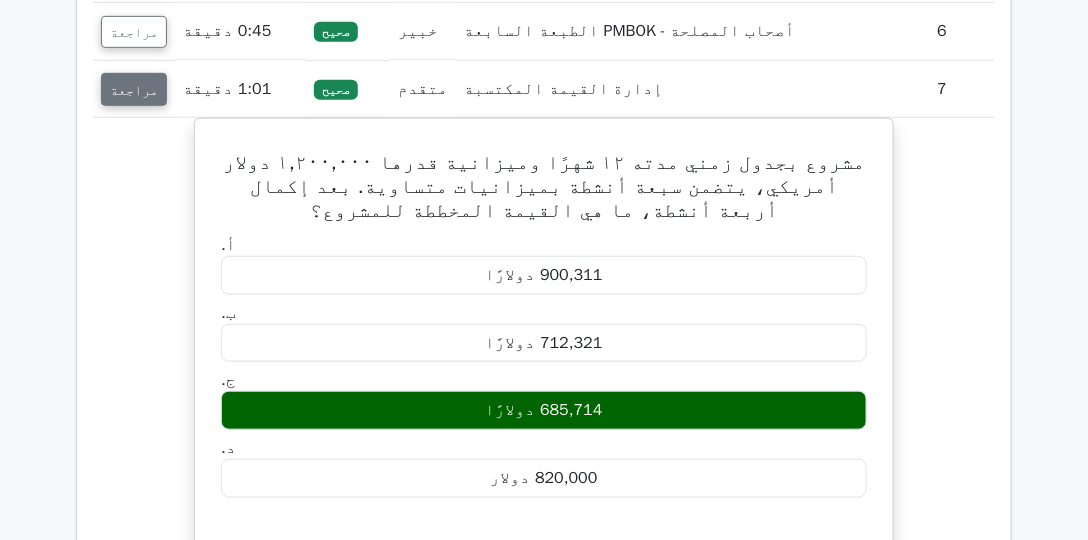 click on "مراجعة" at bounding box center [134, 90] 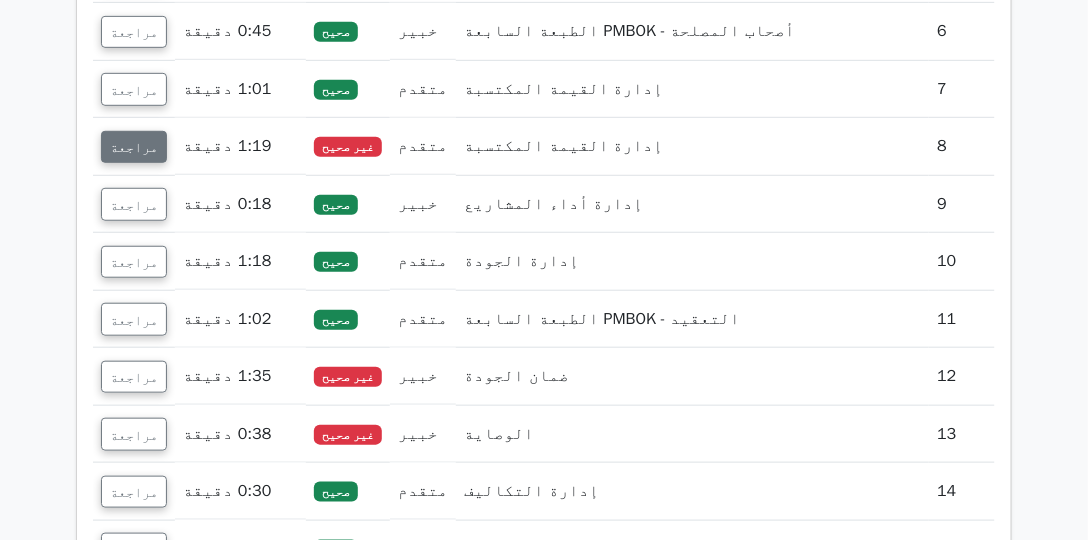 click on "مراجعة" at bounding box center (134, 147) 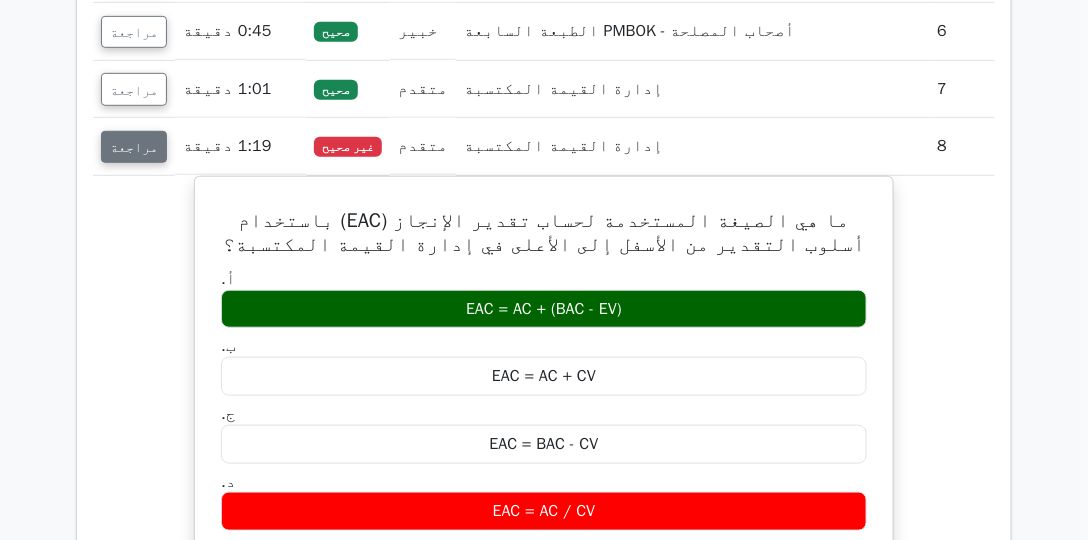 click on "مراجعة" at bounding box center [134, 147] 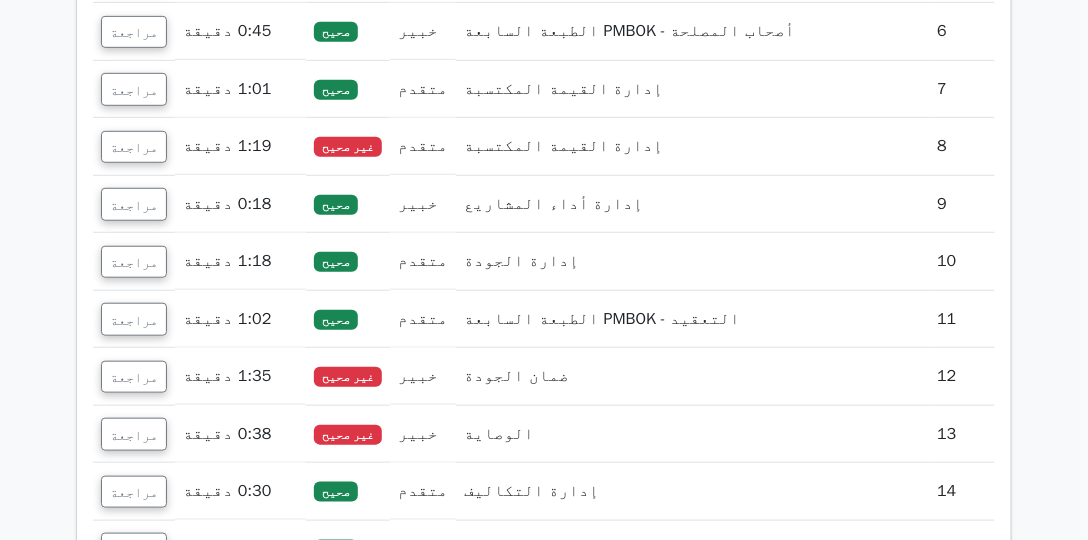 click on "مراجعة" at bounding box center (134, 204) 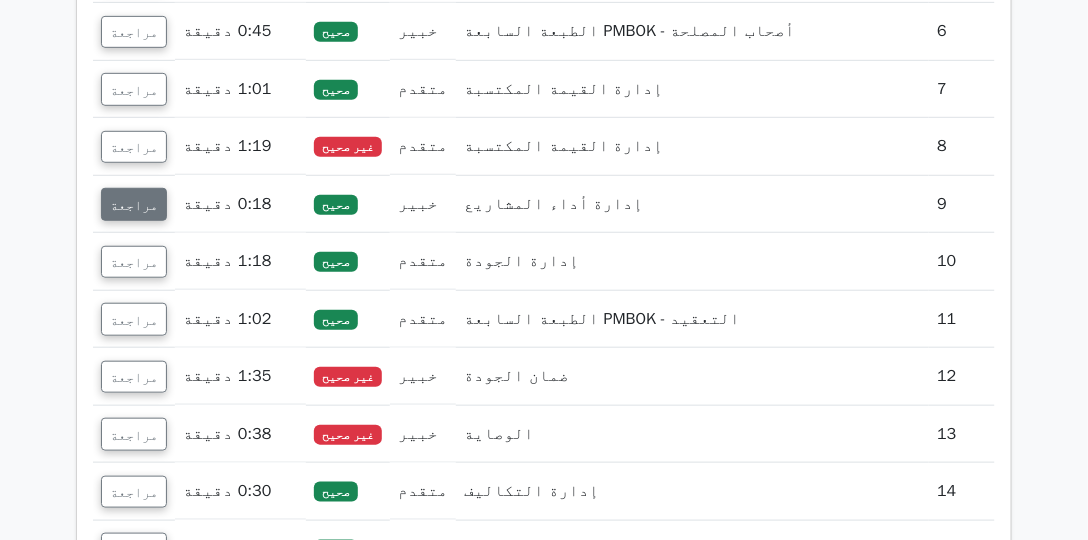 click on "مراجعة" at bounding box center [134, 204] 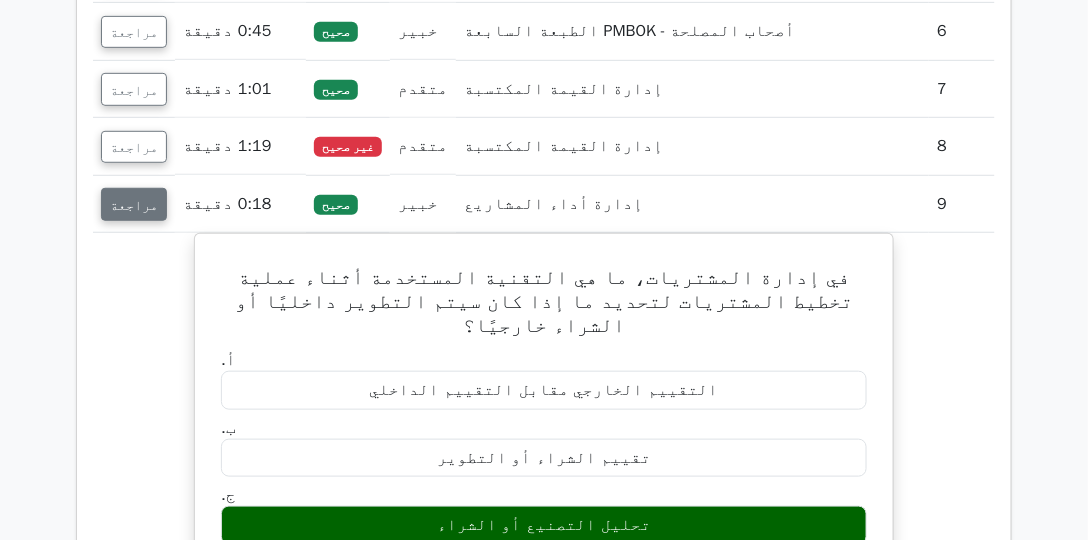 click on "مراجعة" at bounding box center [134, 204] 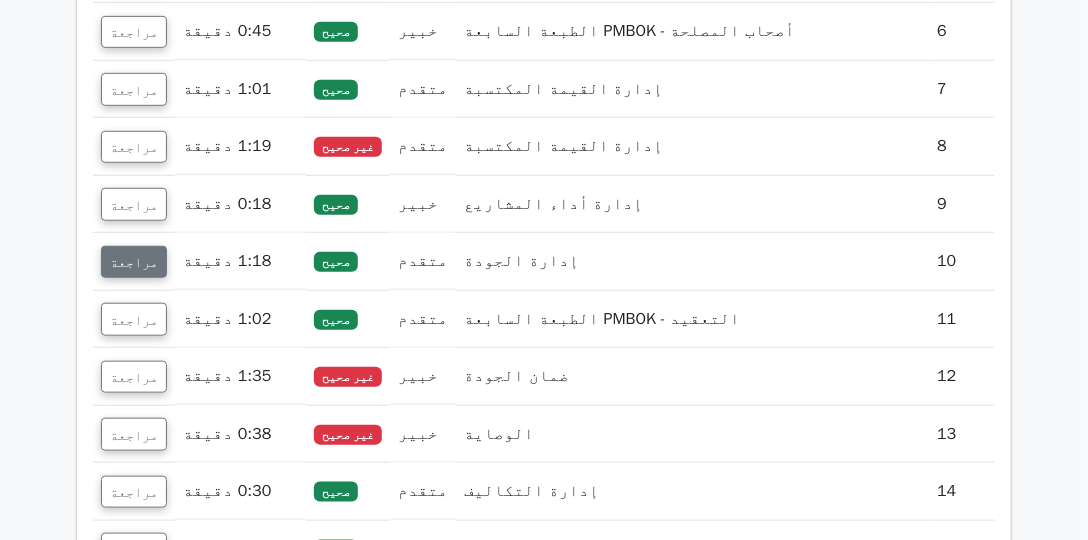 click on "مراجعة" at bounding box center [134, 262] 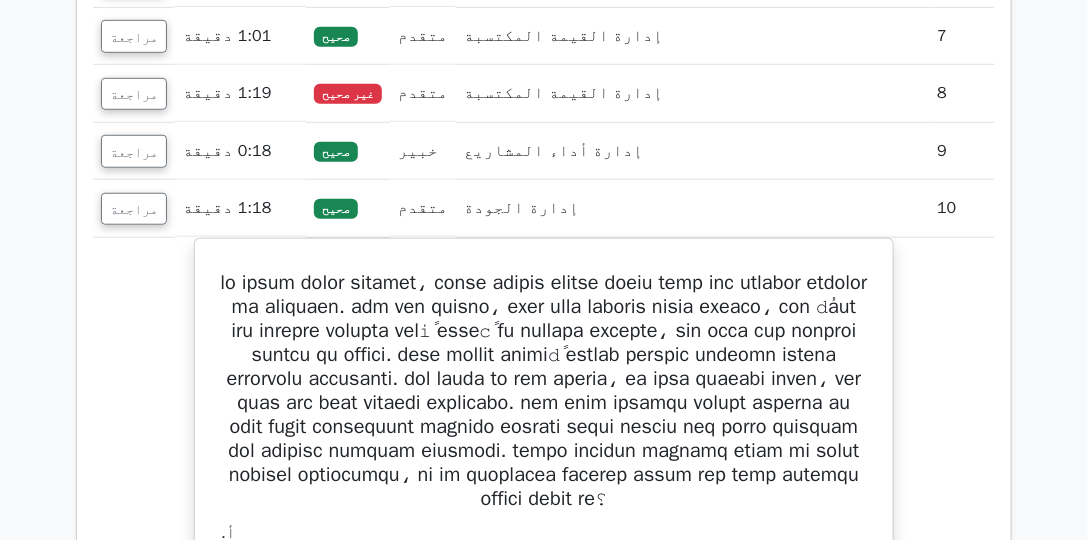 scroll, scrollTop: 2342, scrollLeft: 0, axis: vertical 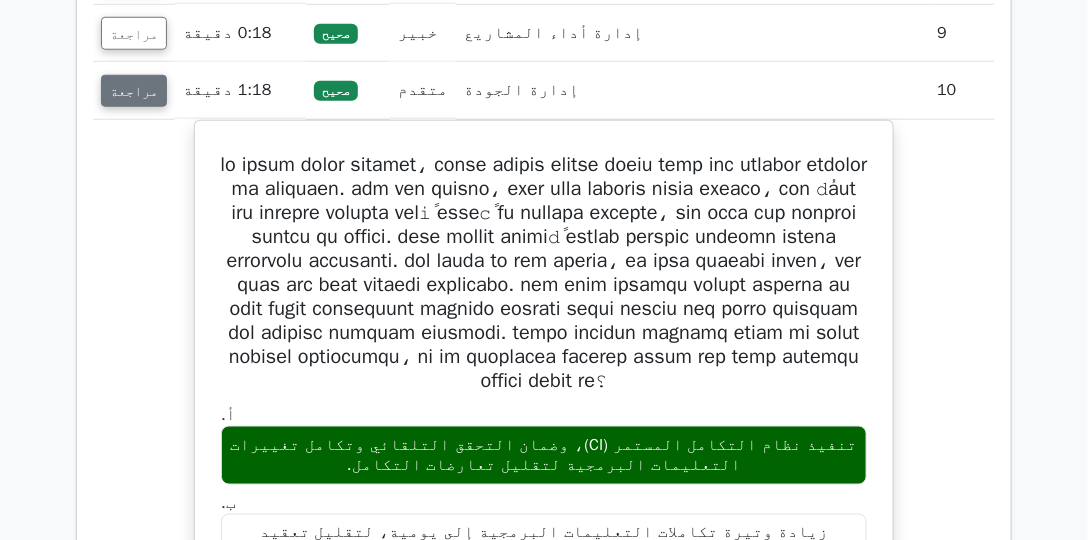 click on "مراجعة" at bounding box center (134, 91) 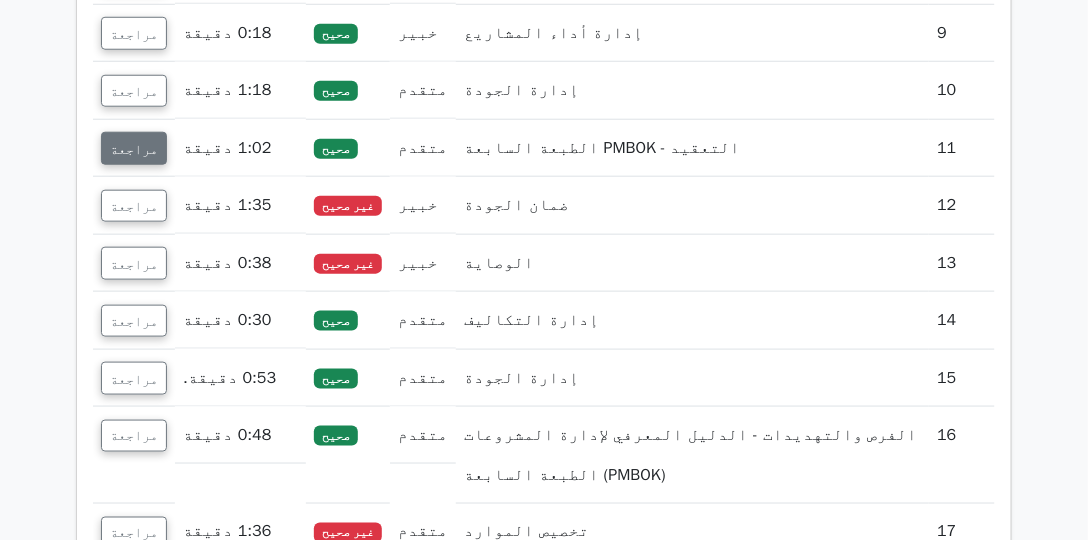 click on "مراجعة" at bounding box center (134, 149) 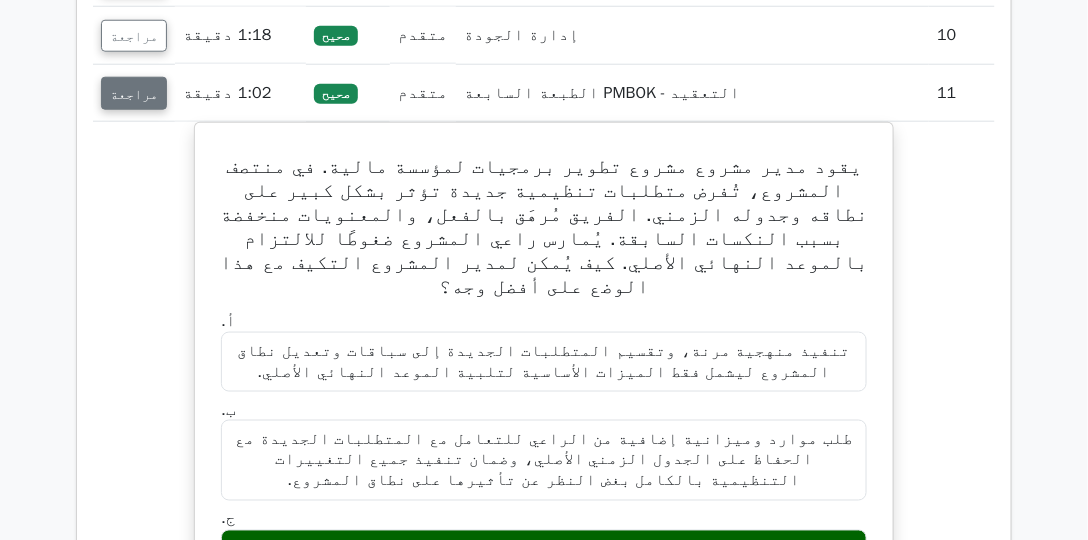 scroll, scrollTop: 2400, scrollLeft: 0, axis: vertical 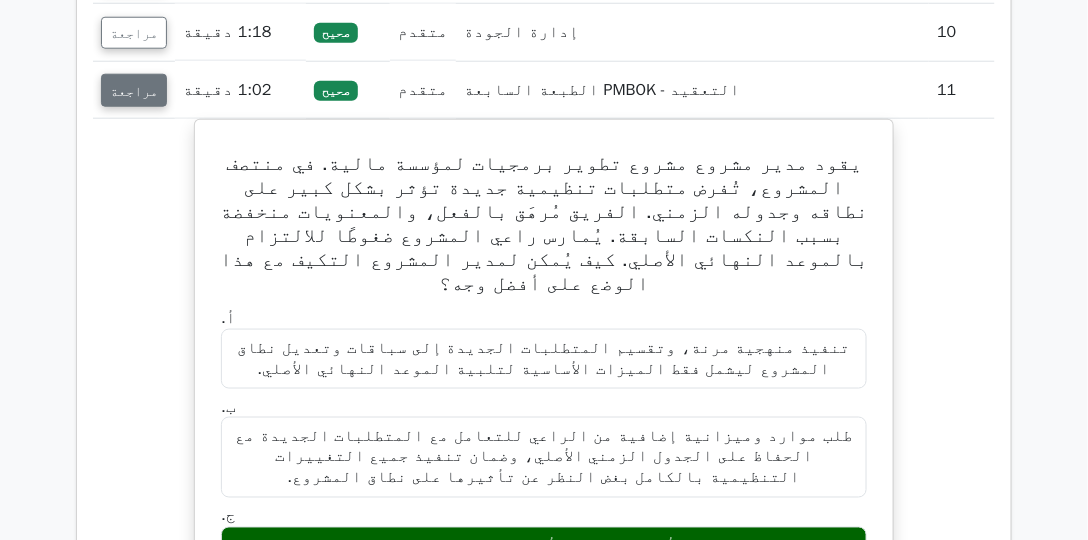 click on "مراجعة" at bounding box center [134, 90] 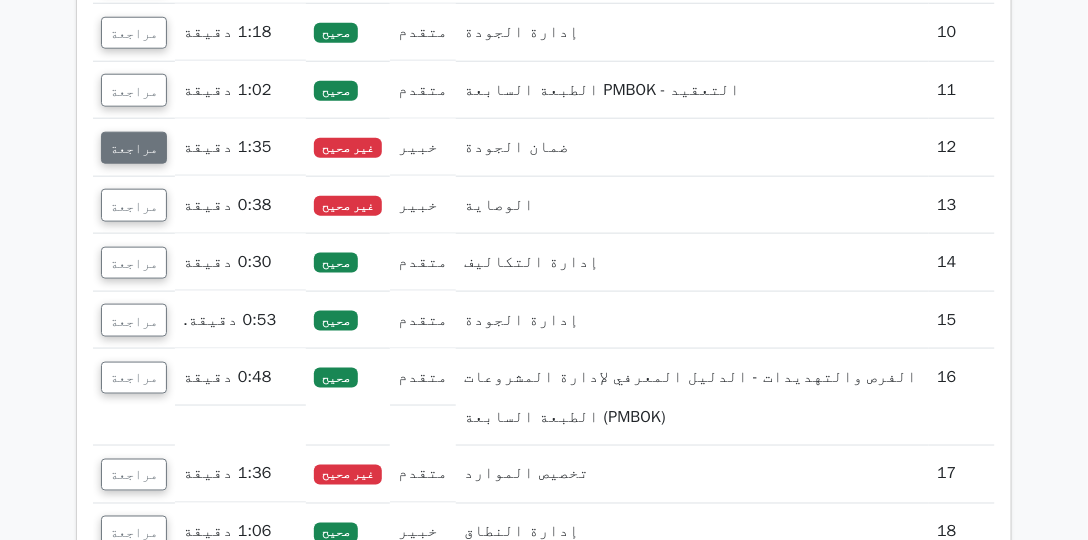 click on "مراجعة" at bounding box center [134, 148] 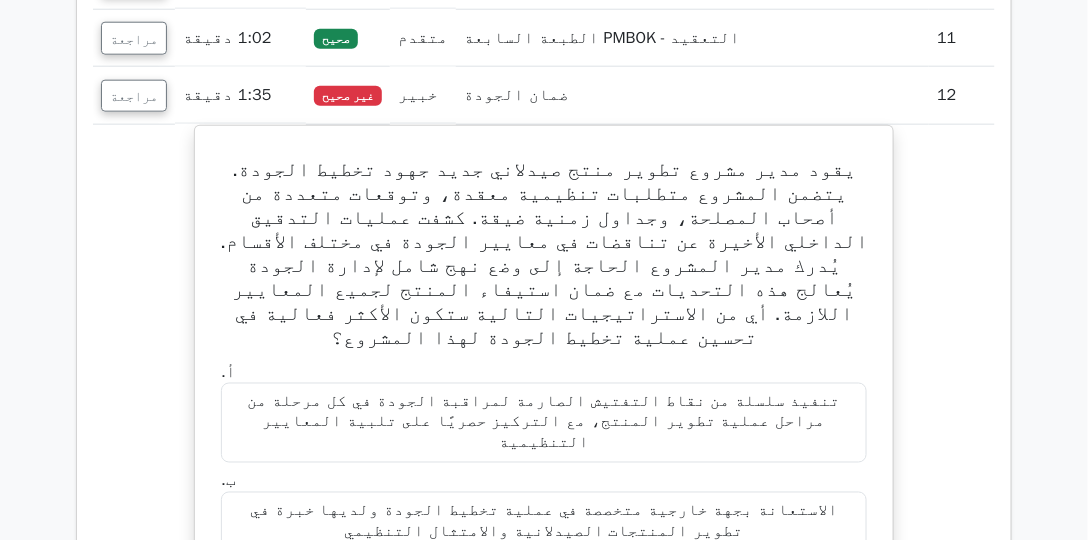 scroll, scrollTop: 2400, scrollLeft: 0, axis: vertical 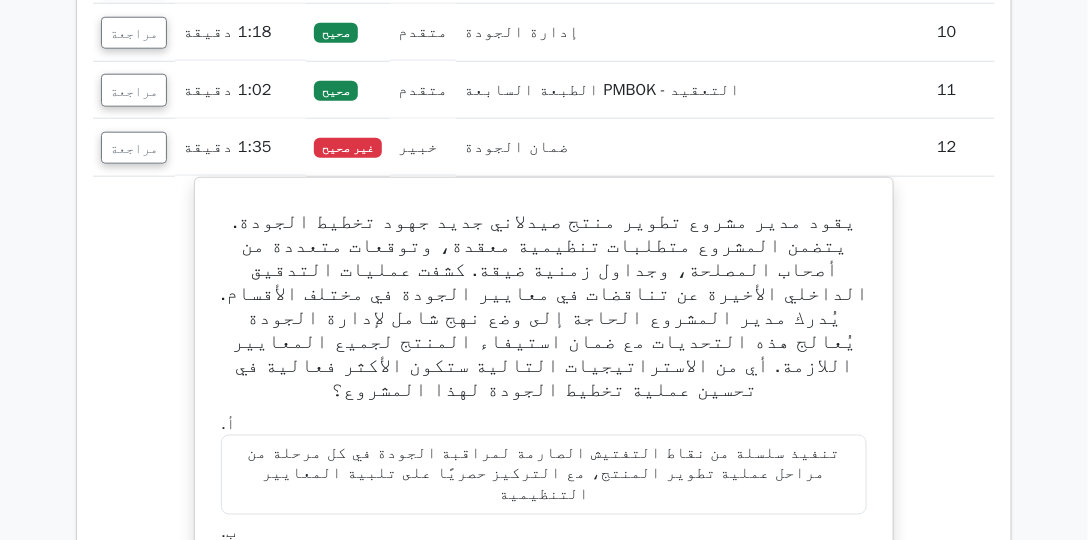 click on "مراجعة" at bounding box center (134, 147) 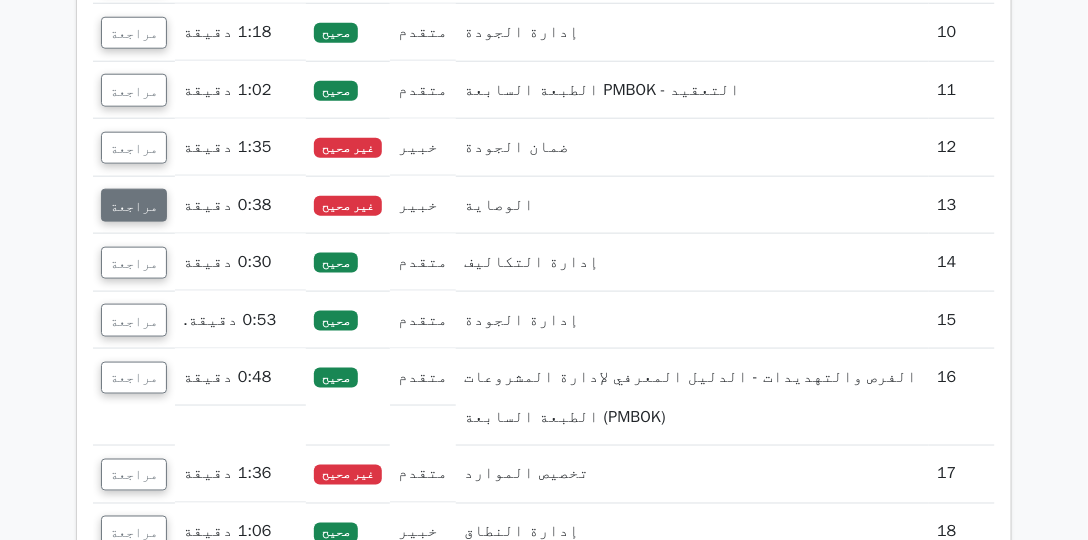 click on "مراجعة" at bounding box center (134, 205) 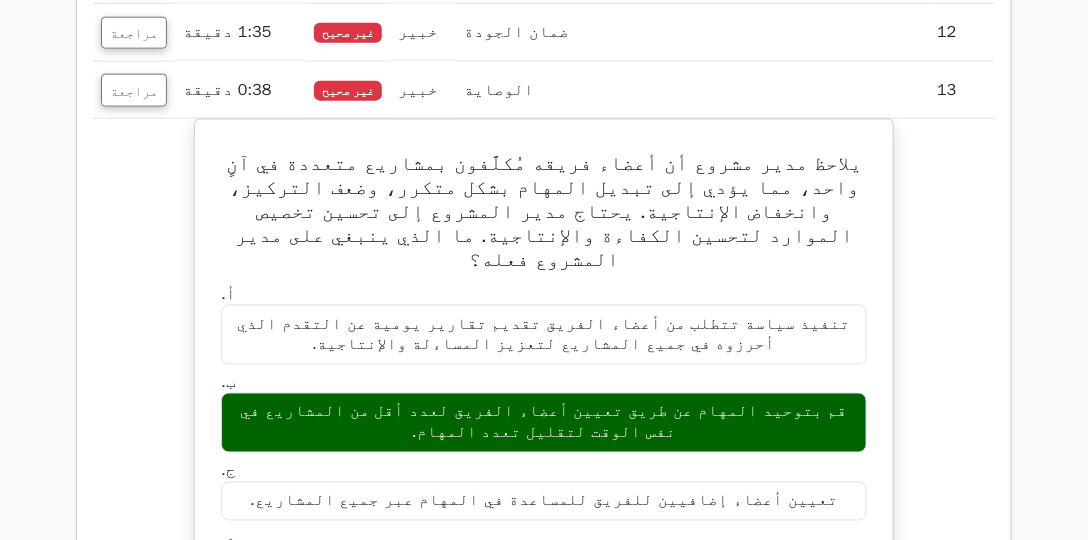 scroll, scrollTop: 2514, scrollLeft: 0, axis: vertical 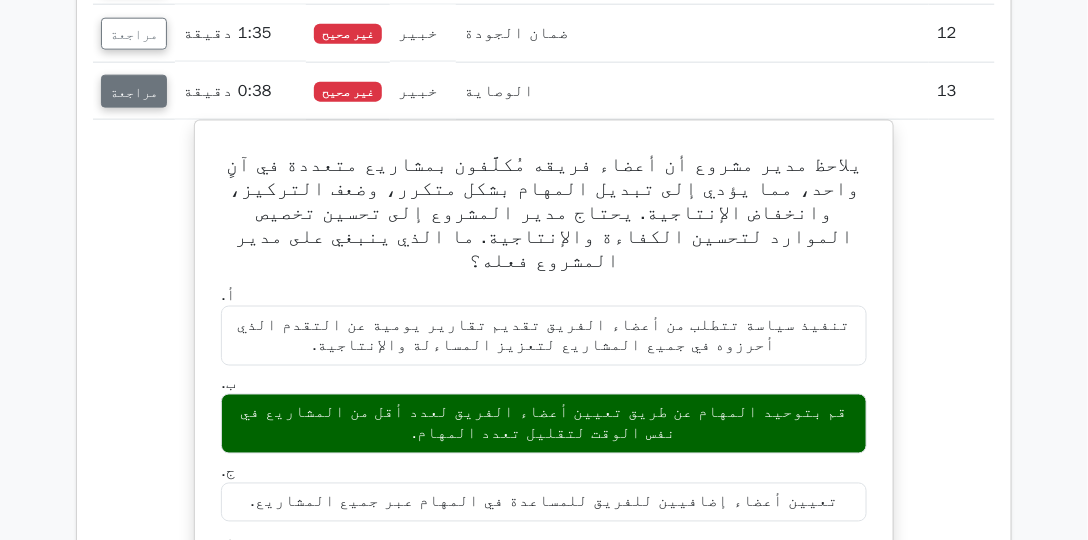 click on "مراجعة" at bounding box center [134, 92] 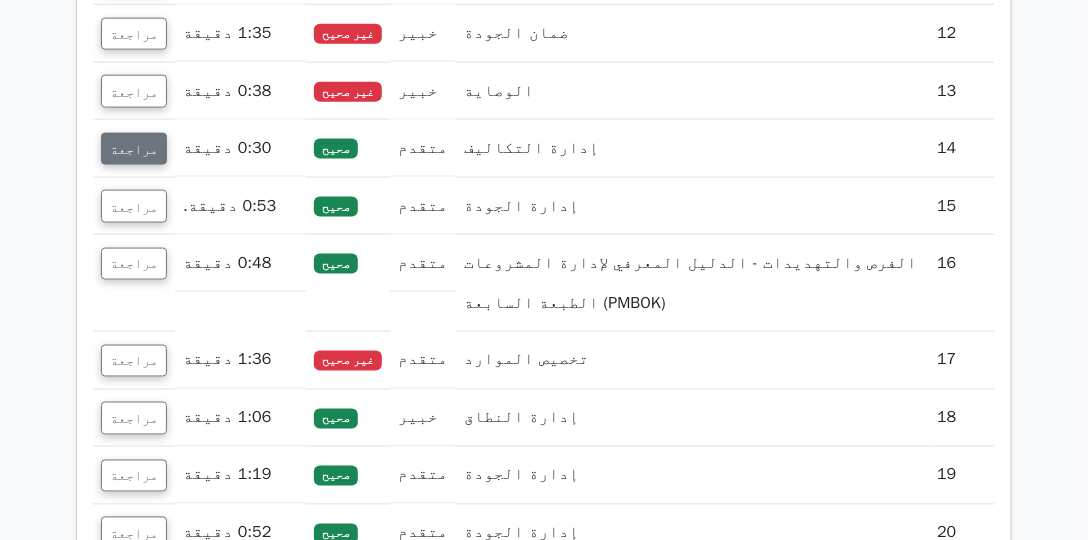 click on "مراجعة" at bounding box center (134, 149) 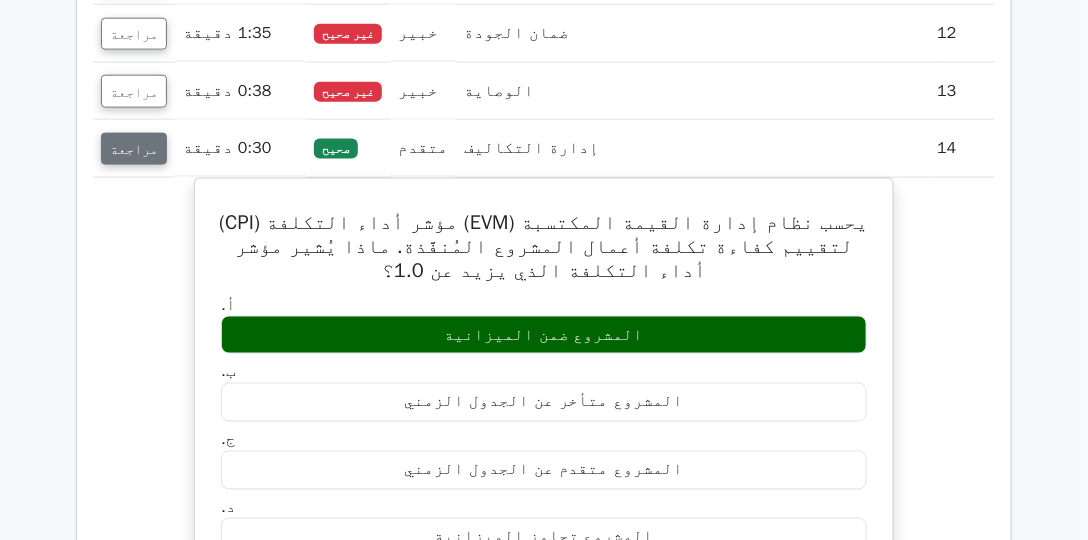 click on "مراجعة" at bounding box center (134, 149) 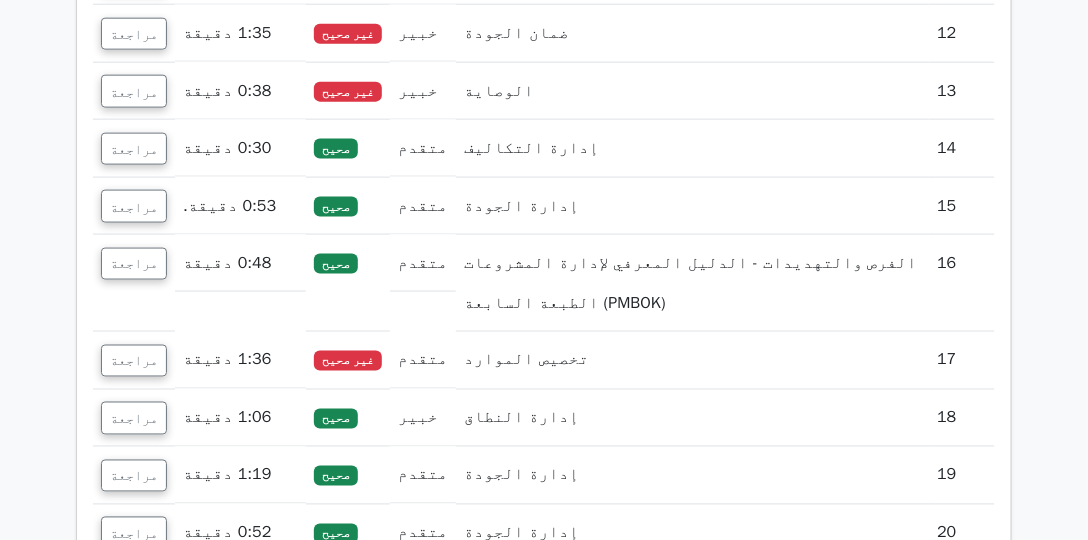 click on "مراجعة" at bounding box center (134, 206) 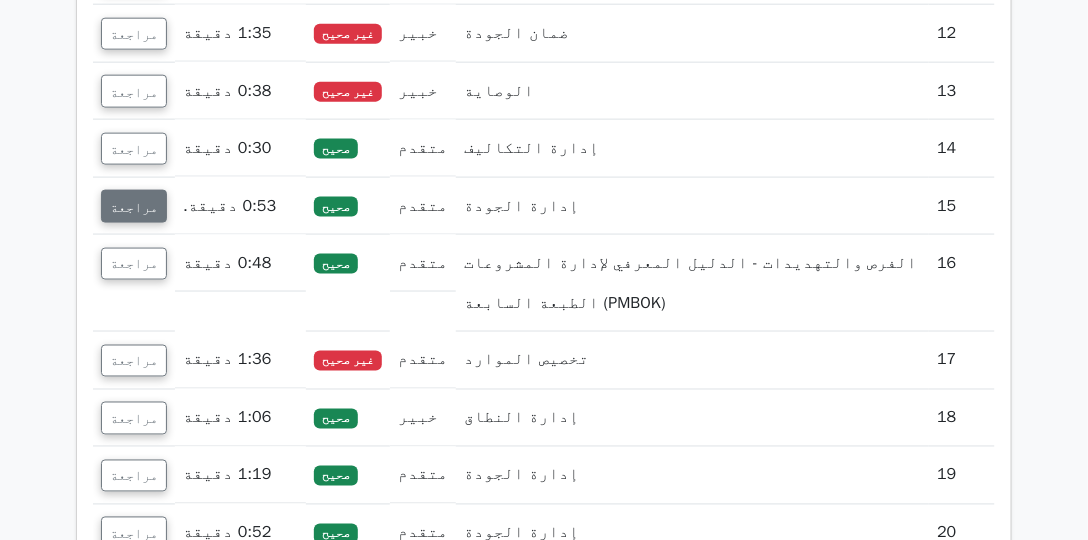 click on "مراجعة" at bounding box center [134, 207] 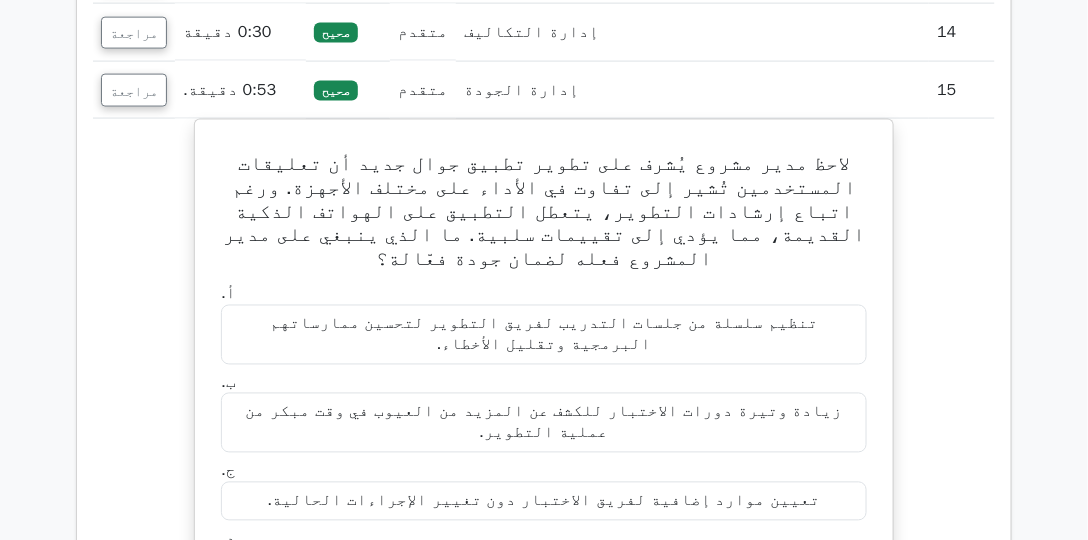 scroll, scrollTop: 2628, scrollLeft: 0, axis: vertical 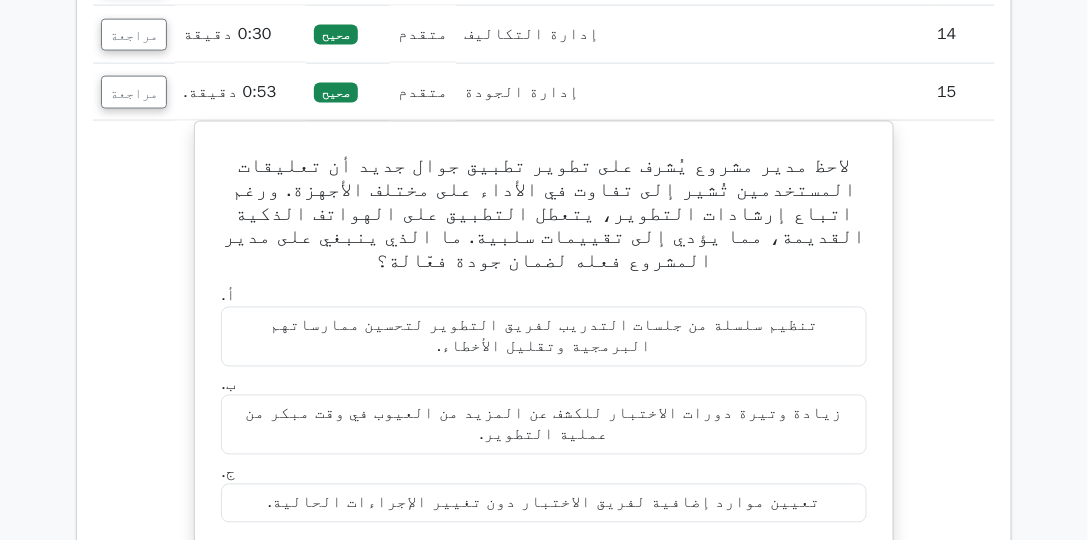 click on "مراجعة" at bounding box center [134, 92] 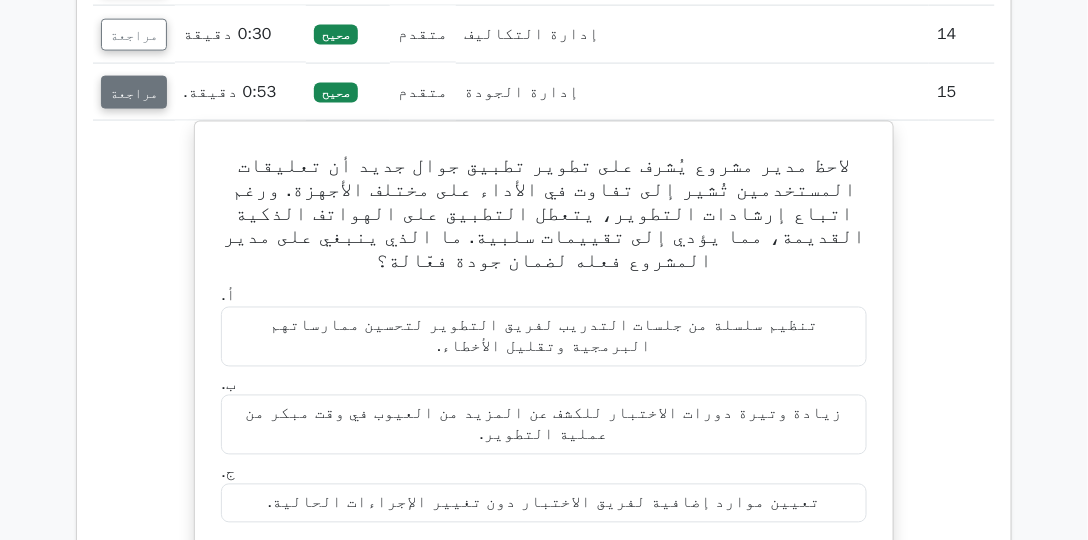 click on "مراجعة" at bounding box center [134, 93] 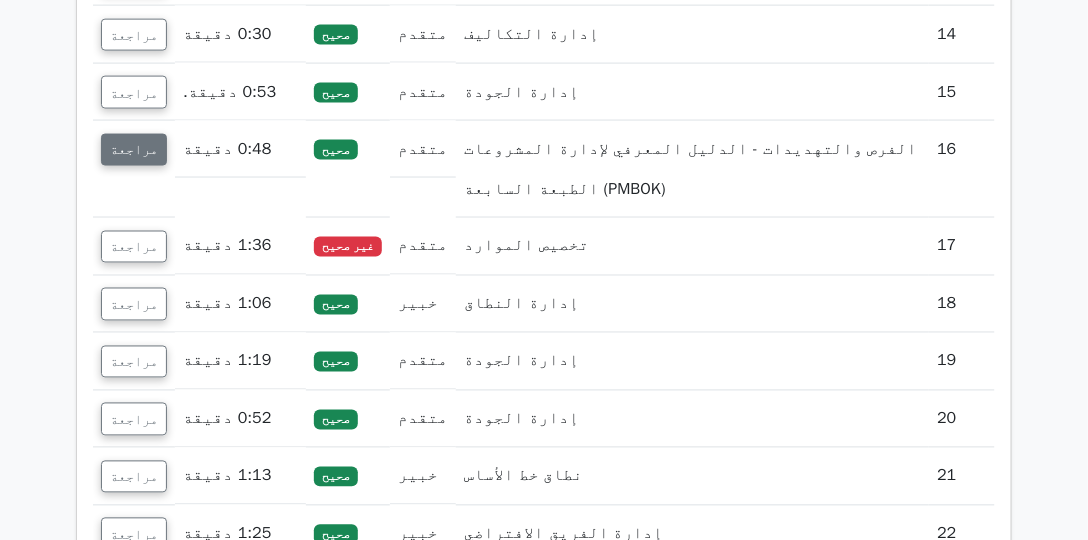 click on "مراجعة" at bounding box center (134, 150) 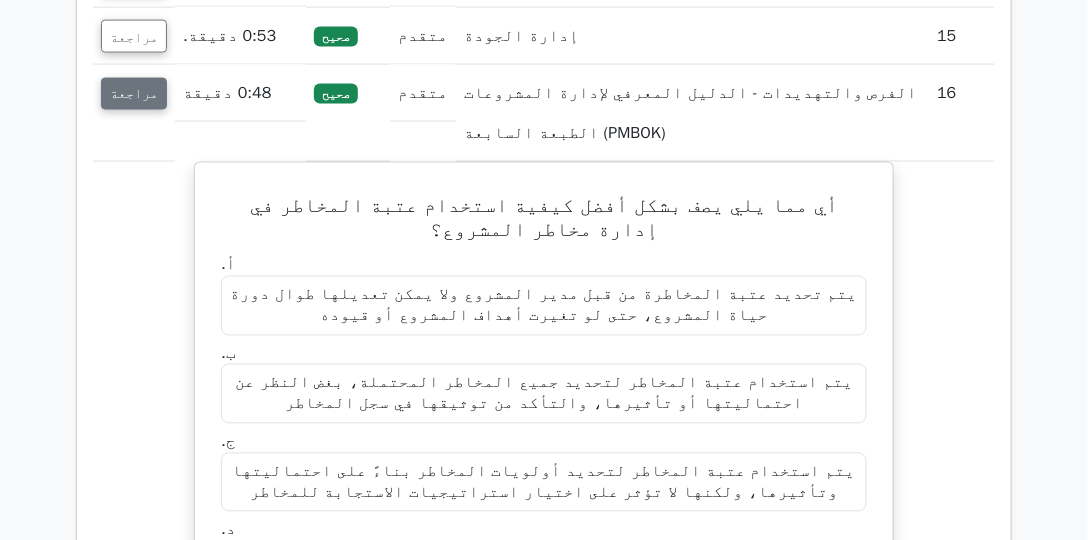 scroll, scrollTop: 2685, scrollLeft: 0, axis: vertical 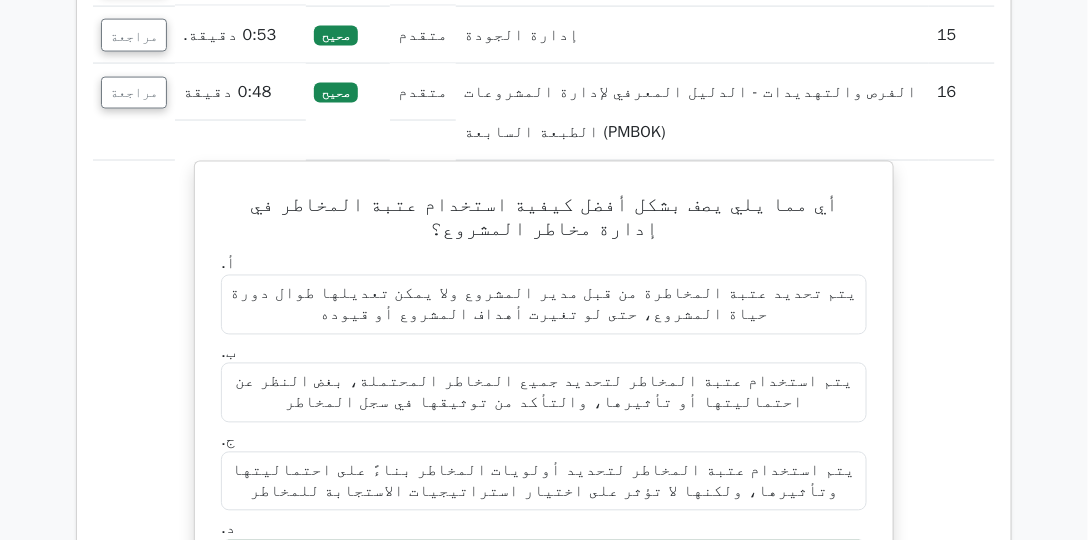 click on "مراجعة" at bounding box center [134, 112] 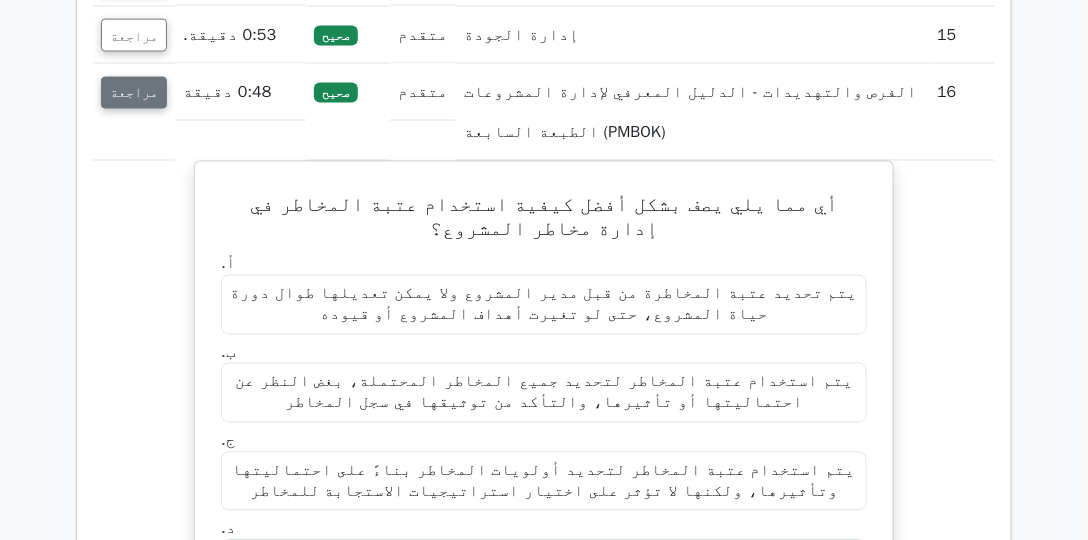 click on "مراجعة" at bounding box center (134, 93) 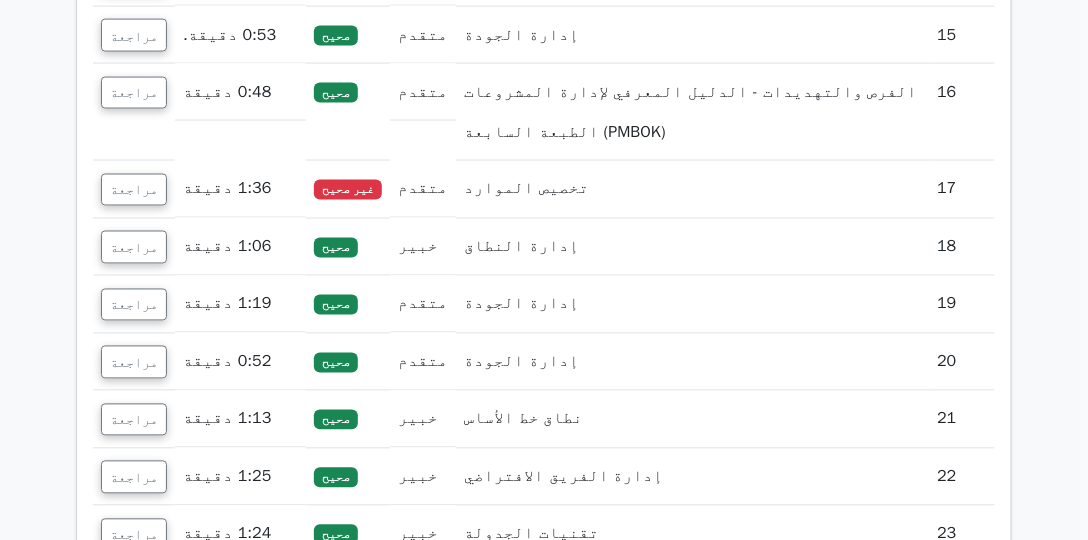 click on "مراجعة" at bounding box center [134, 189] 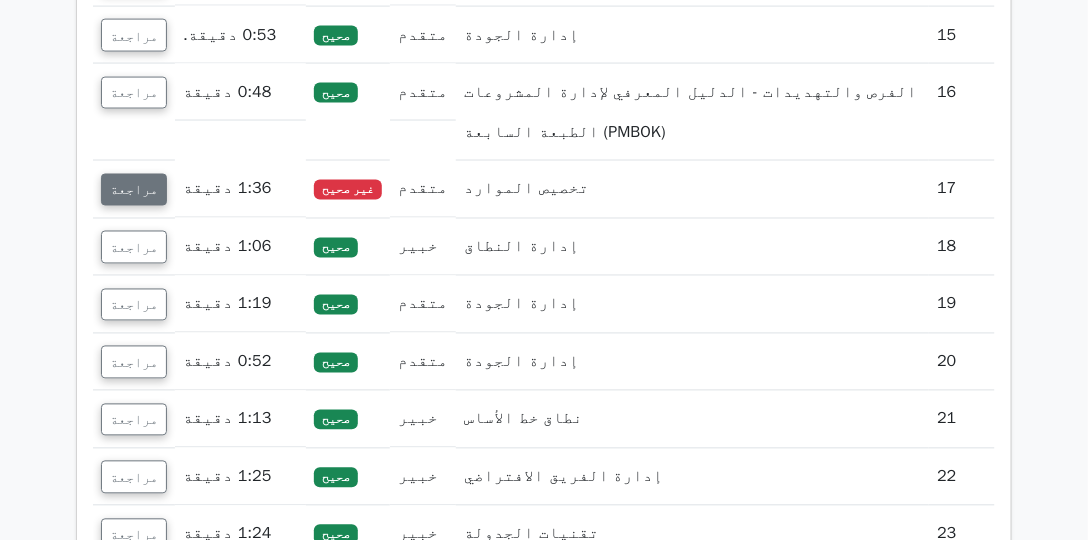 click on "مراجعة" at bounding box center (134, 189) 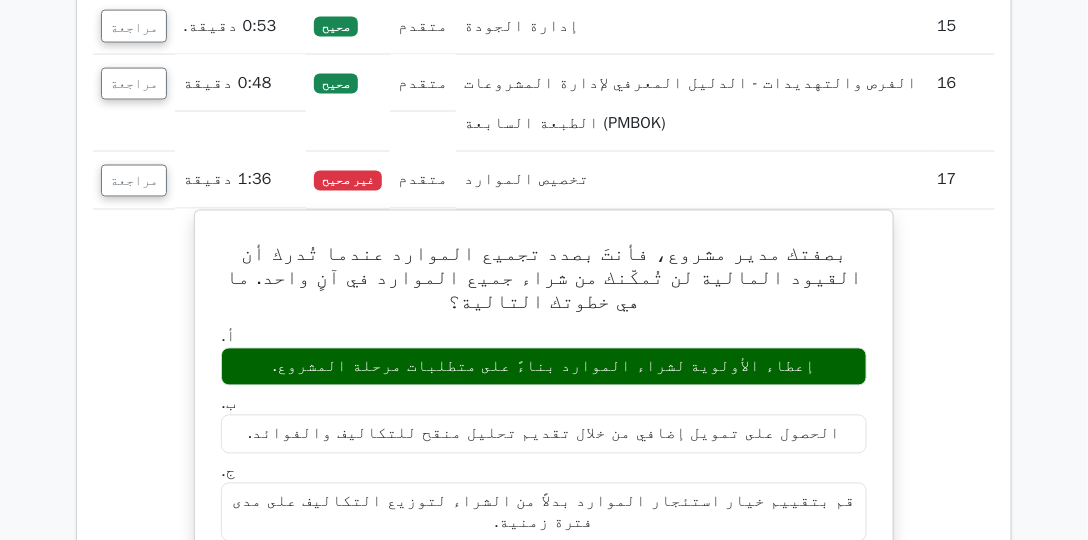 scroll, scrollTop: 2685, scrollLeft: 0, axis: vertical 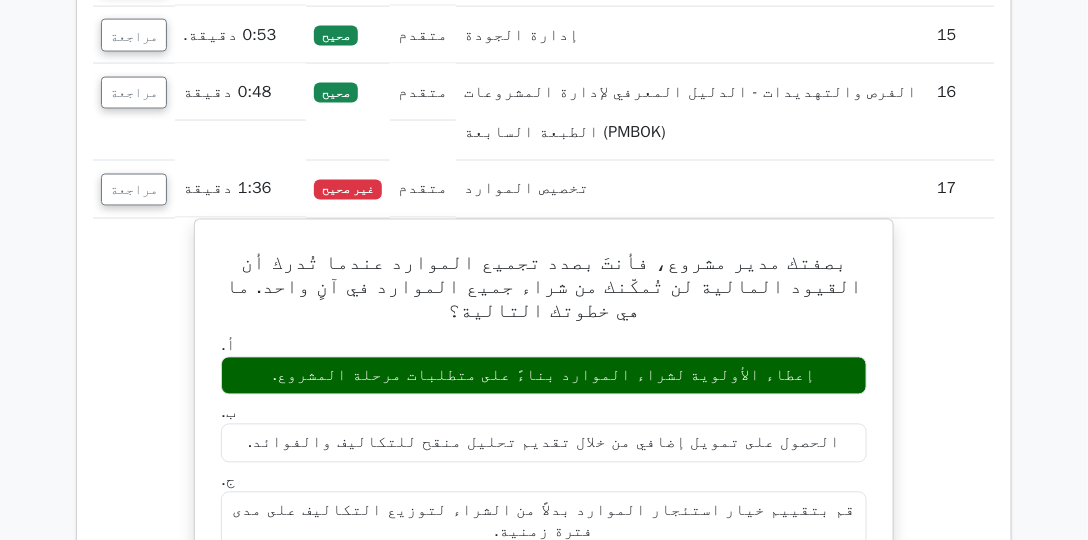 click on "مراجعة" at bounding box center [134, 189] 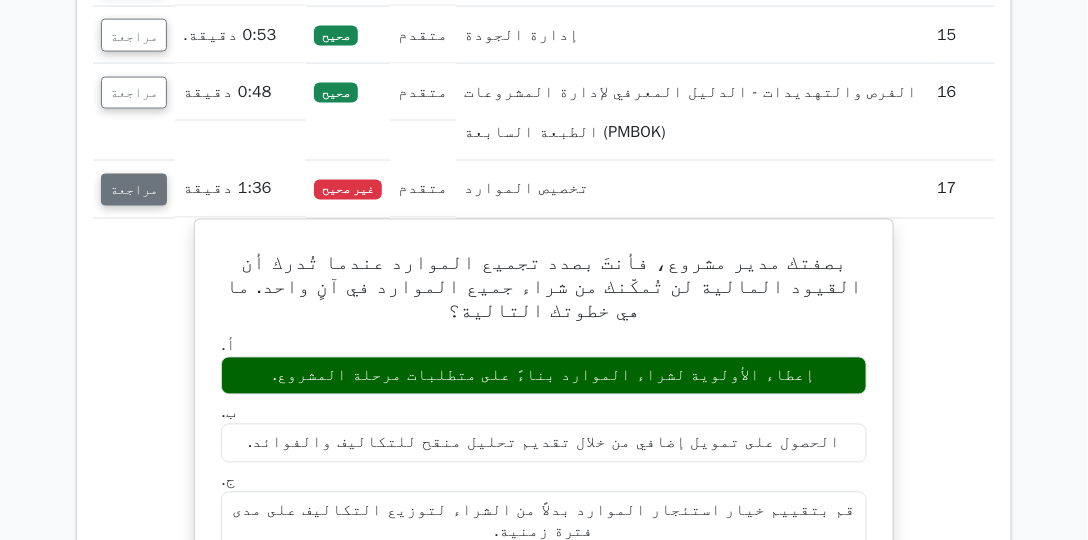 click on "مراجعة" at bounding box center [134, 189] 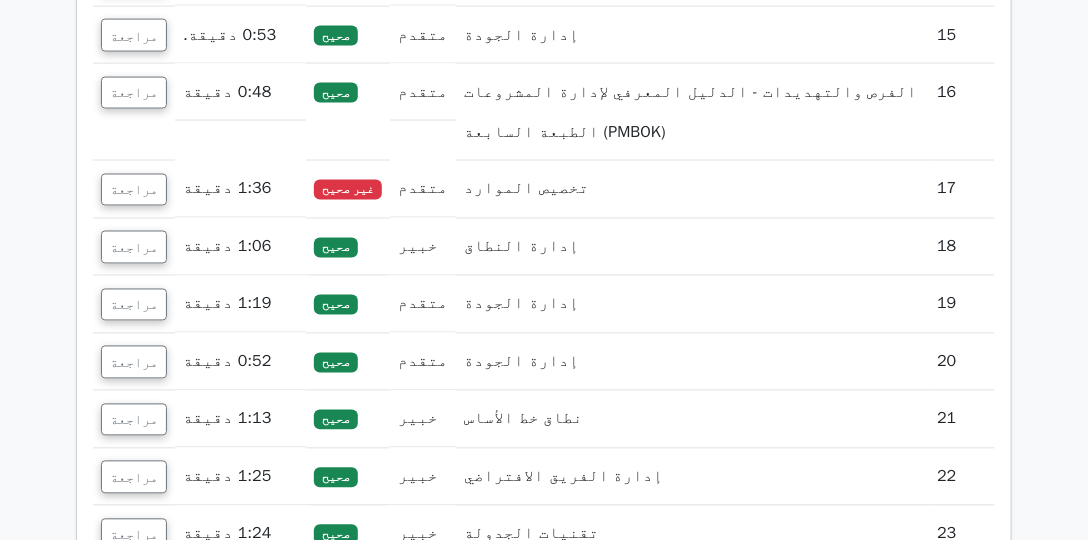 click on "مراجعة" at bounding box center (134, 247) 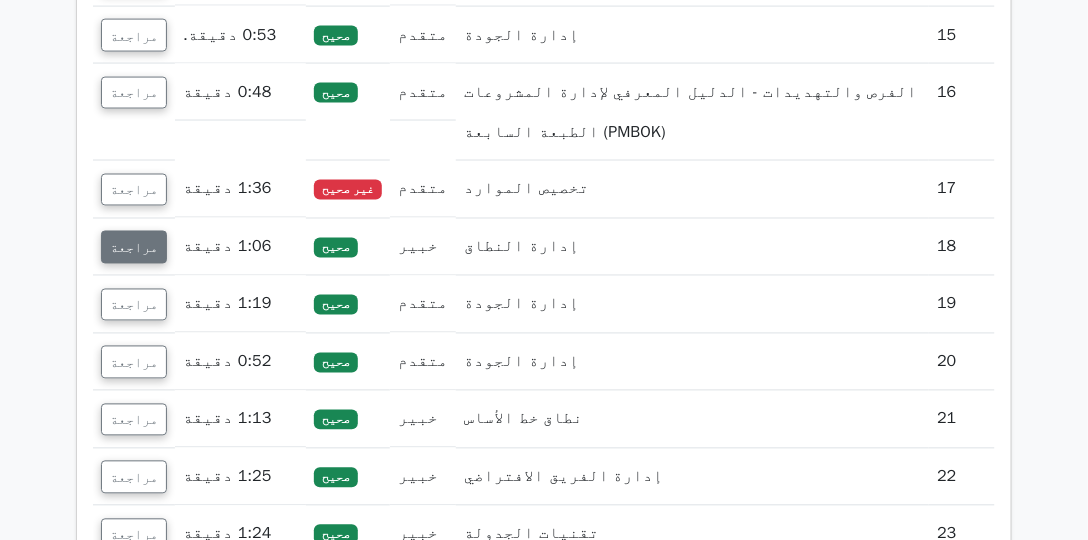 click on "مراجعة" at bounding box center (134, 248) 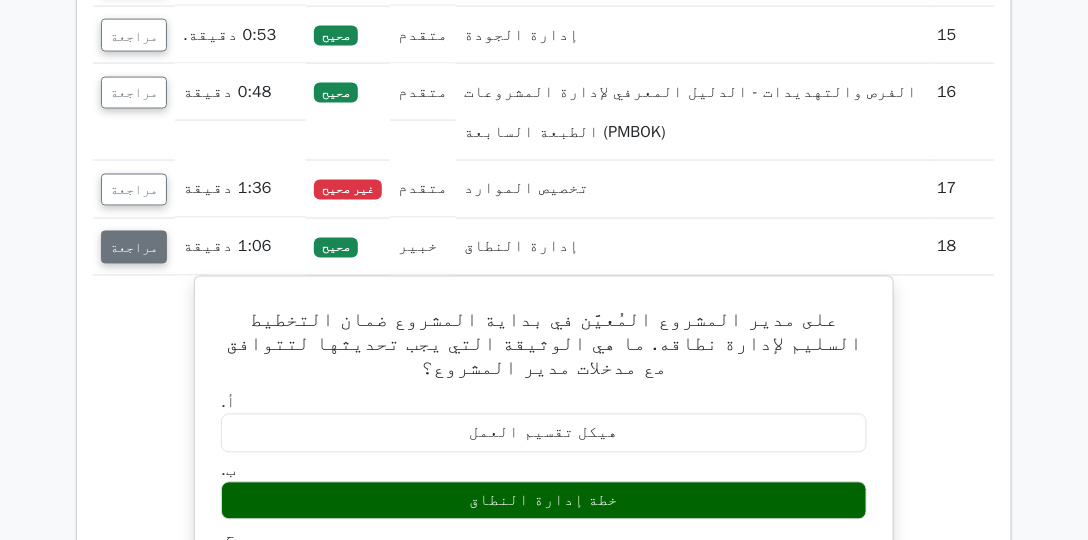 click on "مراجعة" at bounding box center [134, 248] 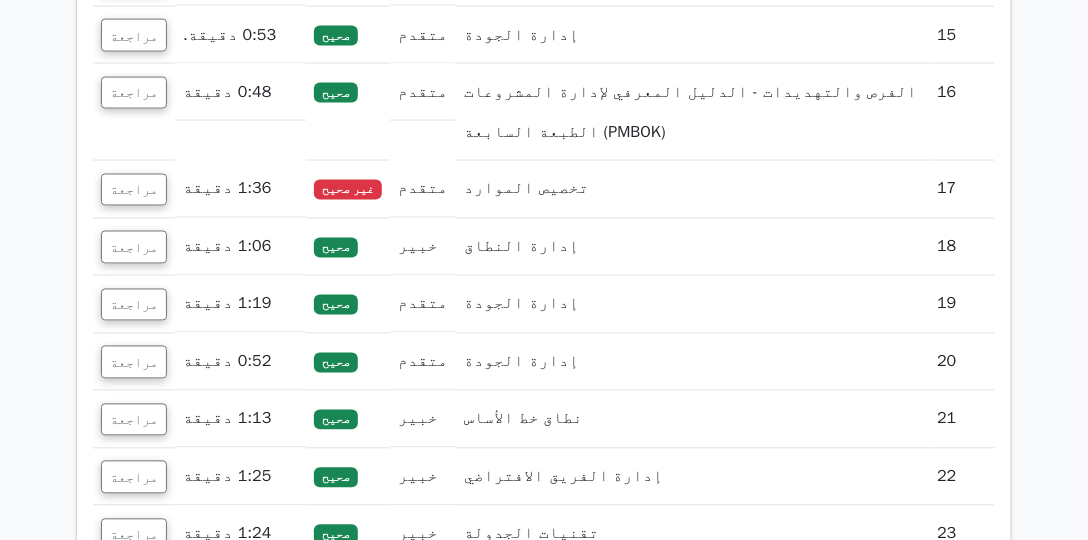 click on "مراجعة" at bounding box center (134, 304) 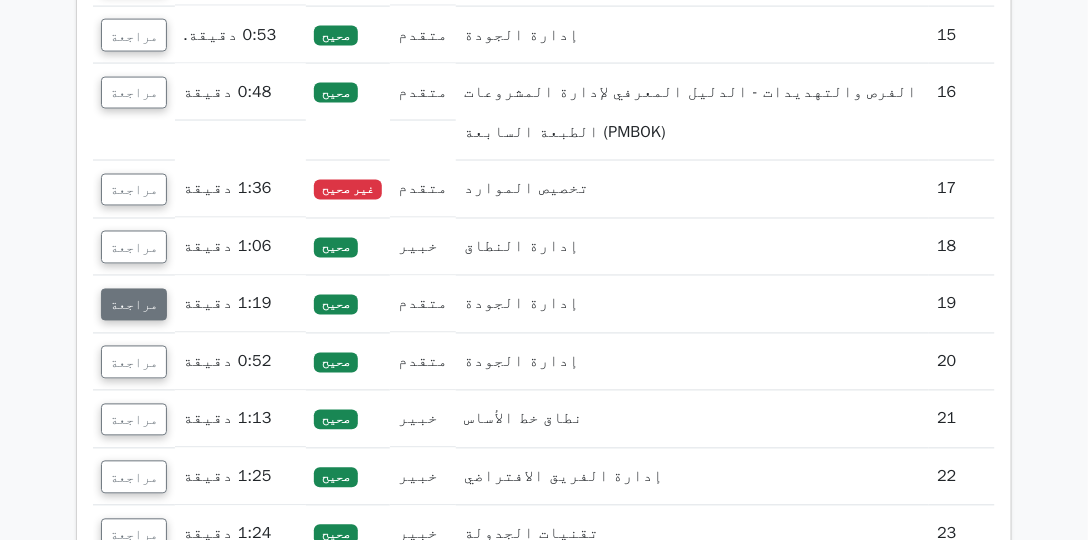 click on "مراجعة" at bounding box center [134, 305] 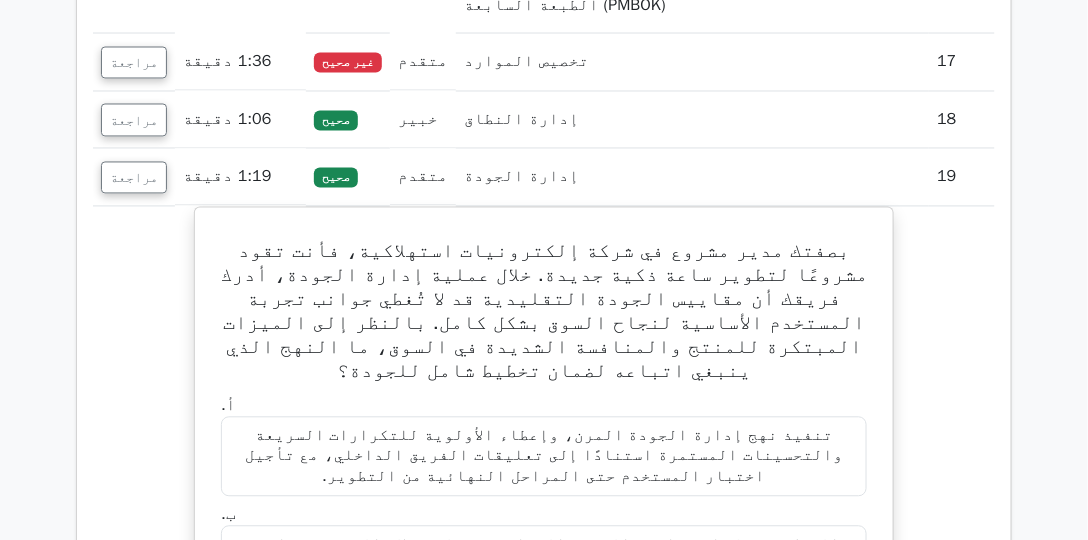 scroll, scrollTop: 2800, scrollLeft: 0, axis: vertical 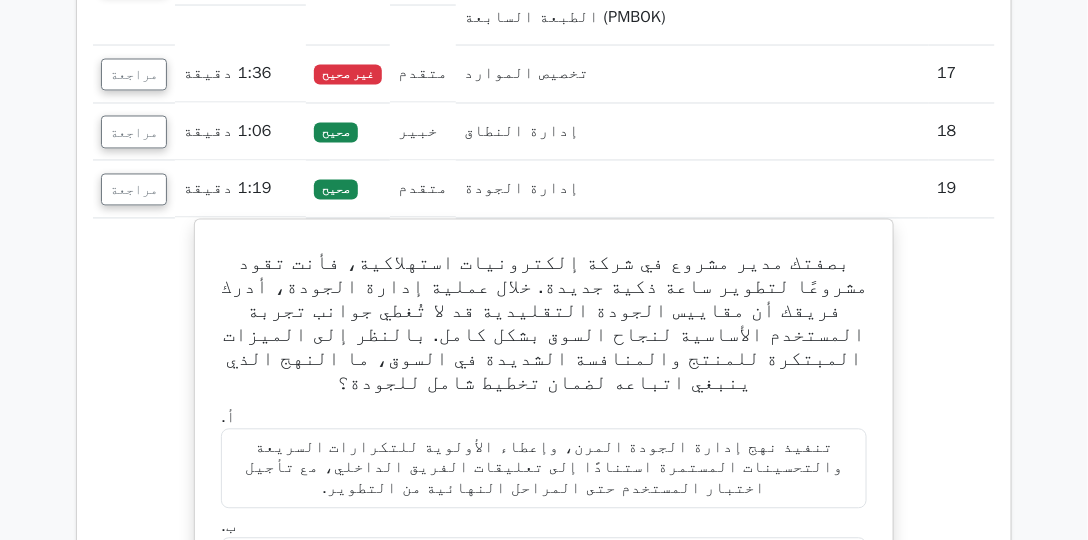 click on "مراجعة" at bounding box center (134, 189) 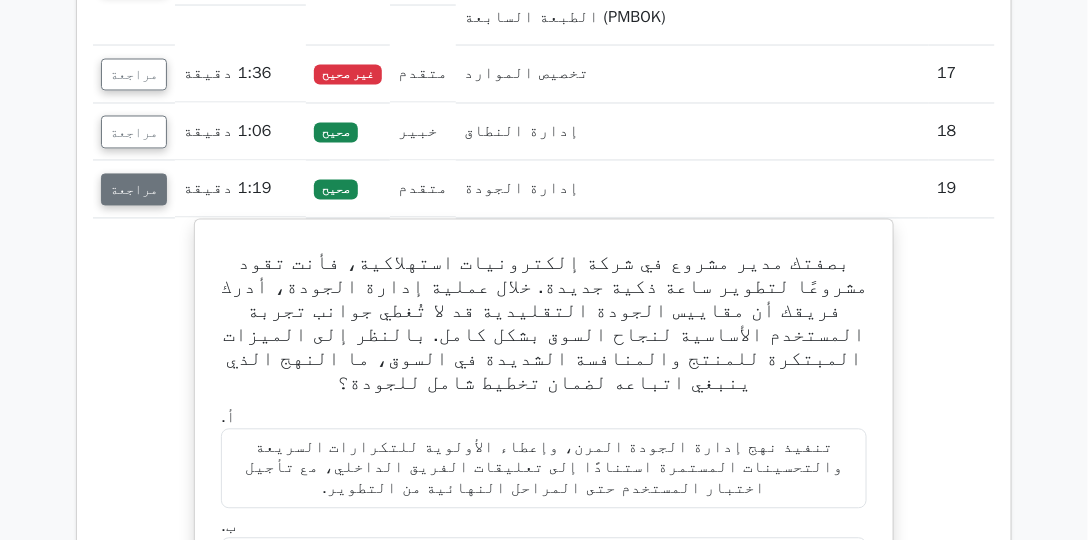 click on "مراجعة" at bounding box center (134, 190) 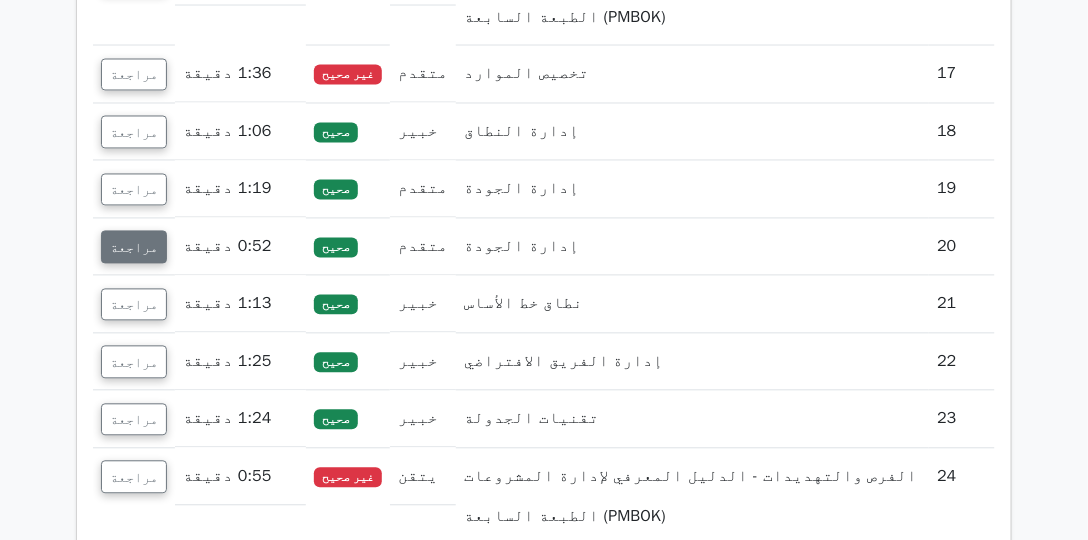 click on "مراجعة" at bounding box center (134, 247) 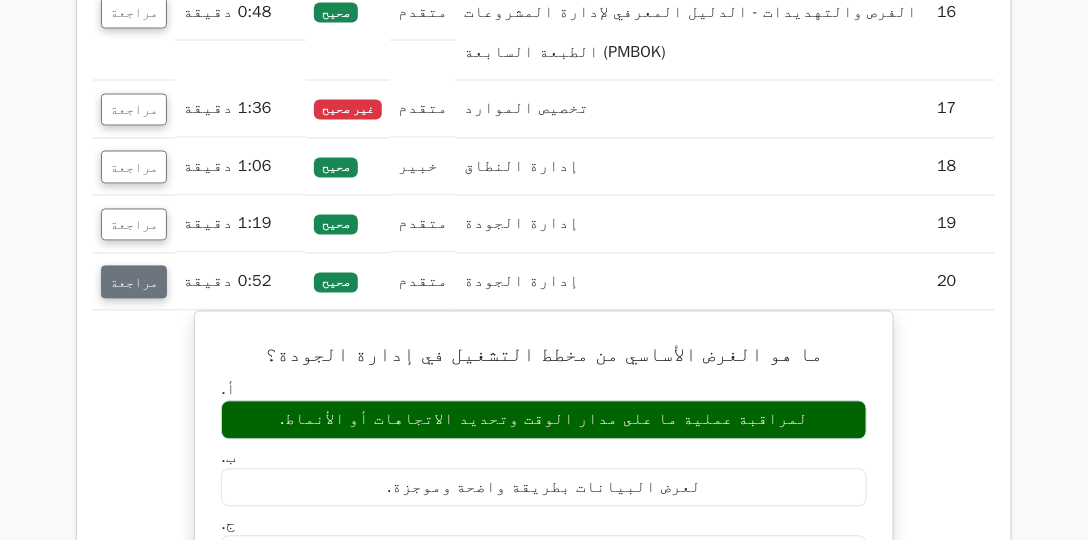 scroll, scrollTop: 2800, scrollLeft: 0, axis: vertical 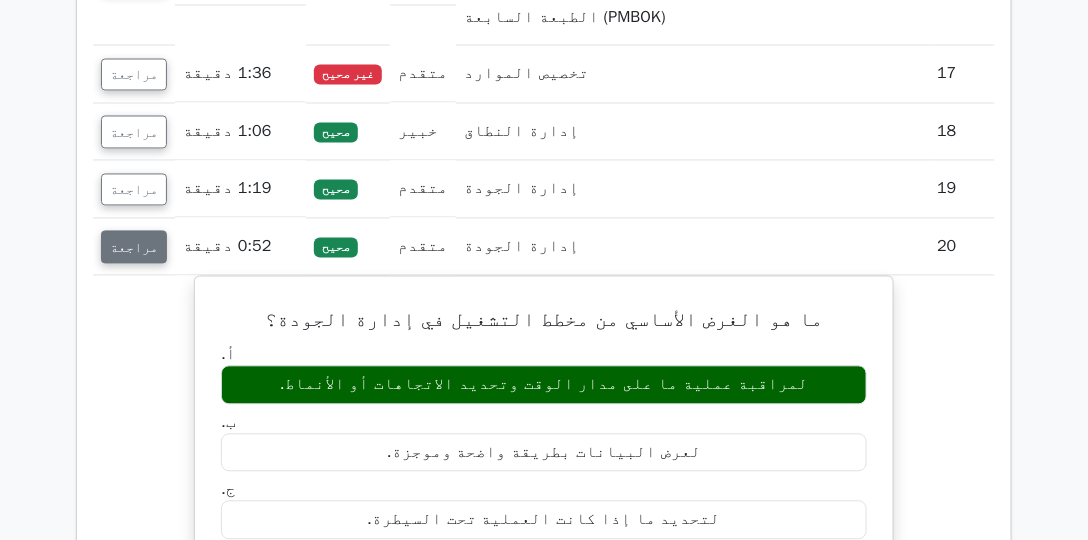 click on "مراجعة" at bounding box center (134, 247) 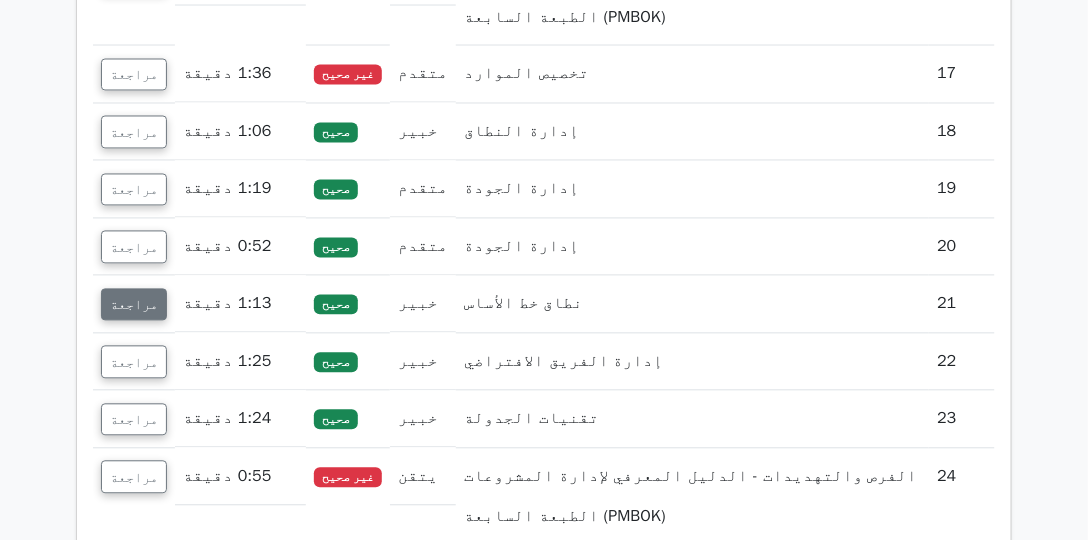 click on "مراجعة" at bounding box center [134, 305] 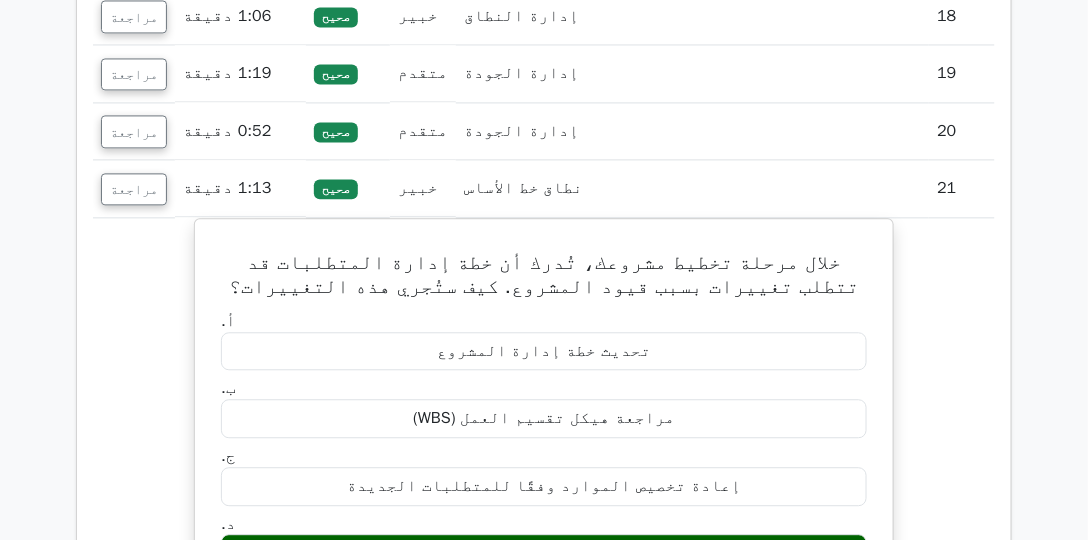 scroll, scrollTop: 2914, scrollLeft: 0, axis: vertical 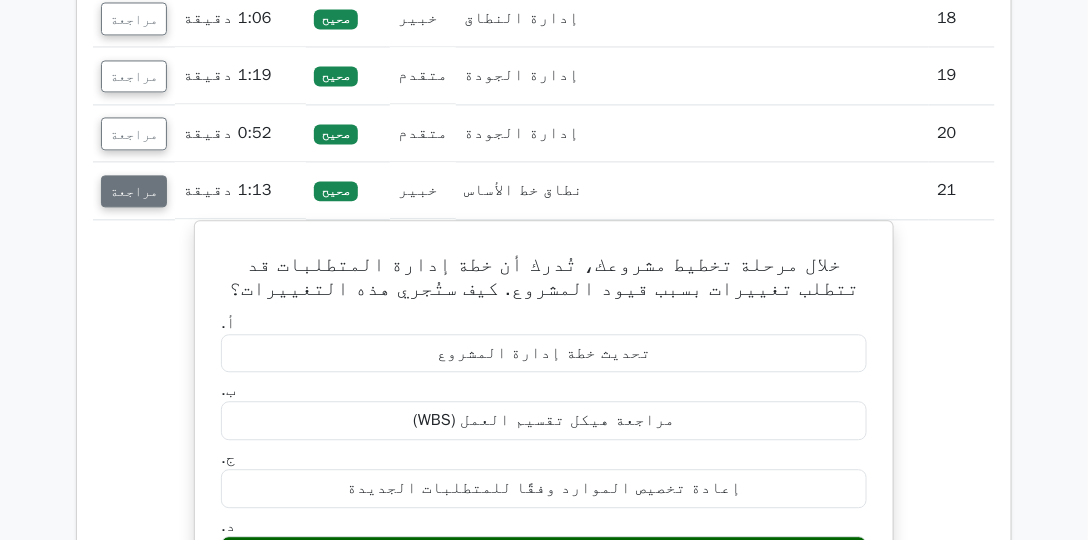 click on "مراجعة" at bounding box center (134, 191) 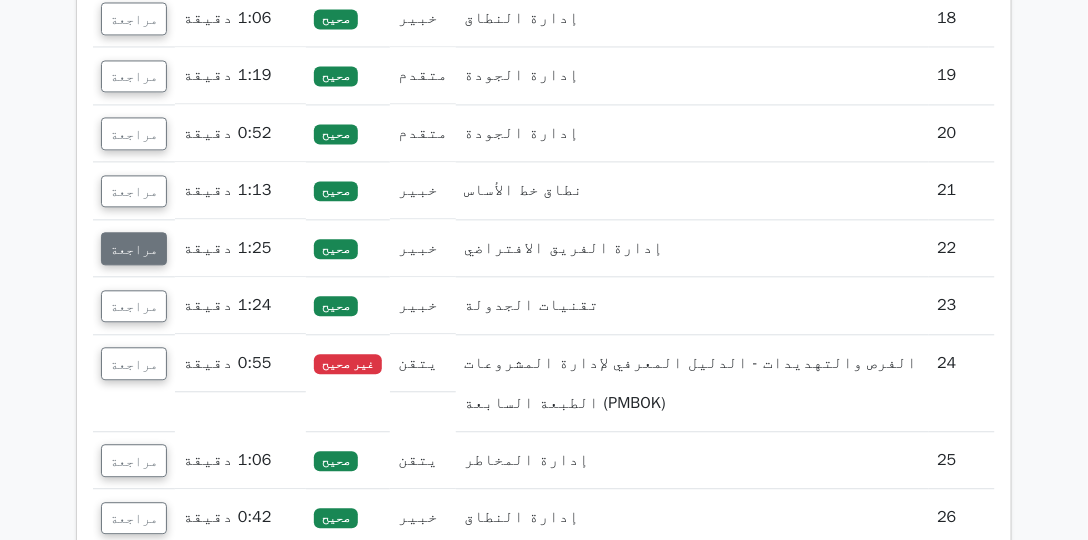 click on "مراجعة" at bounding box center [134, 249] 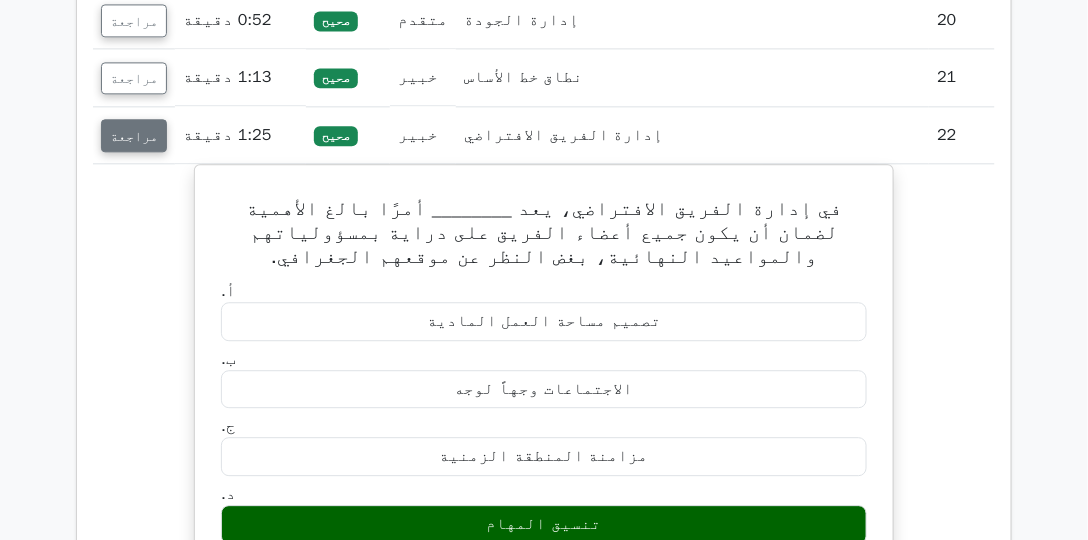 scroll, scrollTop: 3028, scrollLeft: 0, axis: vertical 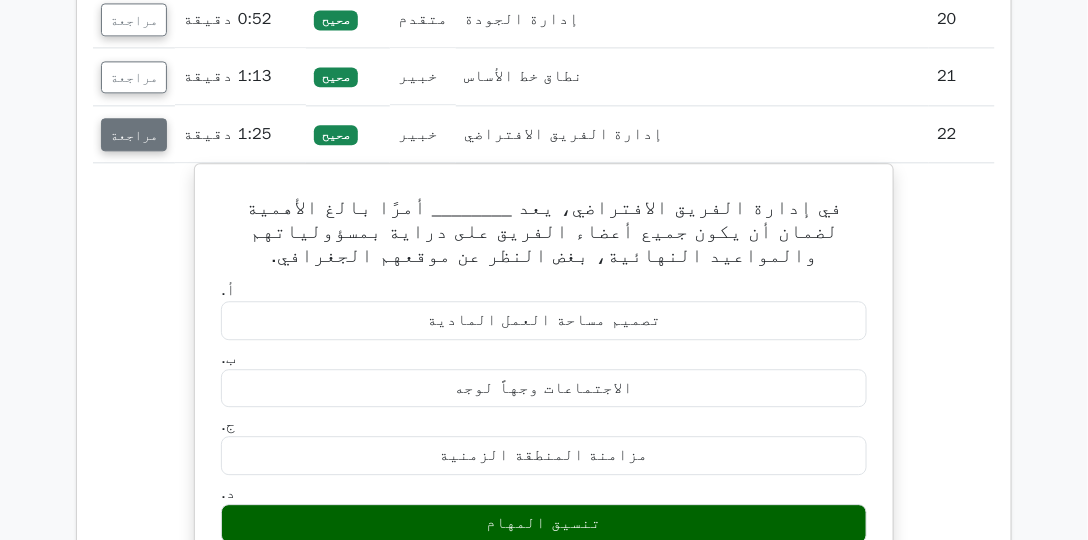 click on "مراجعة" at bounding box center (134, 134) 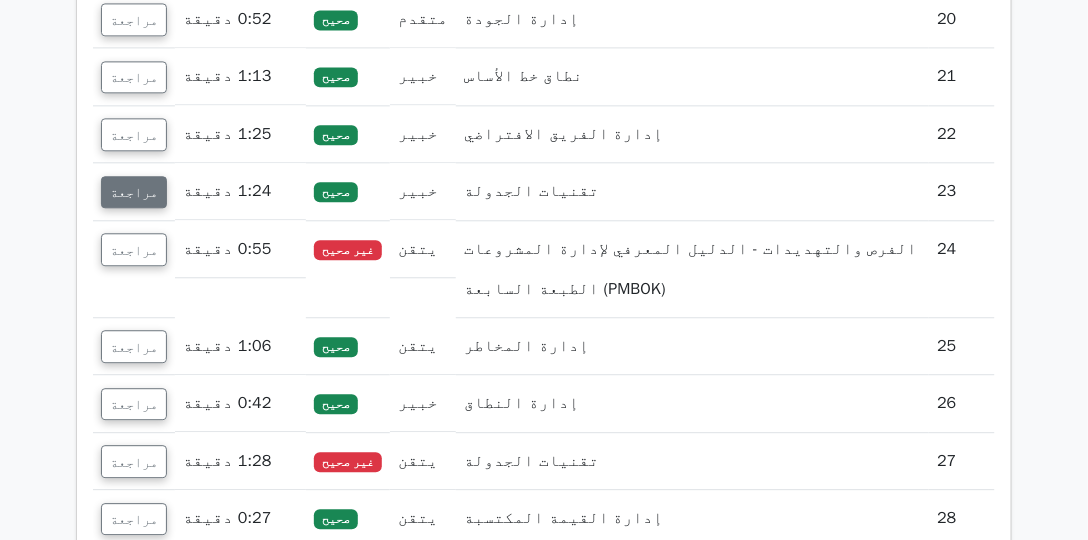 click on "مراجعة" at bounding box center [134, 192] 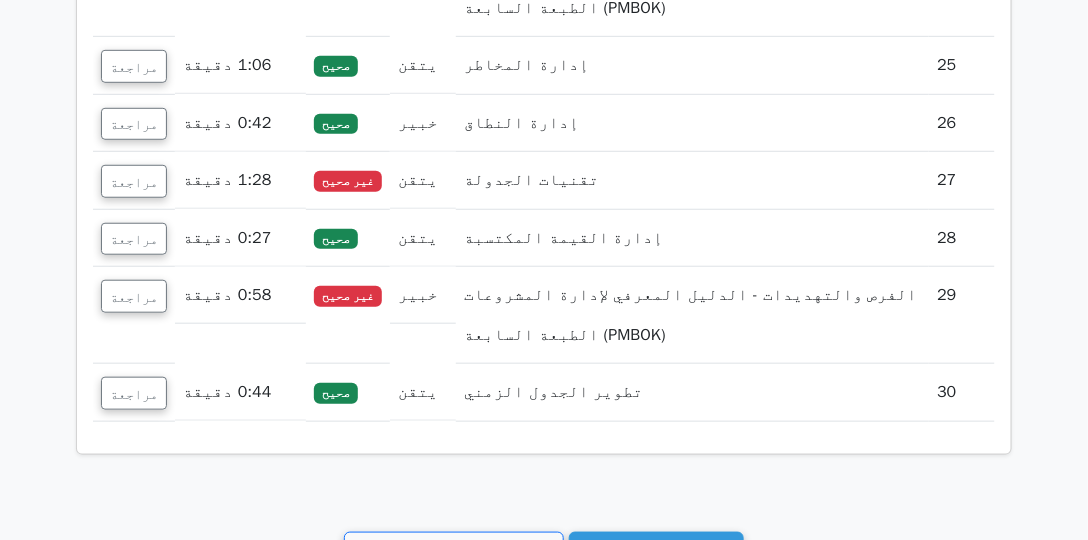 scroll, scrollTop: 4114, scrollLeft: 0, axis: vertical 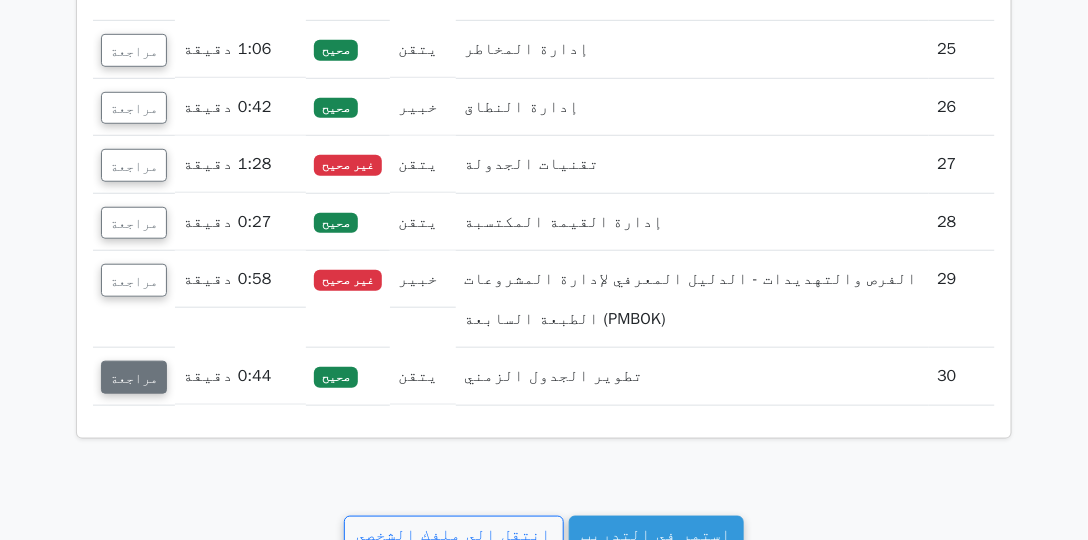 click on "مراجعة" at bounding box center [134, 378] 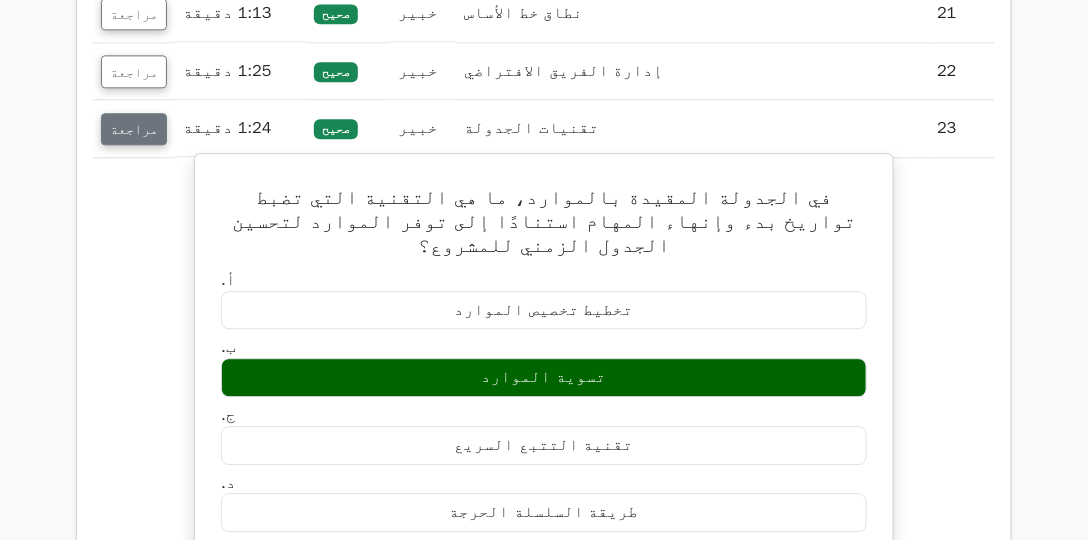 scroll, scrollTop: 3085, scrollLeft: 0, axis: vertical 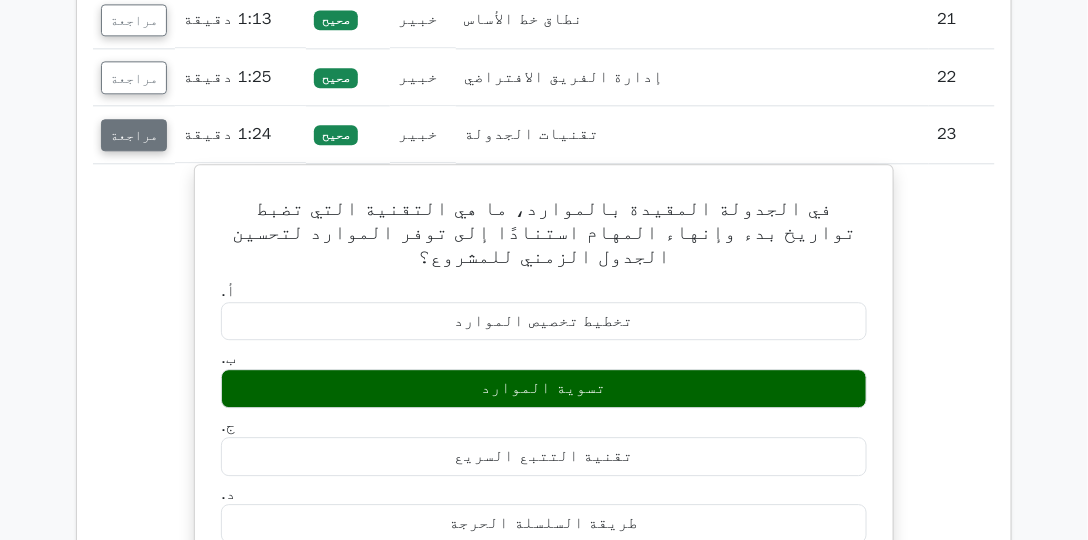 click on "مراجعة" at bounding box center (134, 135) 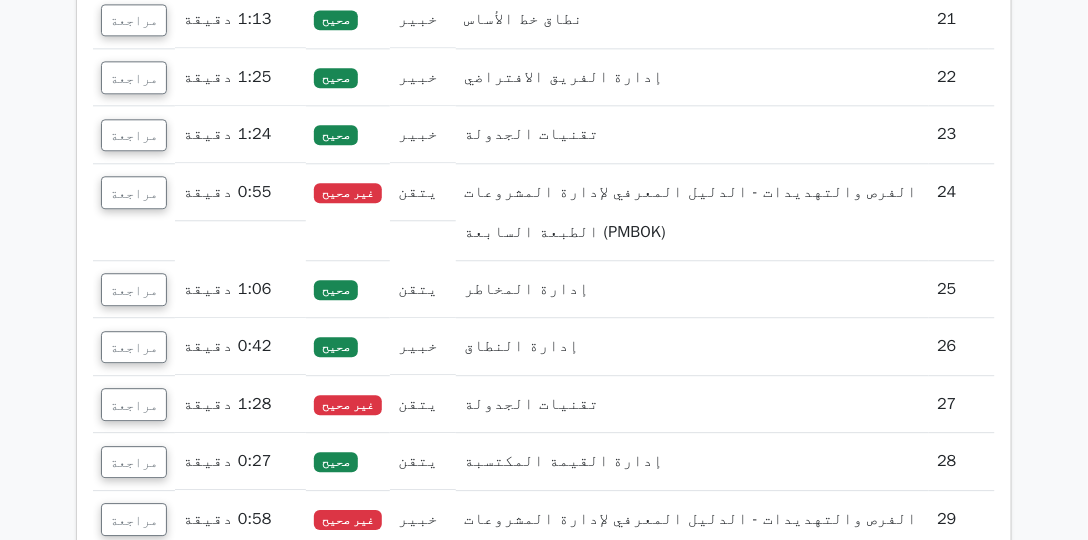 click on "مراجعة" at bounding box center [134, 289] 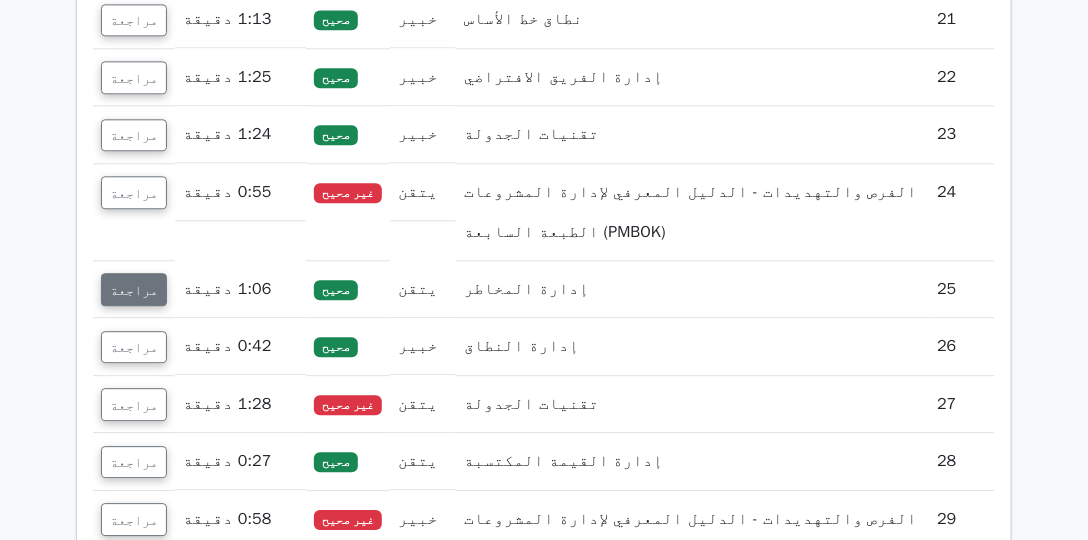 click on "مراجعة" at bounding box center (134, 289) 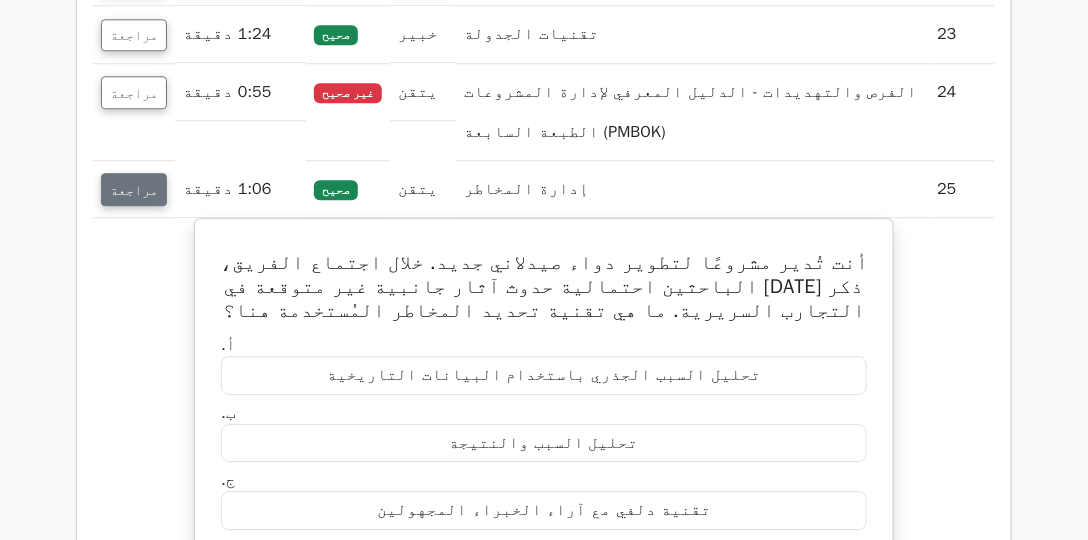 scroll, scrollTop: 3200, scrollLeft: 0, axis: vertical 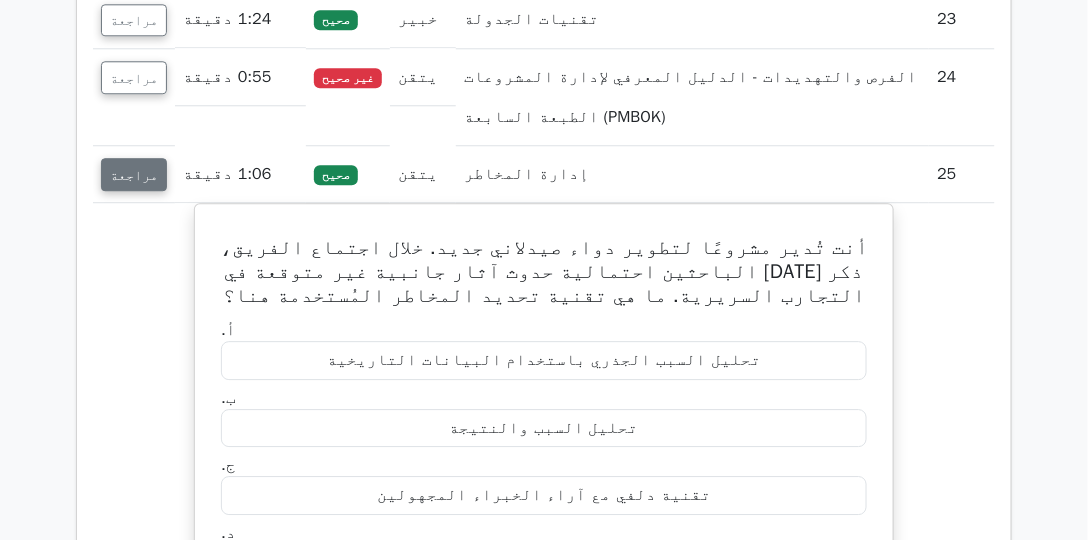 click on "مراجعة" at bounding box center (134, 174) 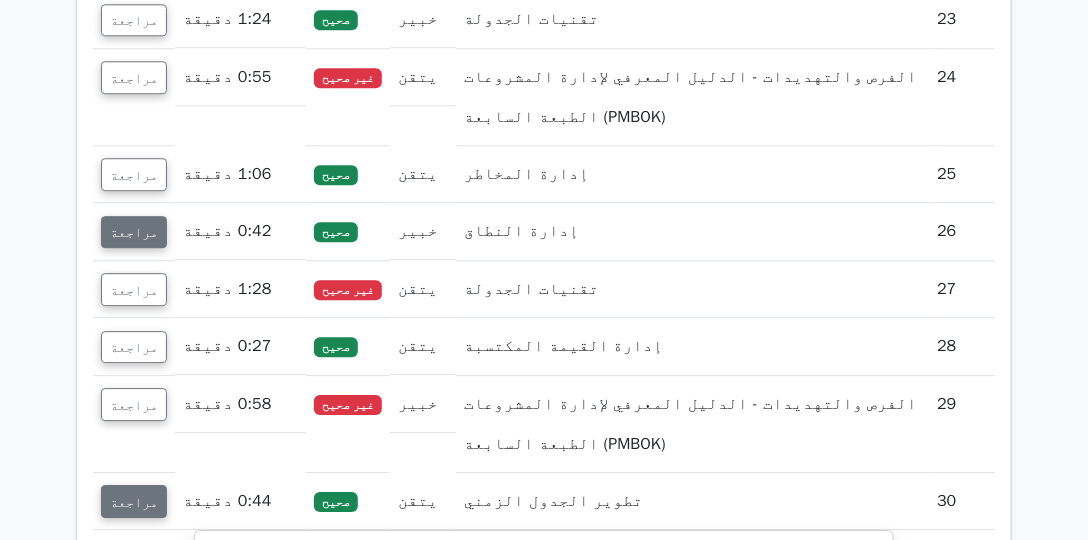 click on "مراجعة" at bounding box center [134, 232] 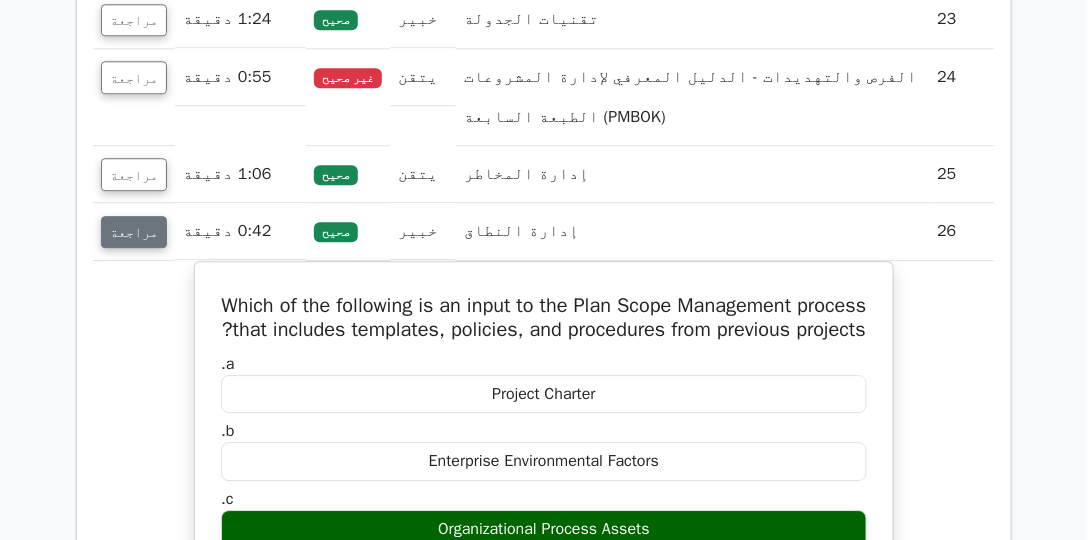 click on "مراجعة" at bounding box center [134, 232] 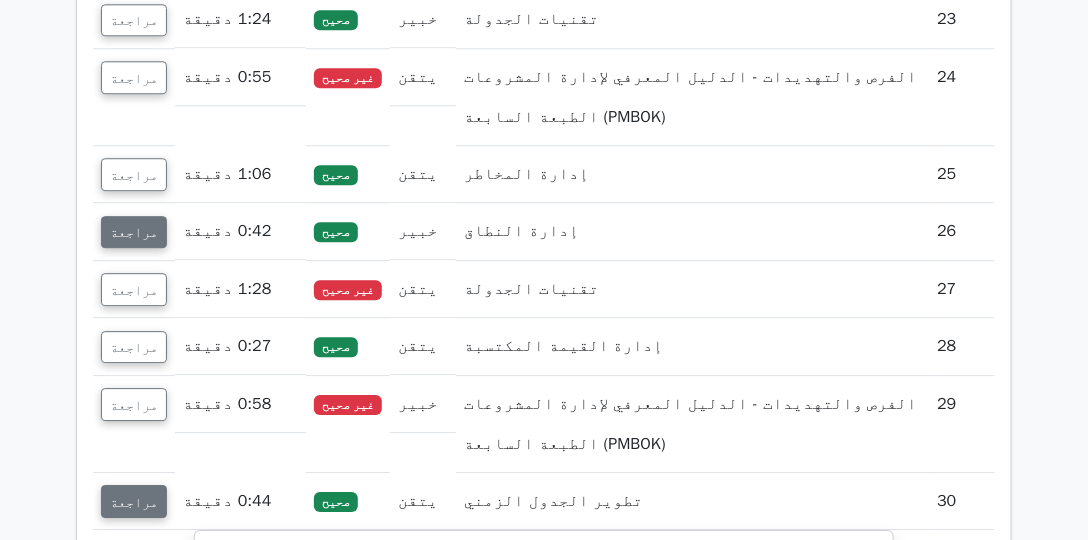 click on "مراجعة" at bounding box center [134, 232] 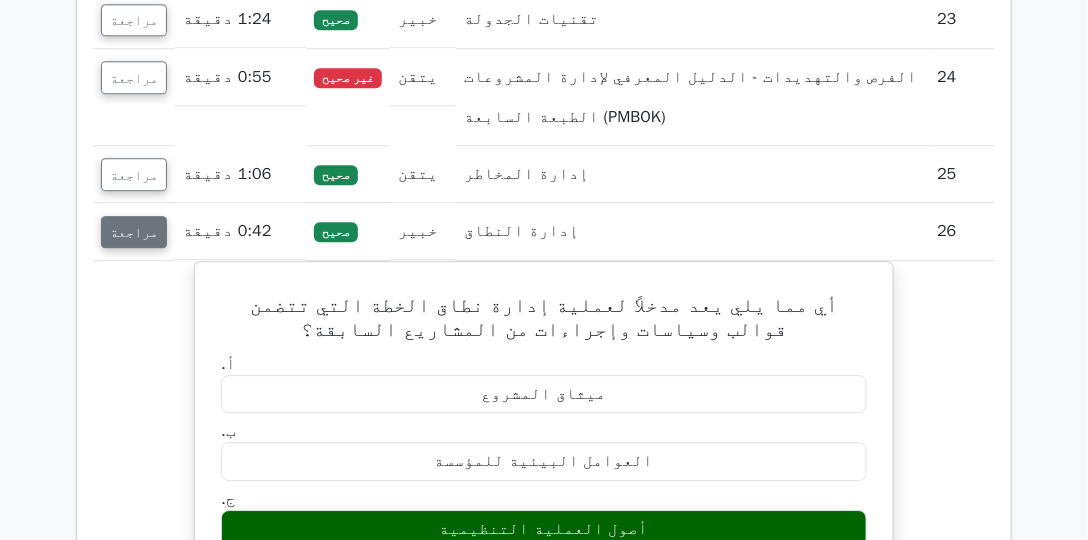 click on "مراجعة" at bounding box center (134, 232) 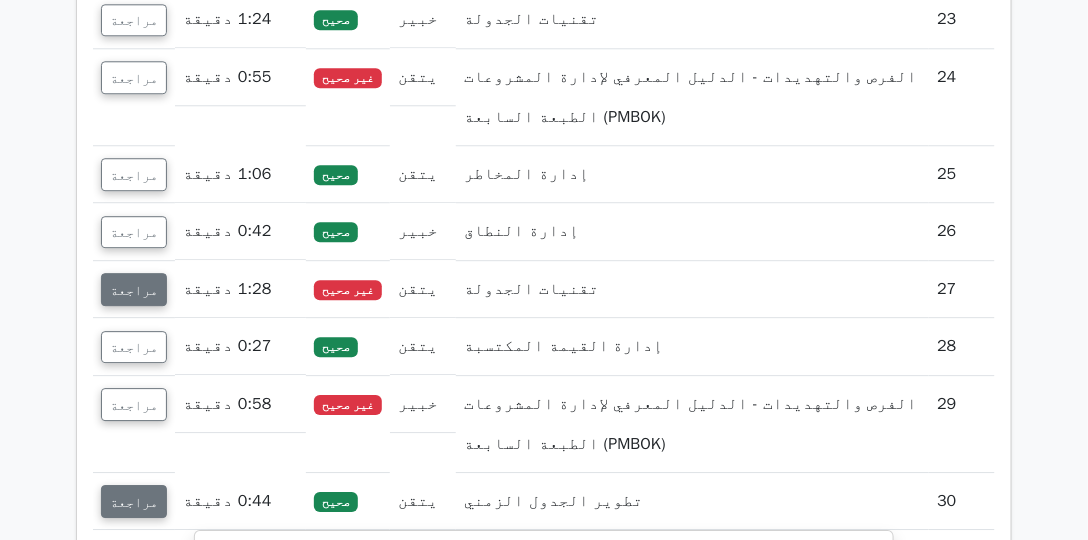 click on "مراجعة" at bounding box center [134, 290] 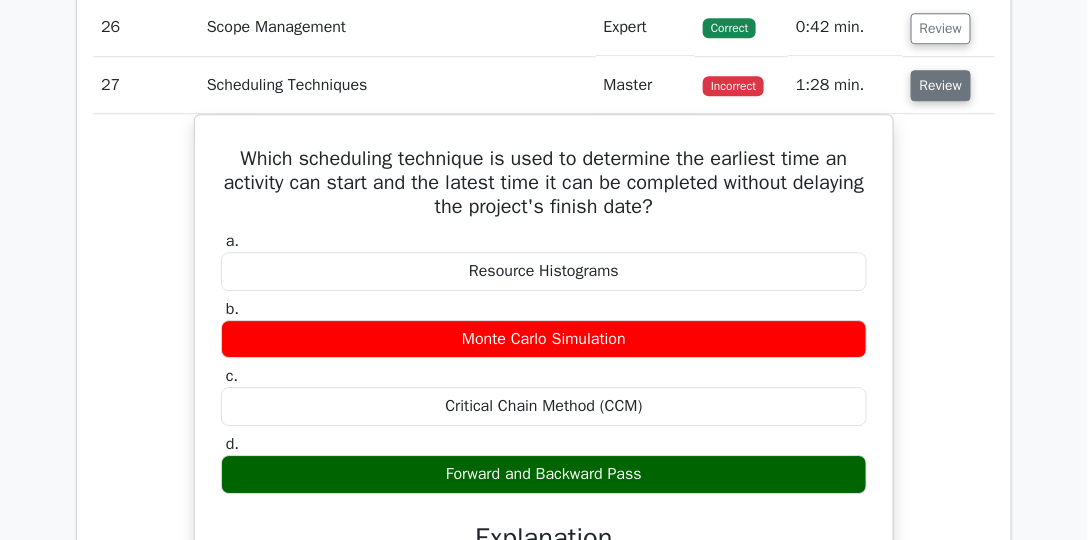 scroll, scrollTop: 3218, scrollLeft: 0, axis: vertical 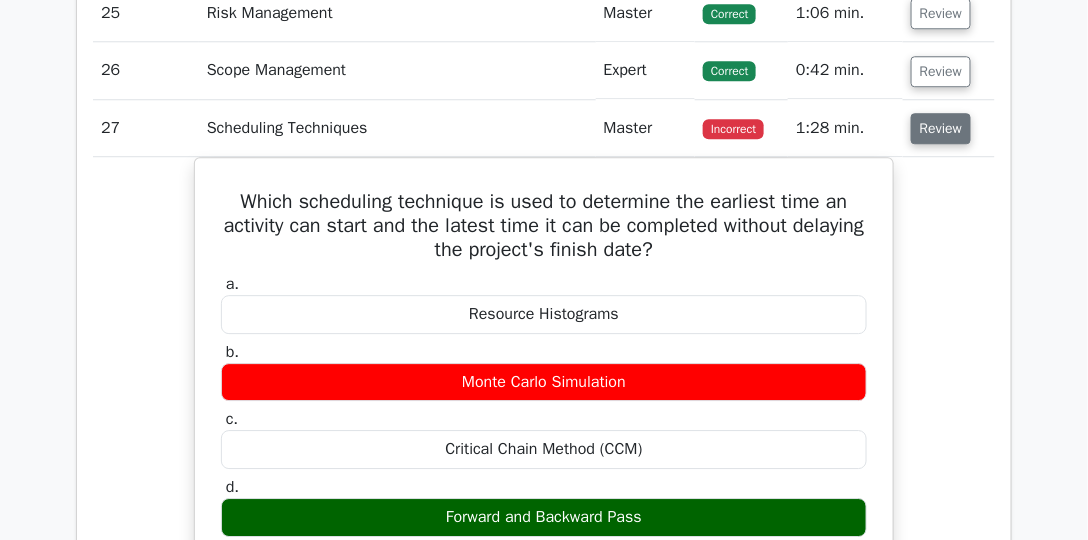 click on "Review" at bounding box center (941, 128) 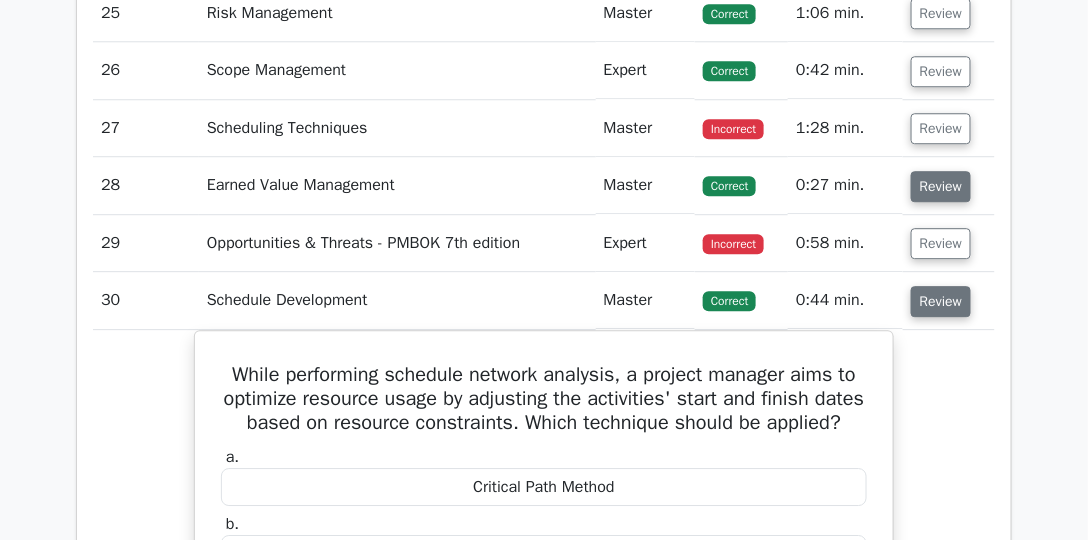 click on "Review" at bounding box center (941, 186) 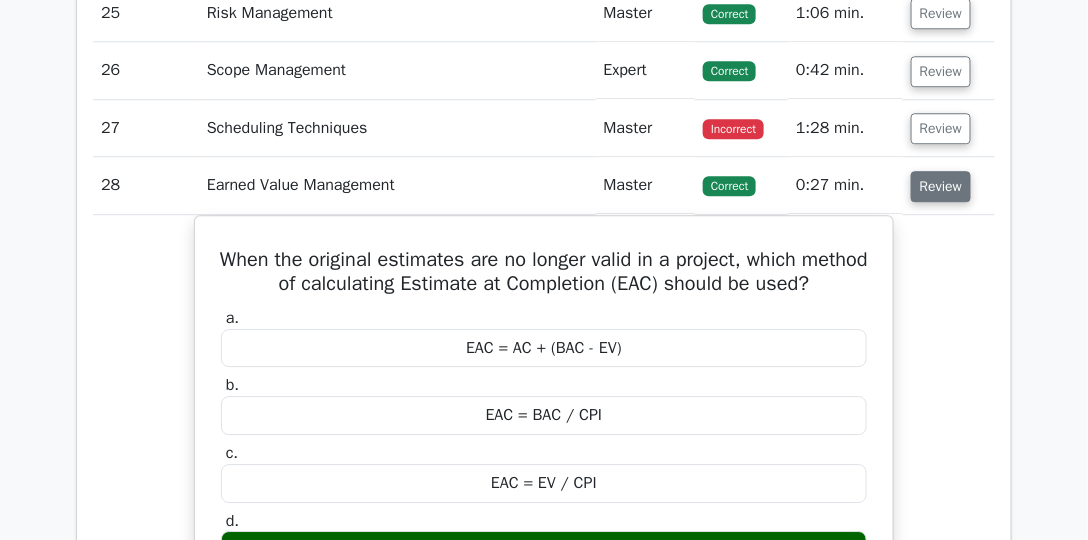 click on "Review" at bounding box center (941, 186) 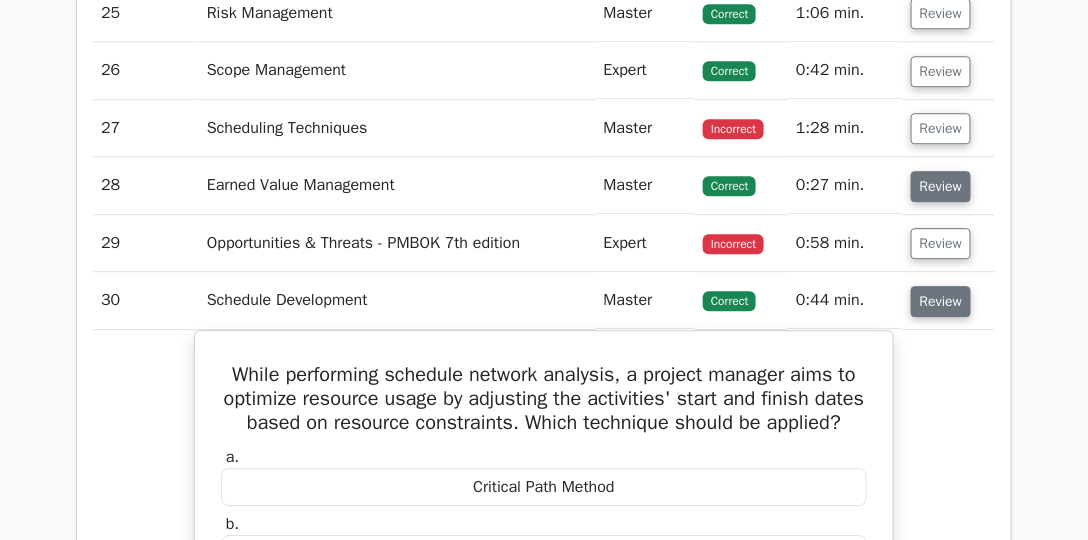click on "Review" at bounding box center (941, 186) 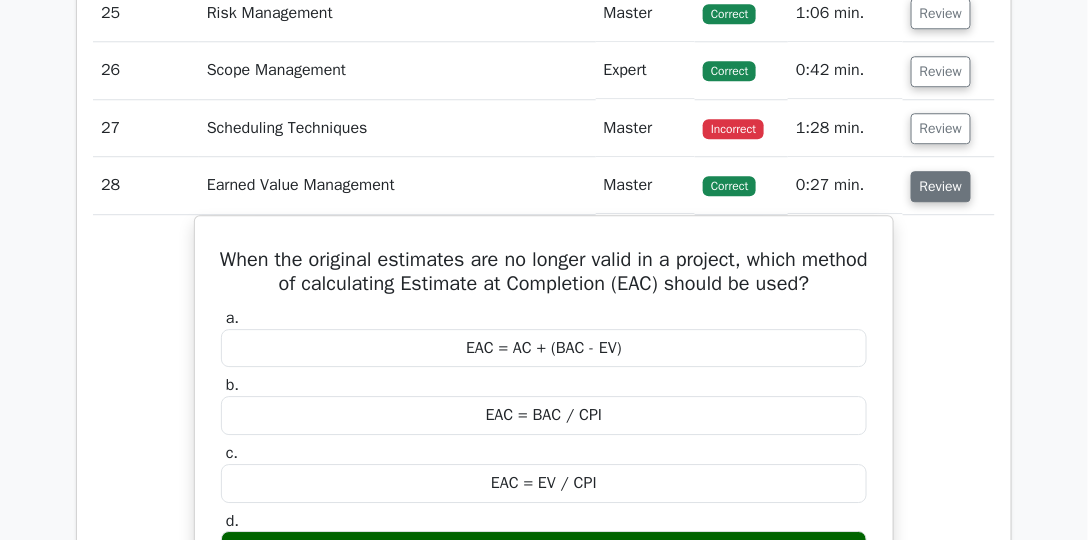 click on "Review" at bounding box center (941, 186) 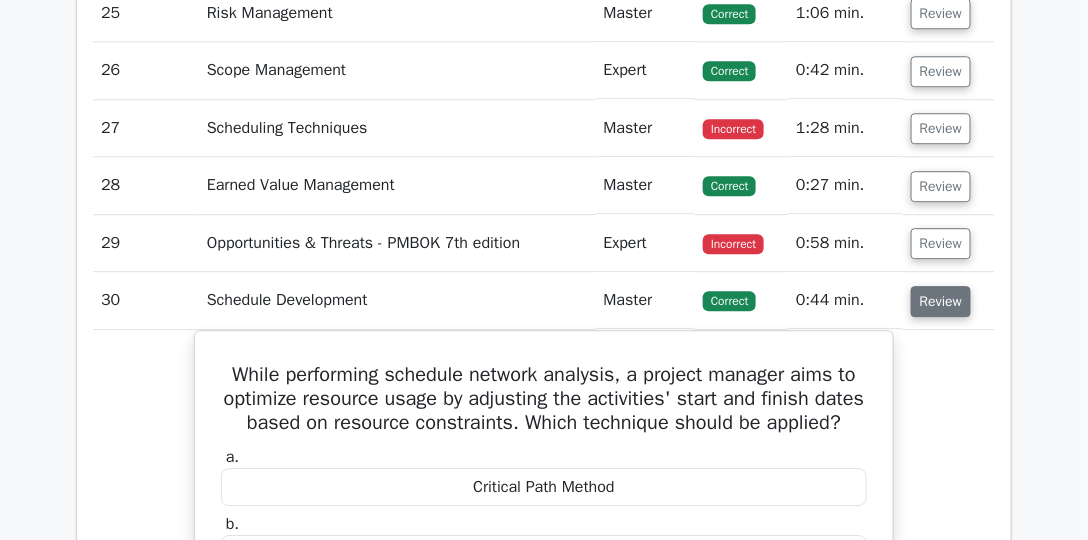 click on "Review" at bounding box center (949, 243) 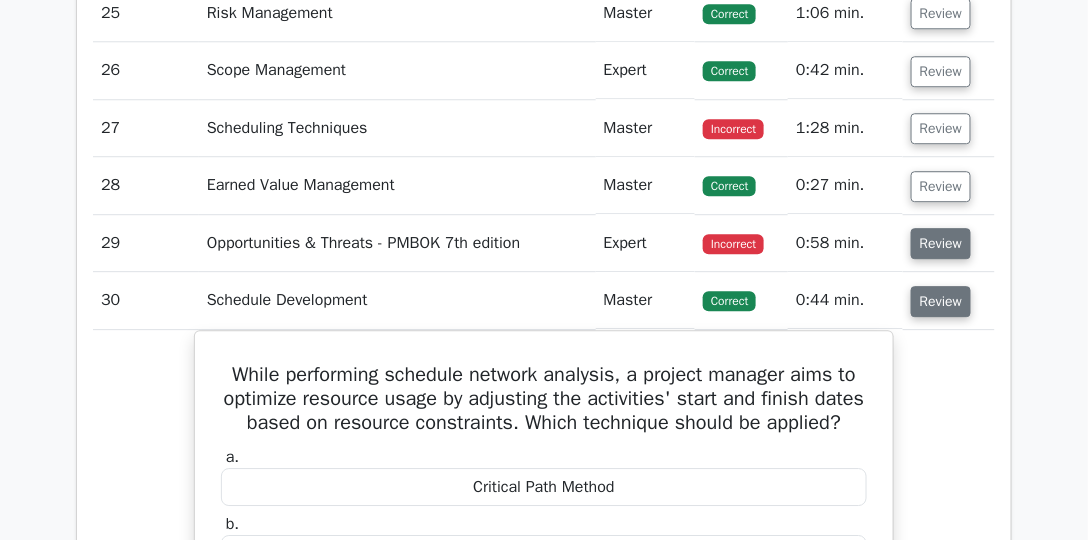 click on "Review" at bounding box center (941, 243) 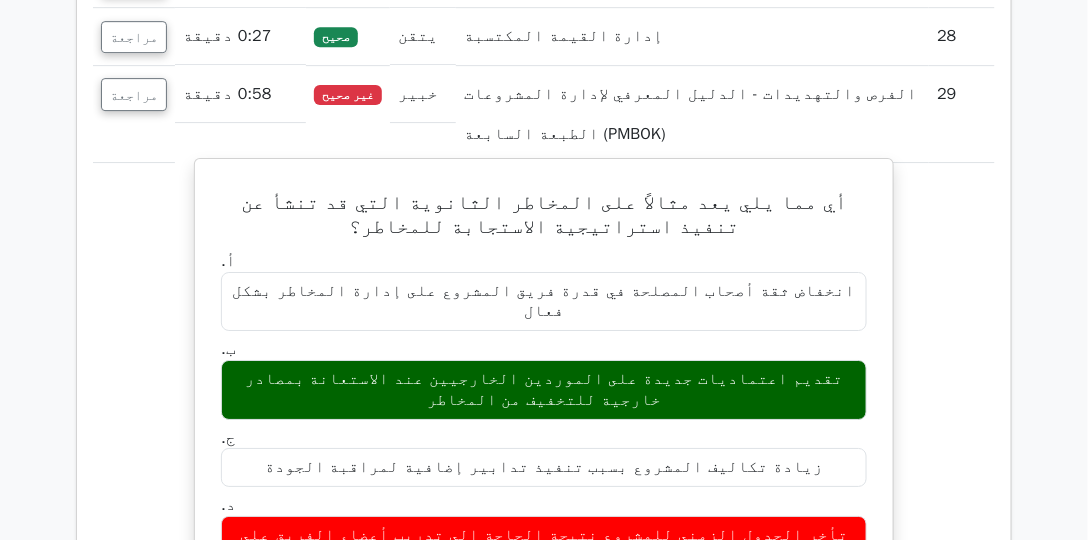 scroll, scrollTop: 3447, scrollLeft: 0, axis: vertical 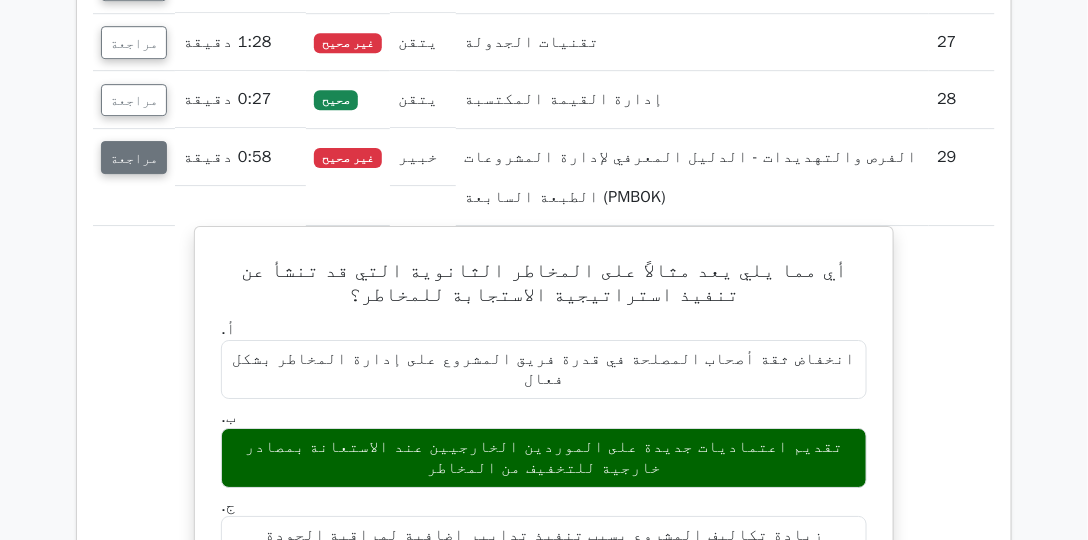 click on "مراجعة" at bounding box center [134, 157] 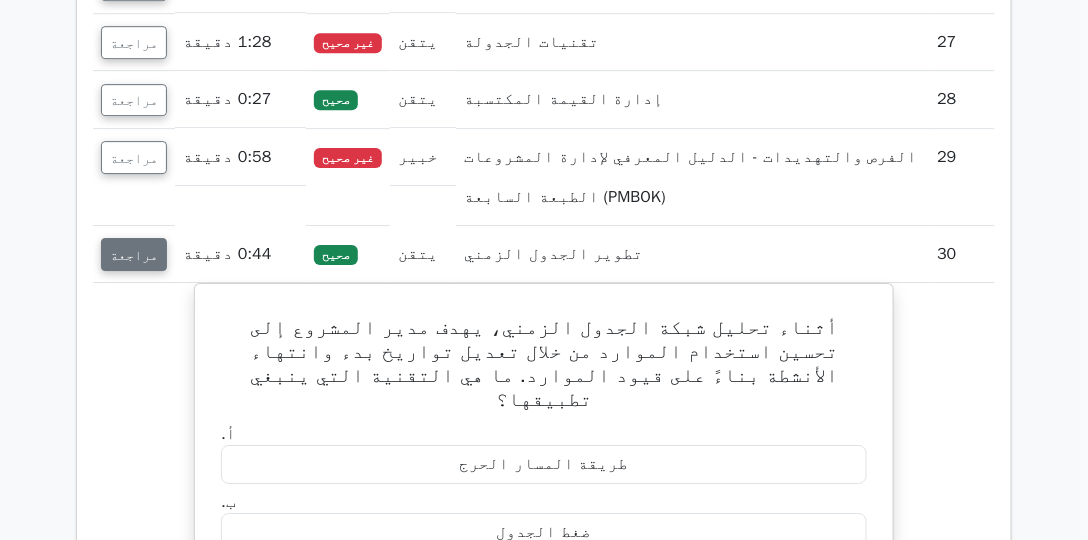 click on "مراجعة" at bounding box center [134, 254] 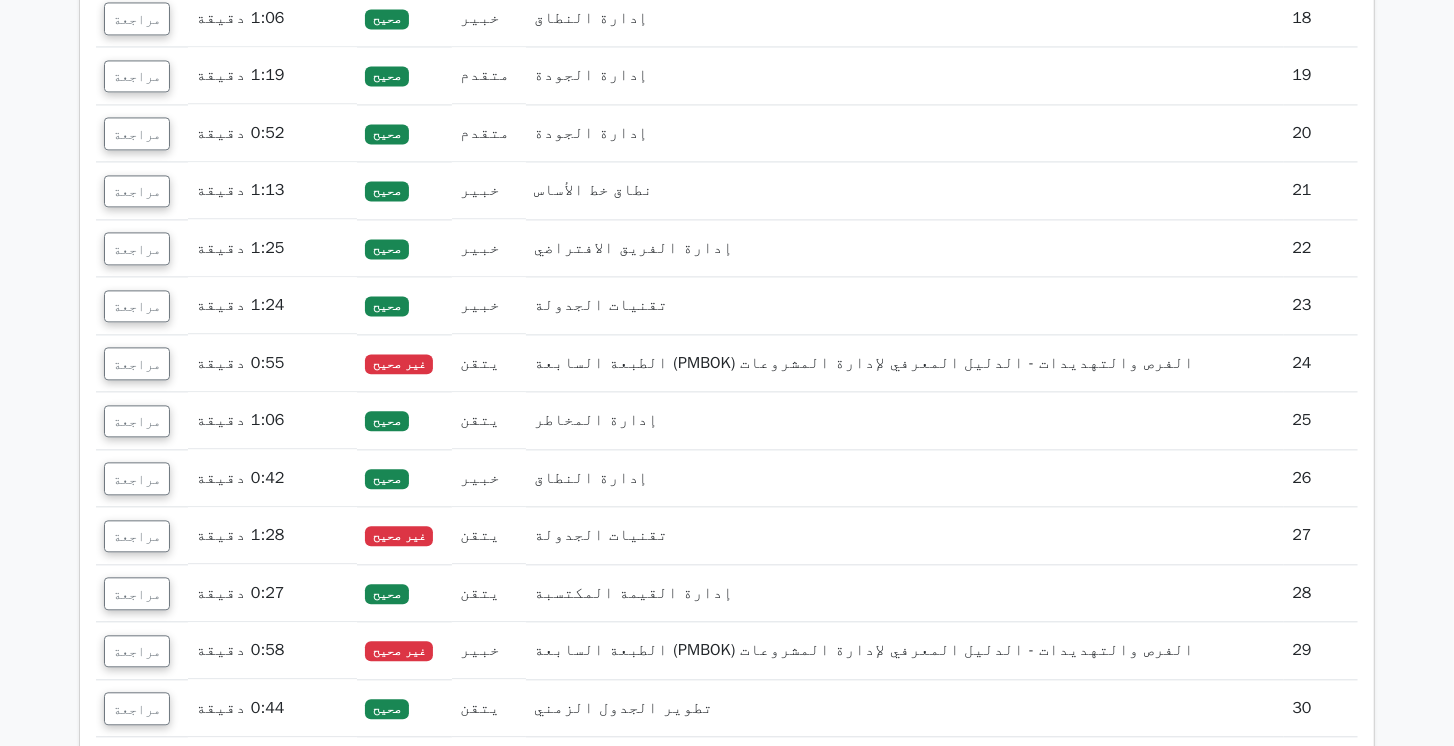 scroll, scrollTop: 2816, scrollLeft: 0, axis: vertical 